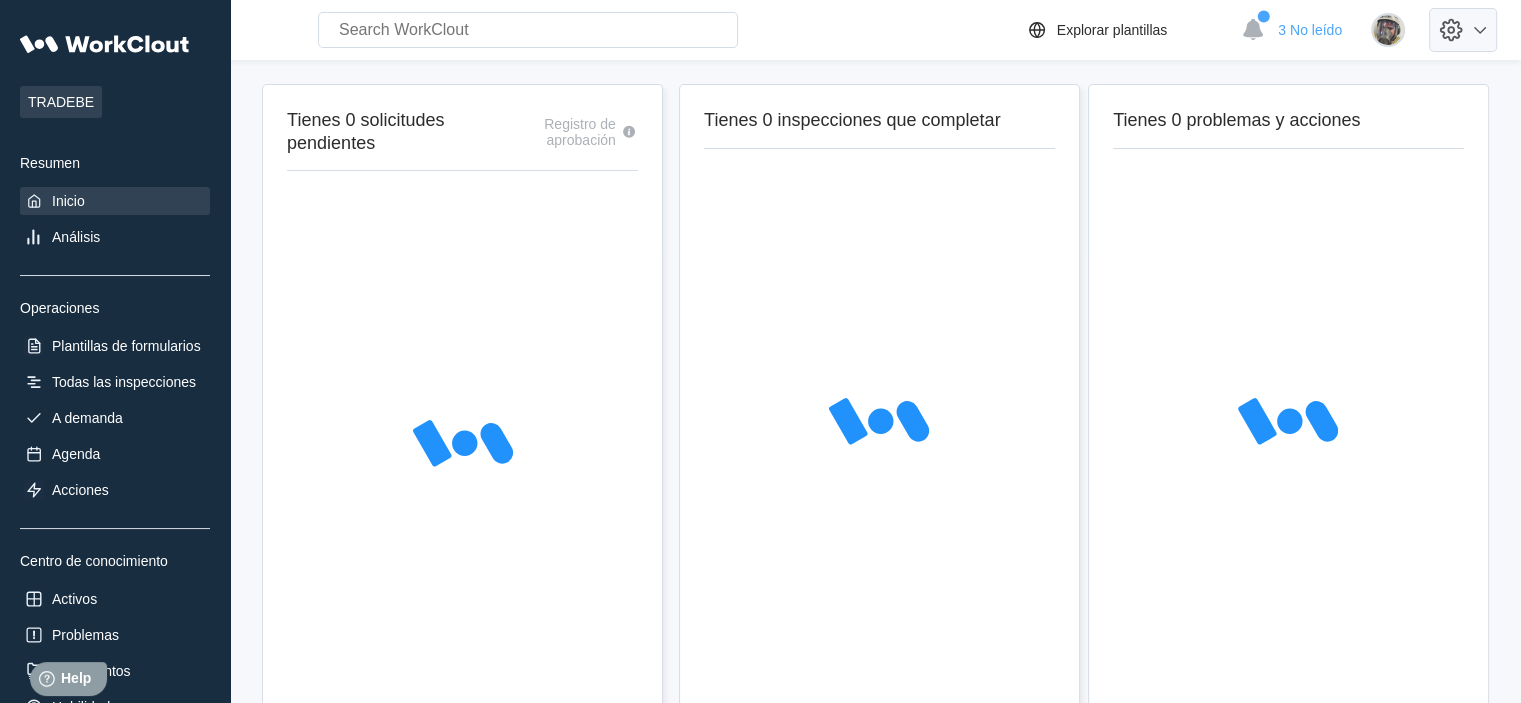 scroll, scrollTop: 0, scrollLeft: 0, axis: both 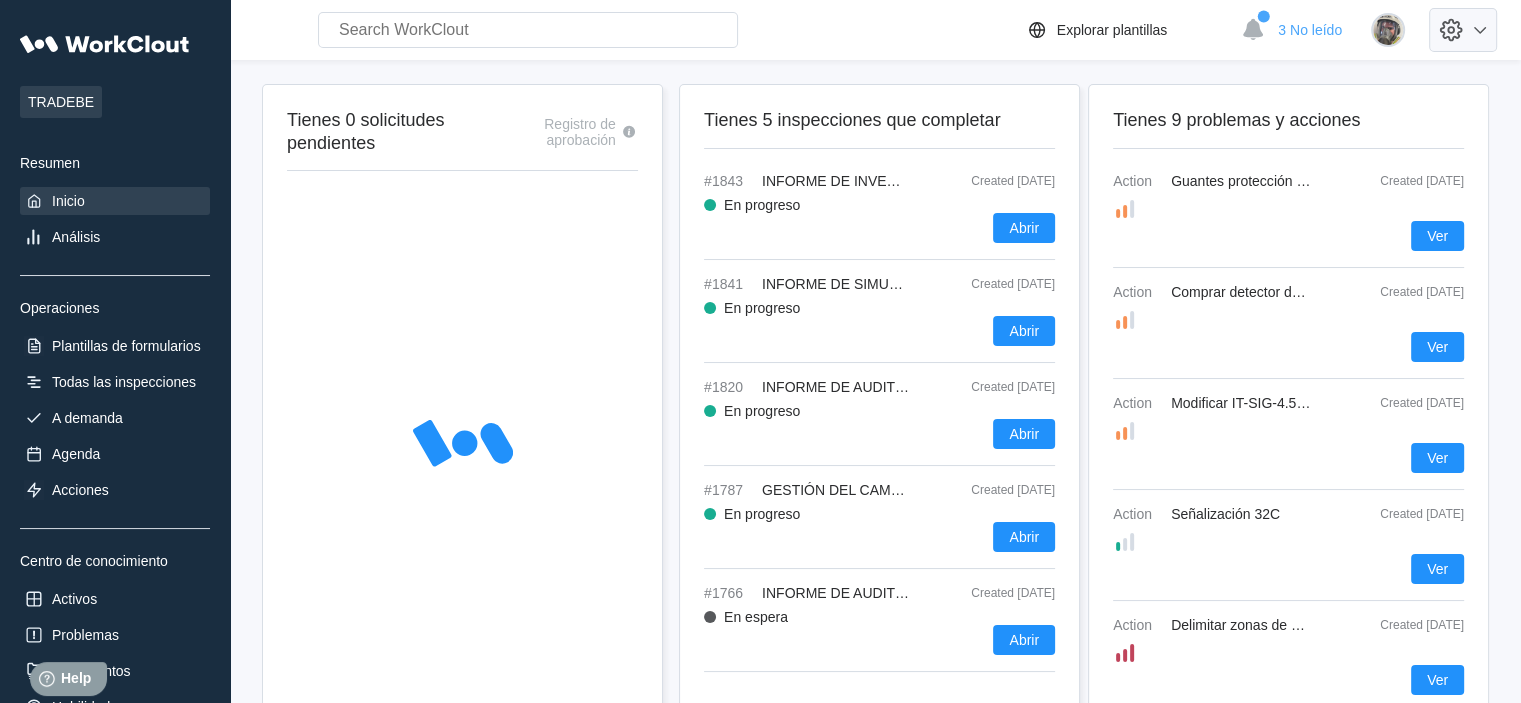 click 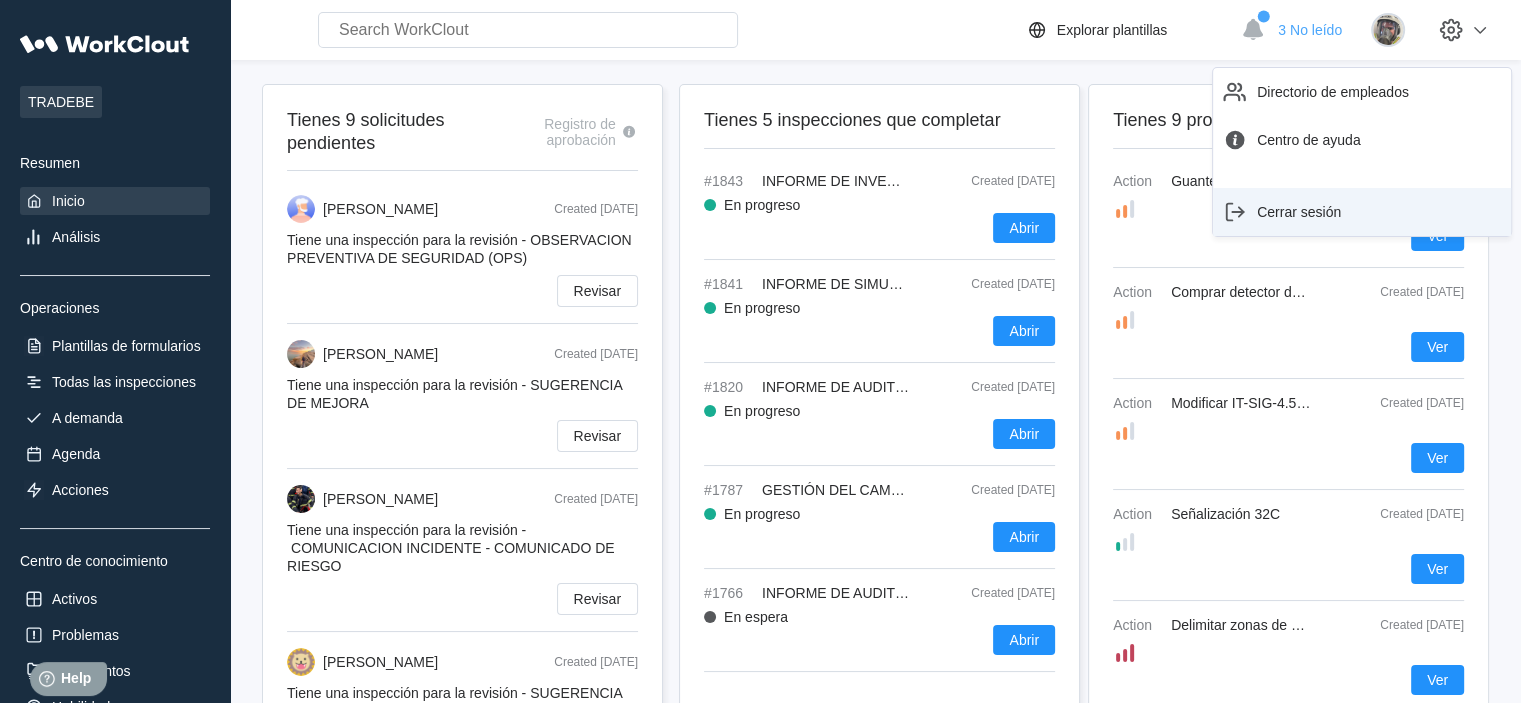 click on "Cerrar sesión" at bounding box center [1362, 212] 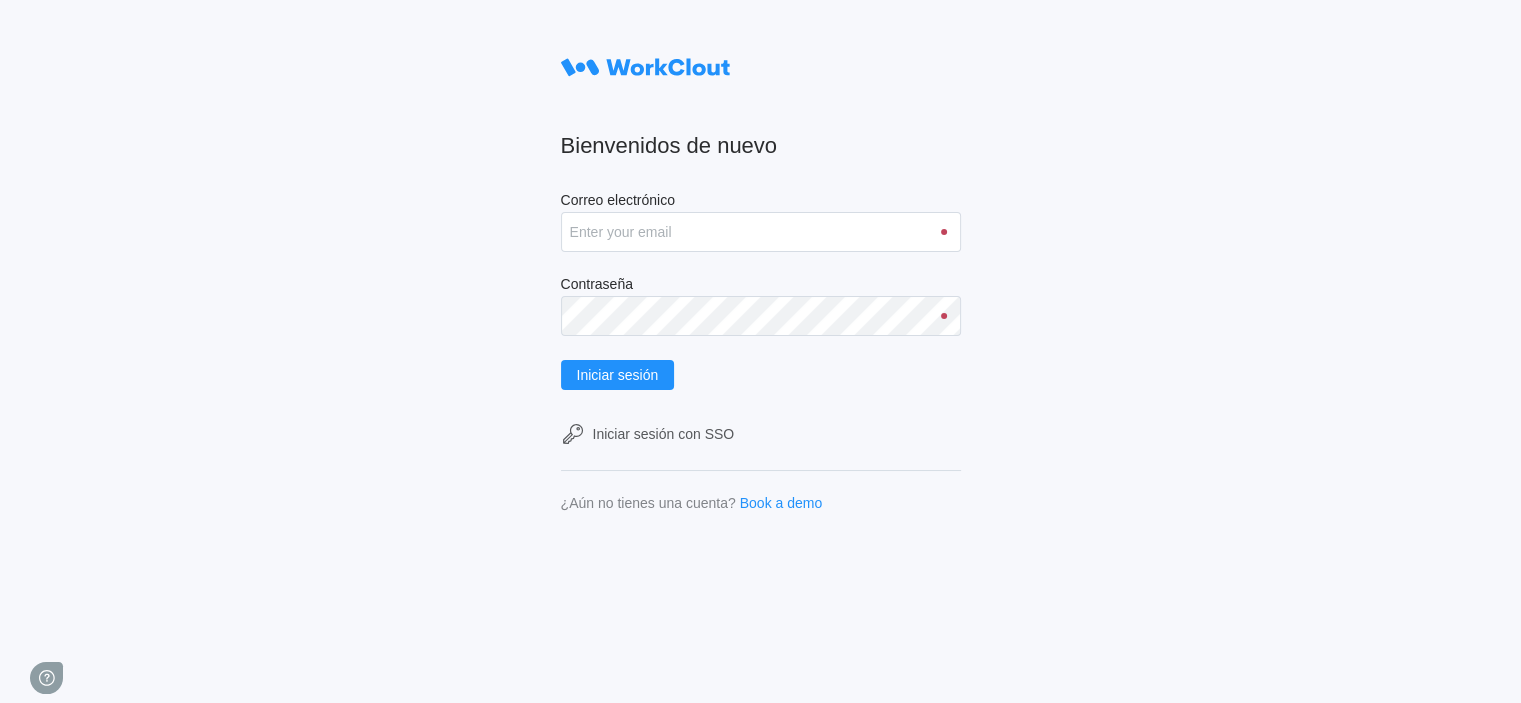 scroll, scrollTop: 0, scrollLeft: 0, axis: both 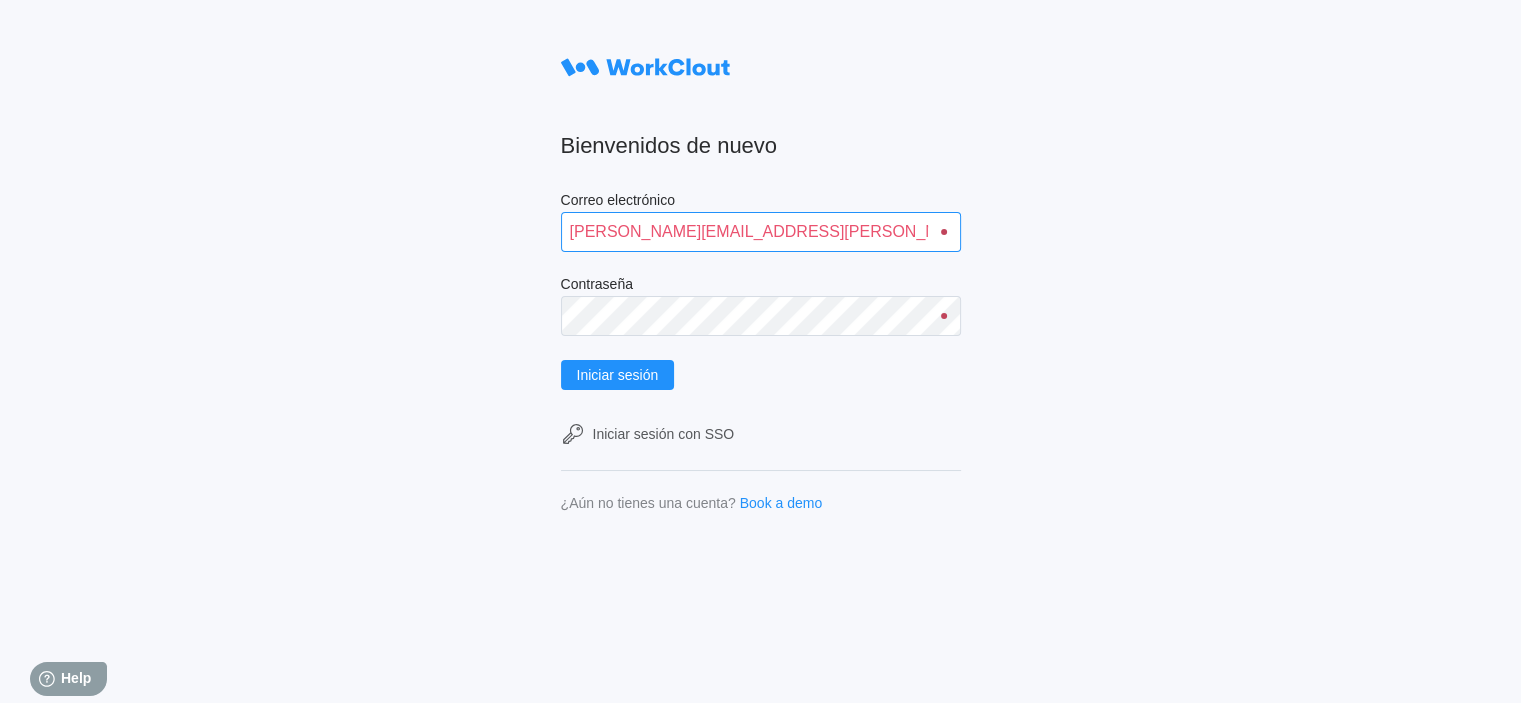 click on "david.blanco@tradebe.com" at bounding box center (761, 232) 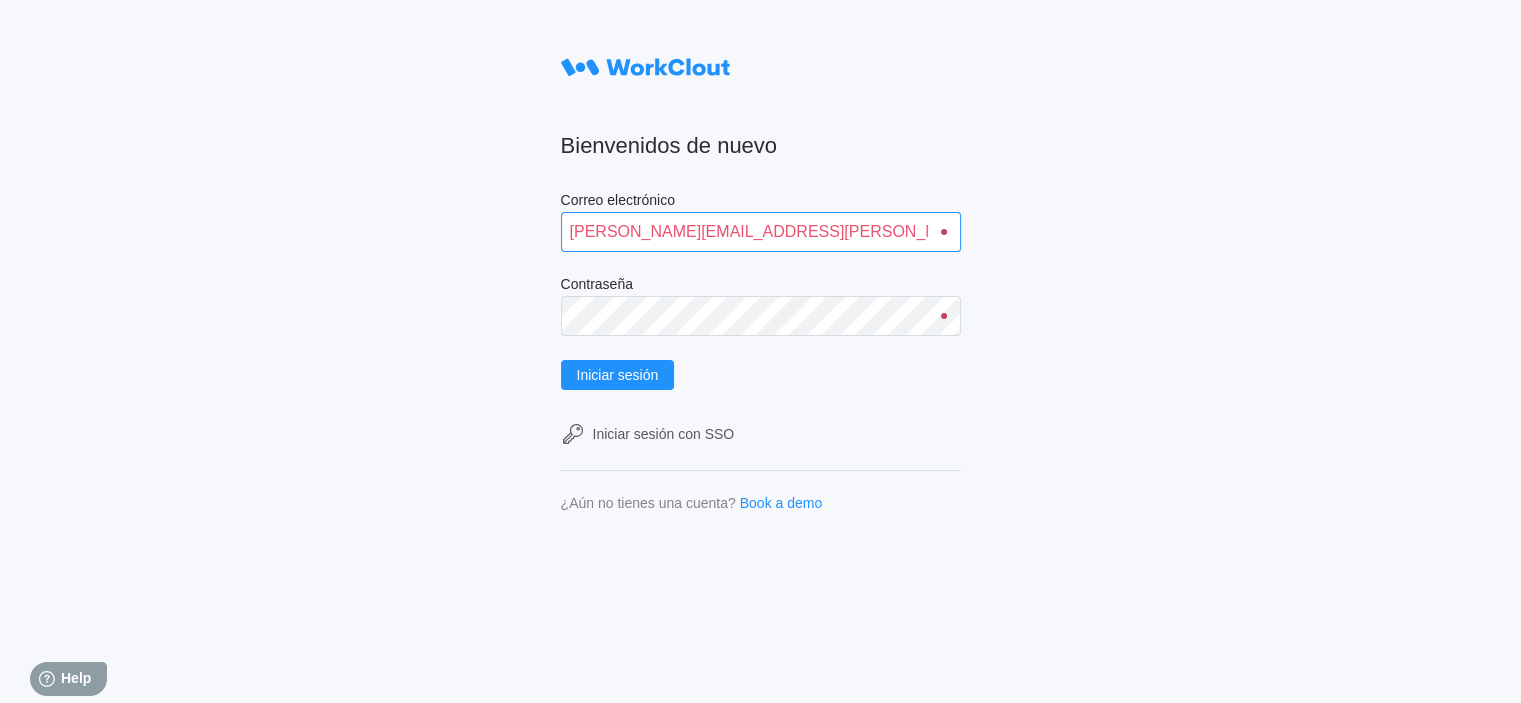 type on "daniel.gutierrez@mailinator.com" 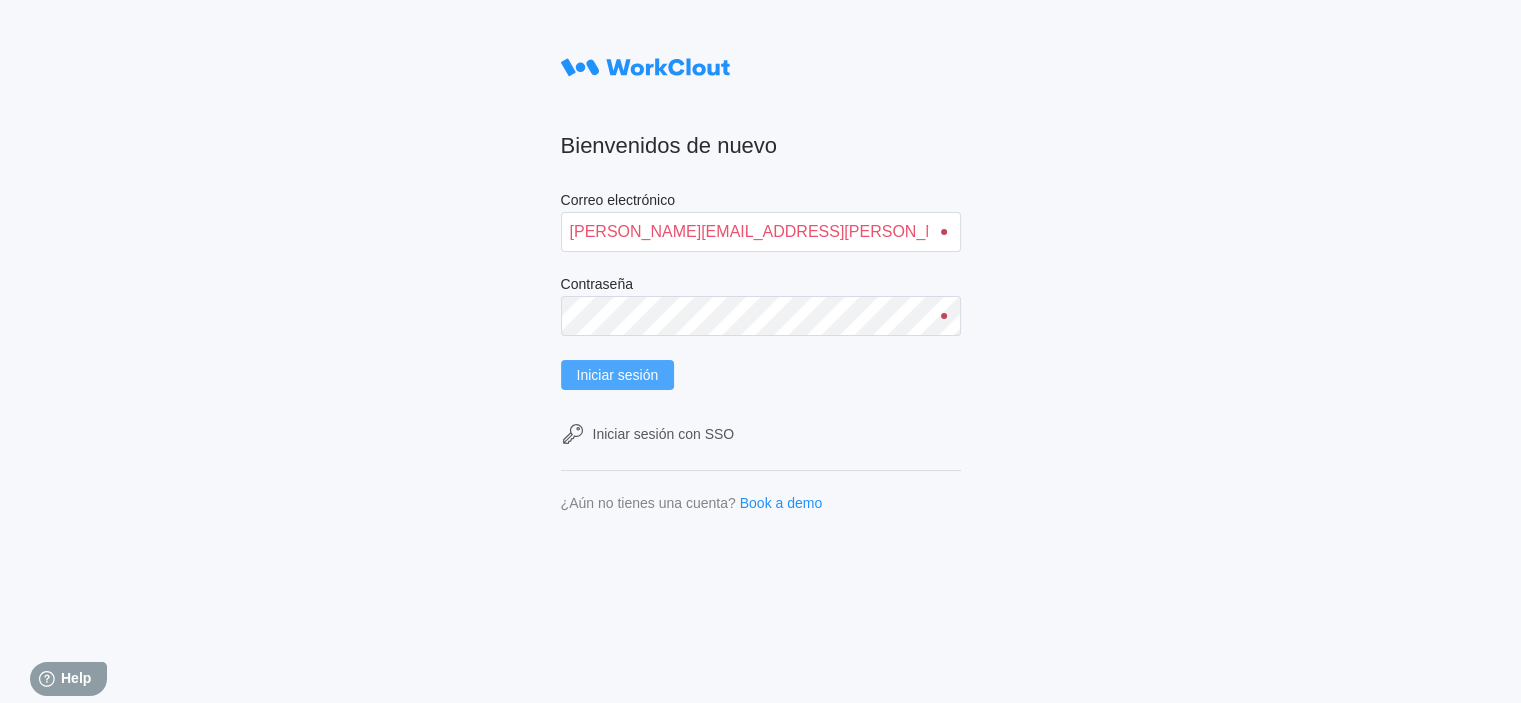 click on "Iniciar sesión" at bounding box center (618, 375) 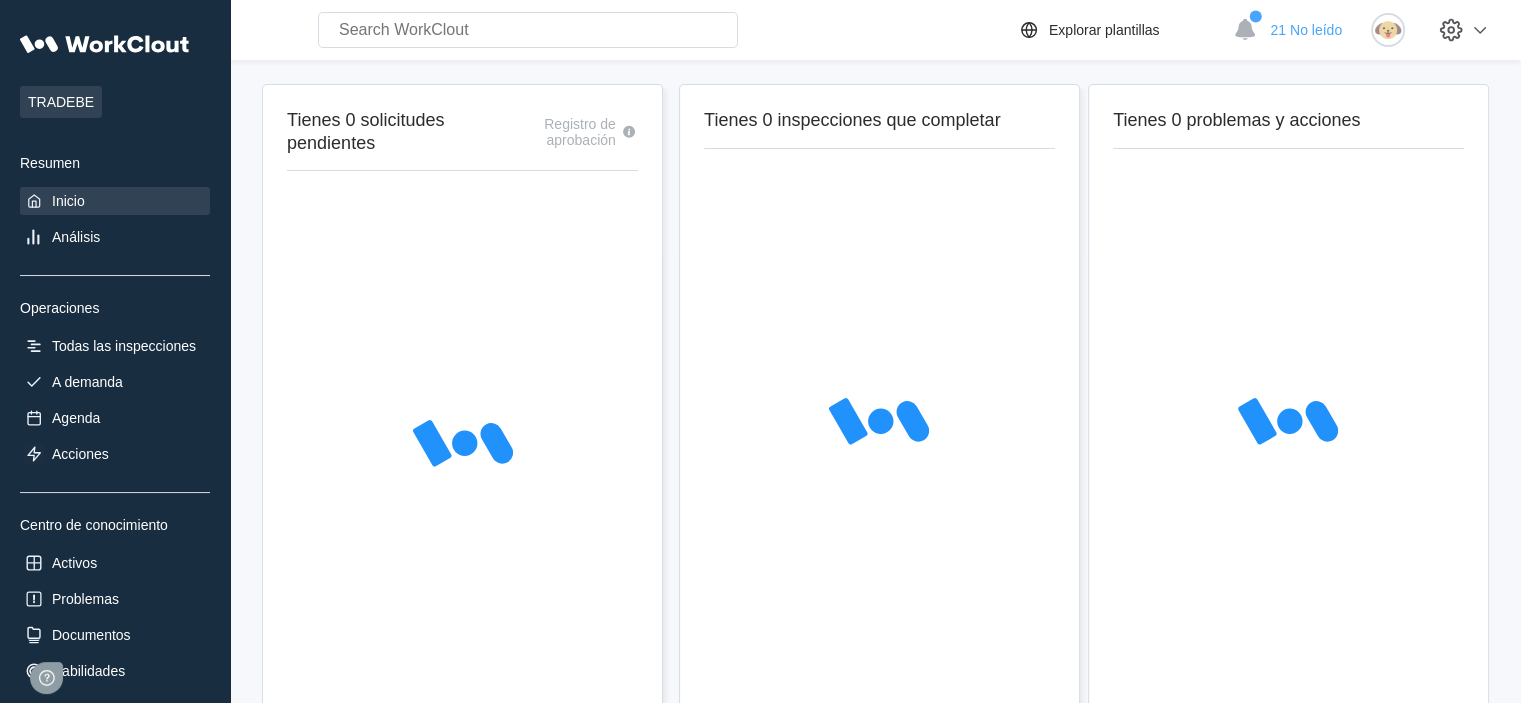 scroll, scrollTop: 0, scrollLeft: 0, axis: both 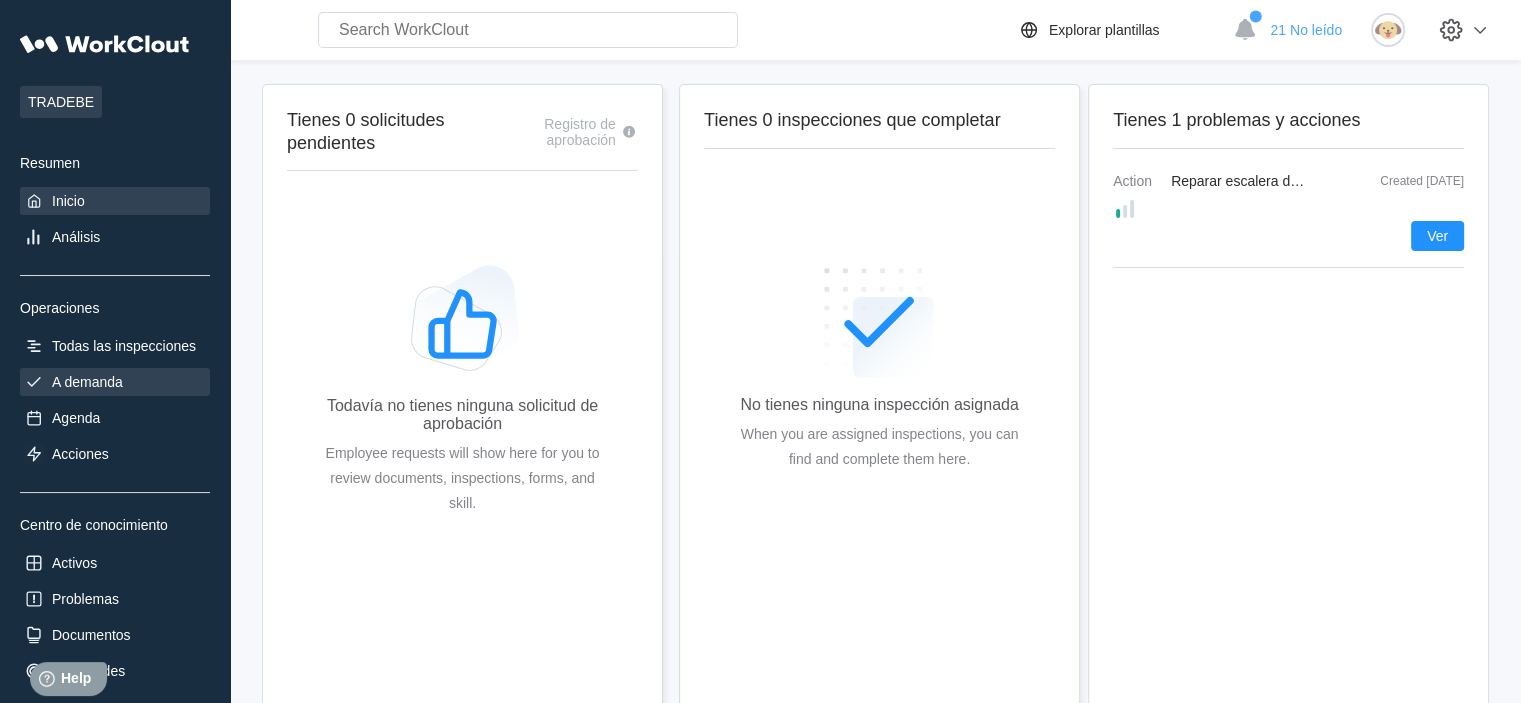 click on "A demanda" at bounding box center (87, 382) 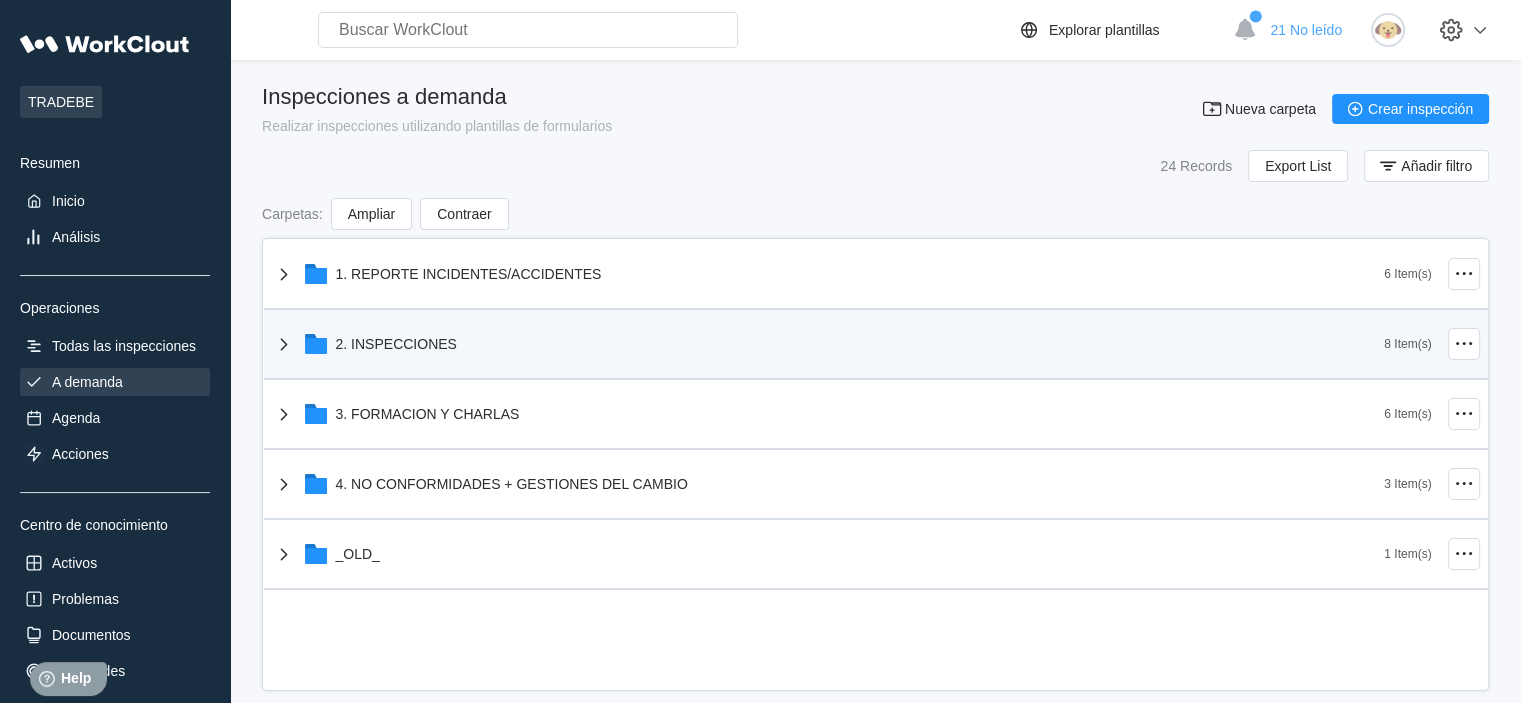 click on "2. INSPECCIONES" at bounding box center [396, 344] 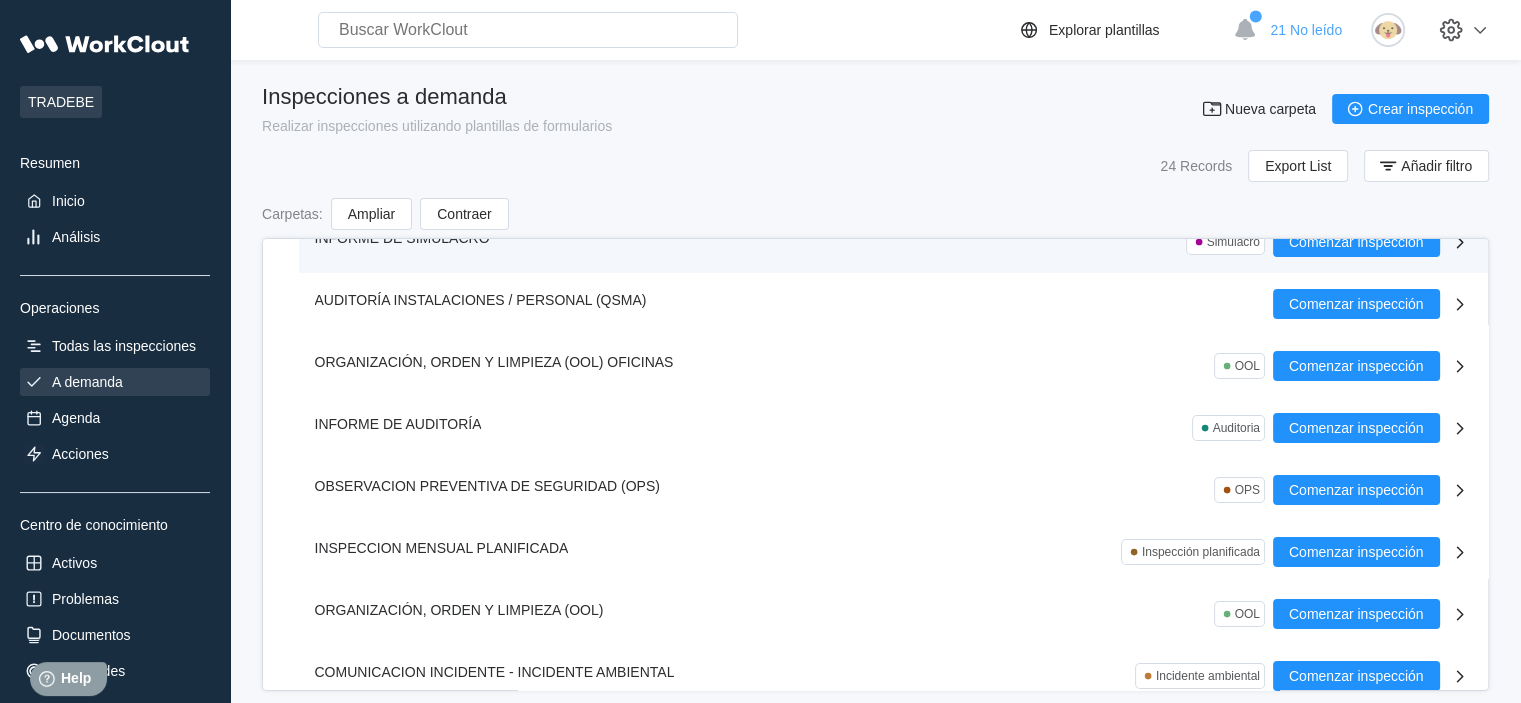 scroll, scrollTop: 200, scrollLeft: 0, axis: vertical 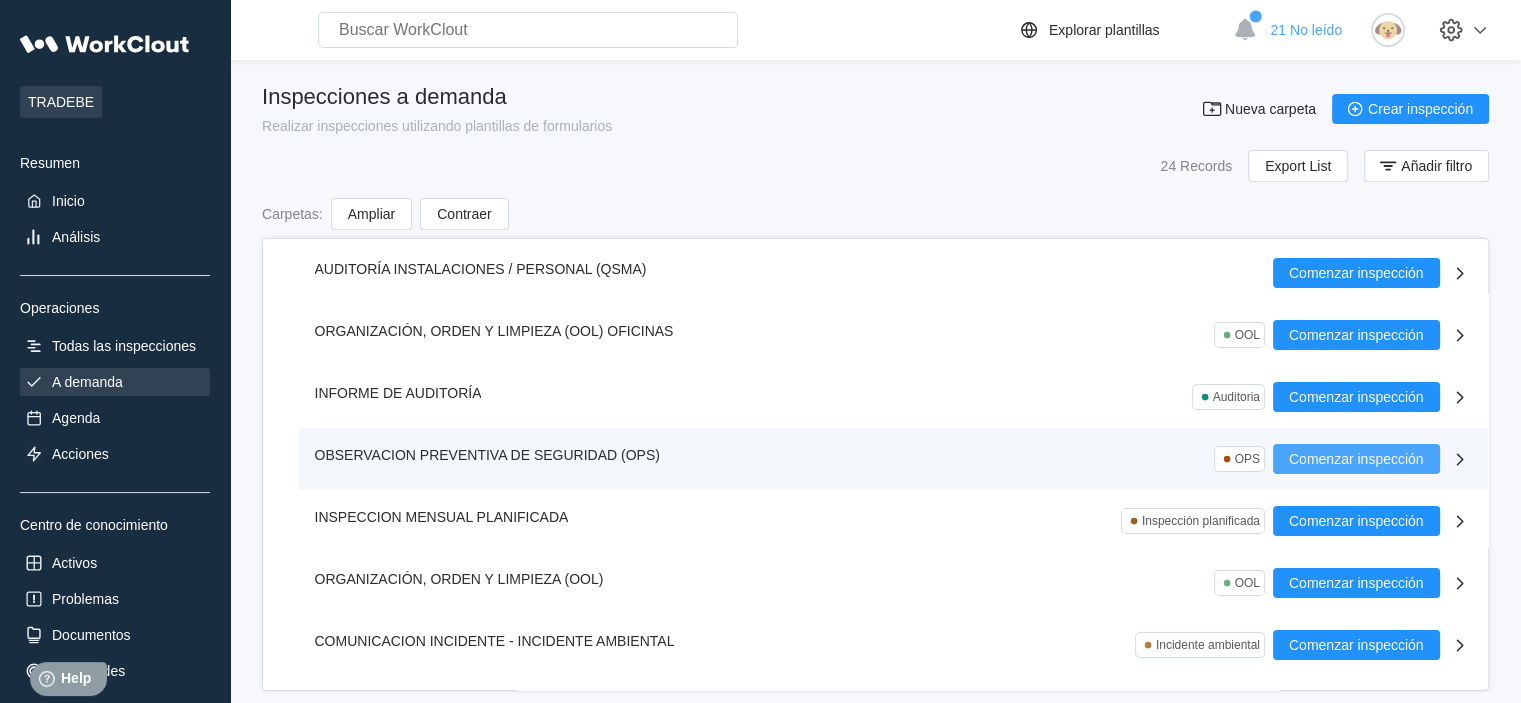click on "Comenzar inspección" at bounding box center [1356, 459] 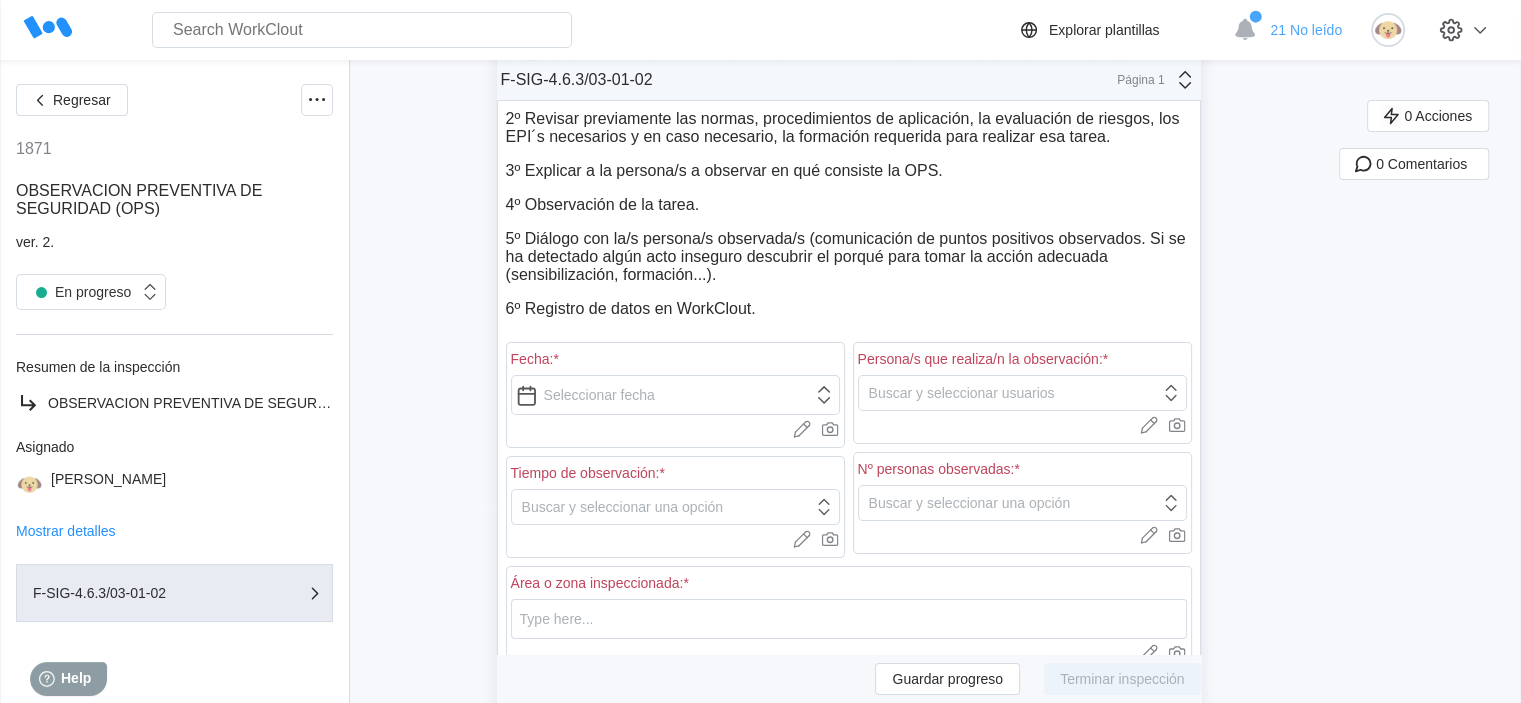scroll, scrollTop: 200, scrollLeft: 0, axis: vertical 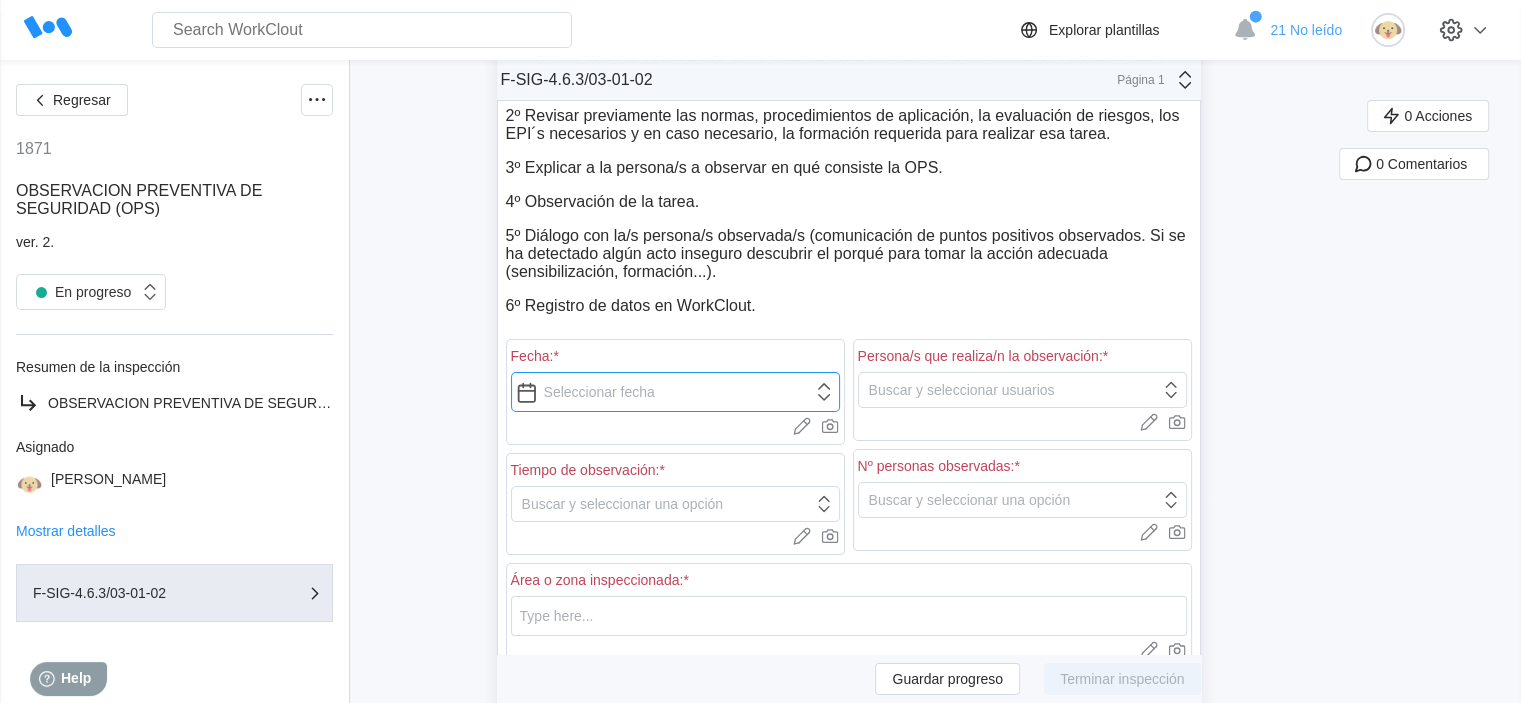 click at bounding box center [675, 392] 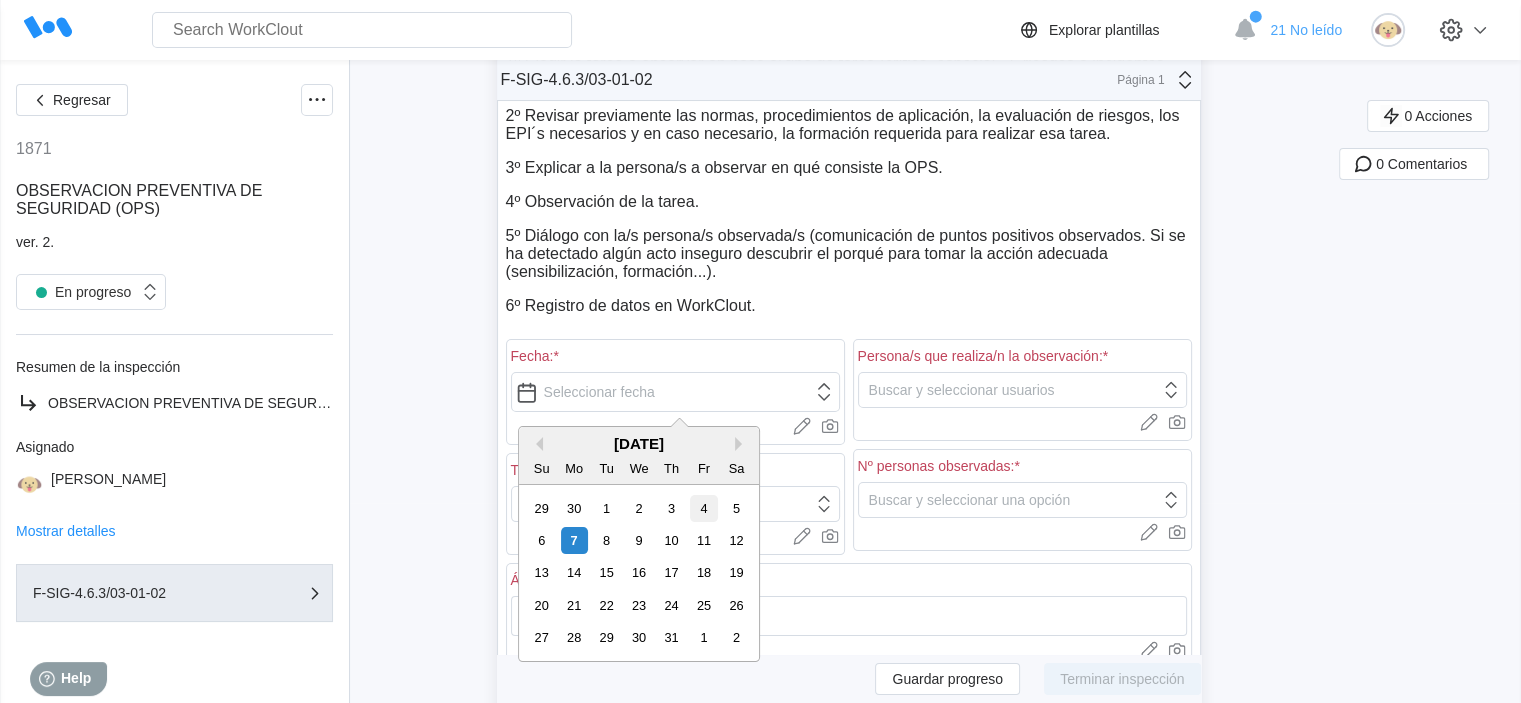 click on "4" at bounding box center [703, 508] 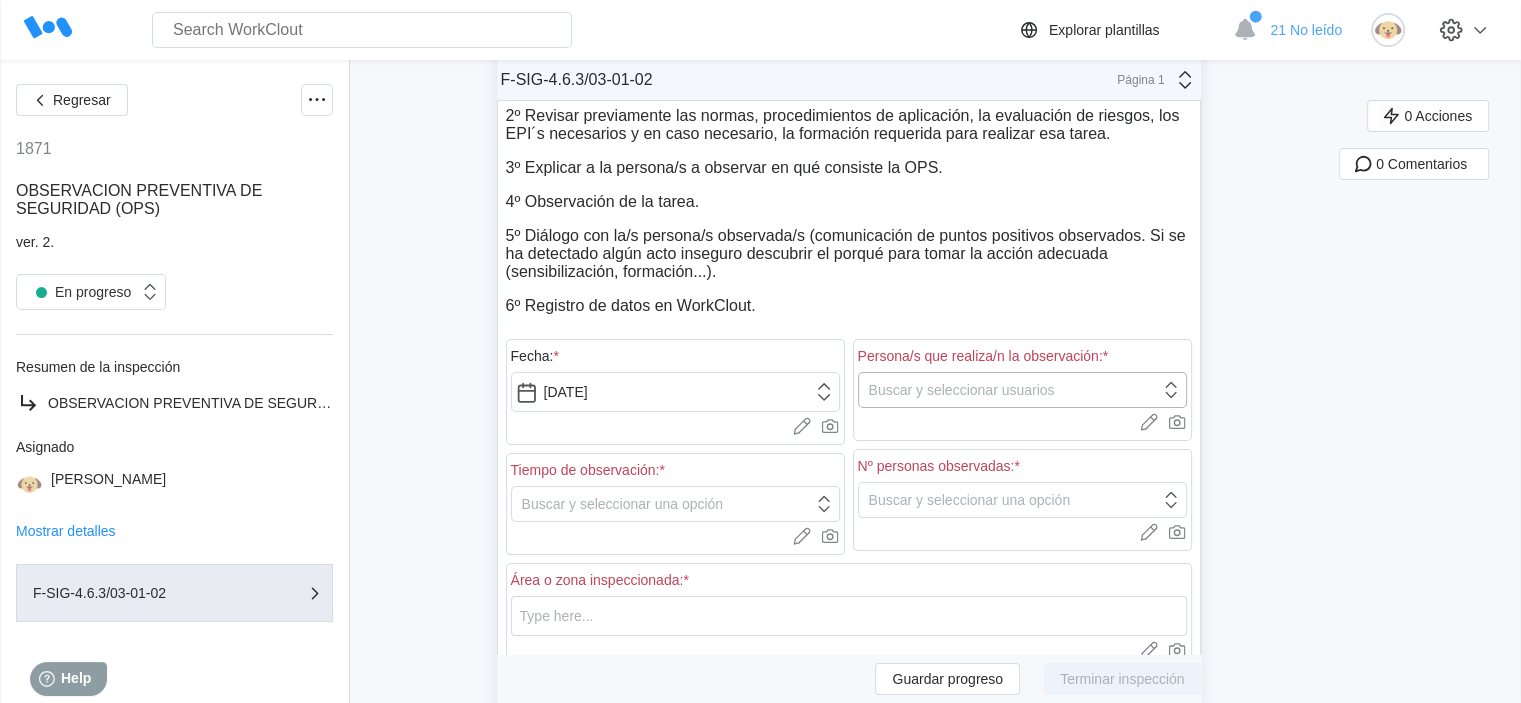 click on "Buscar y seleccionar usuarios" at bounding box center (1022, 390) 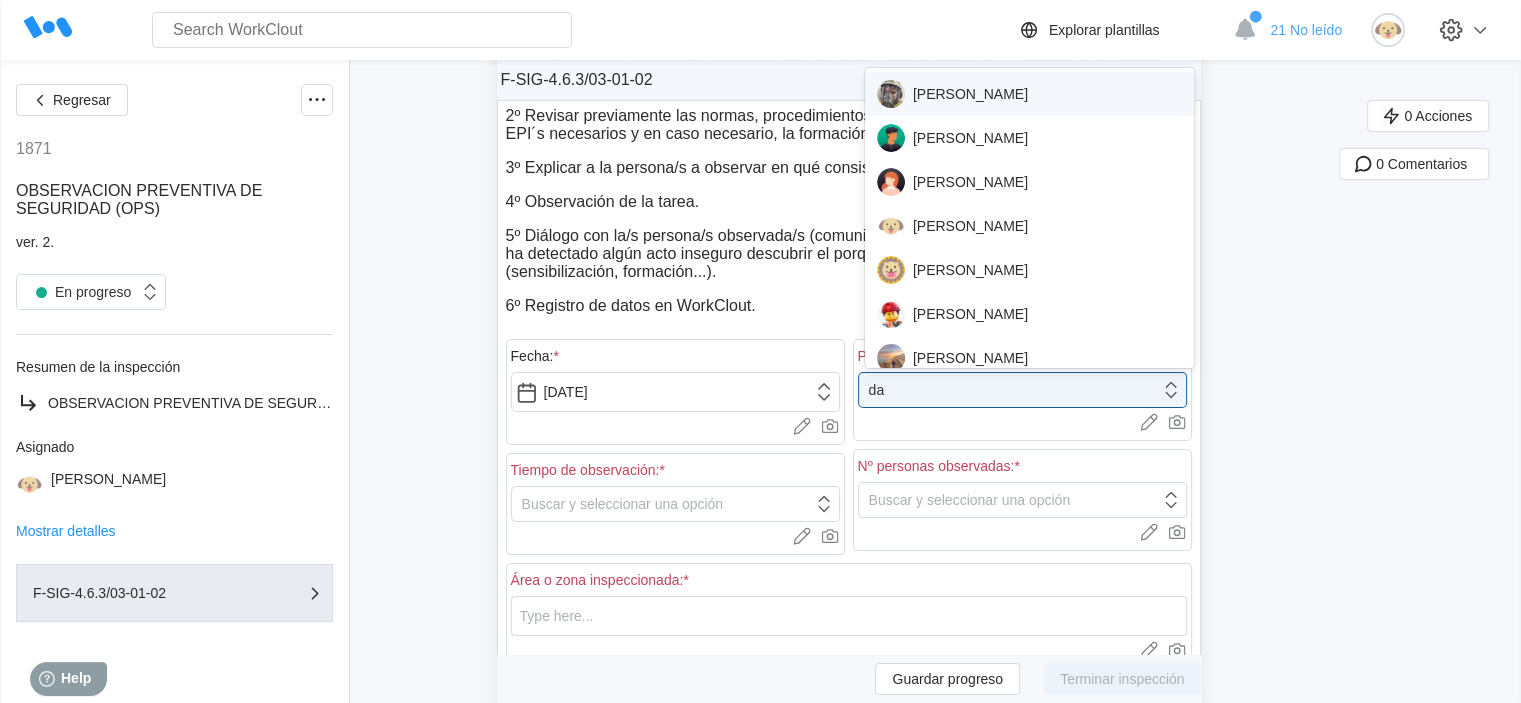 type on "dan" 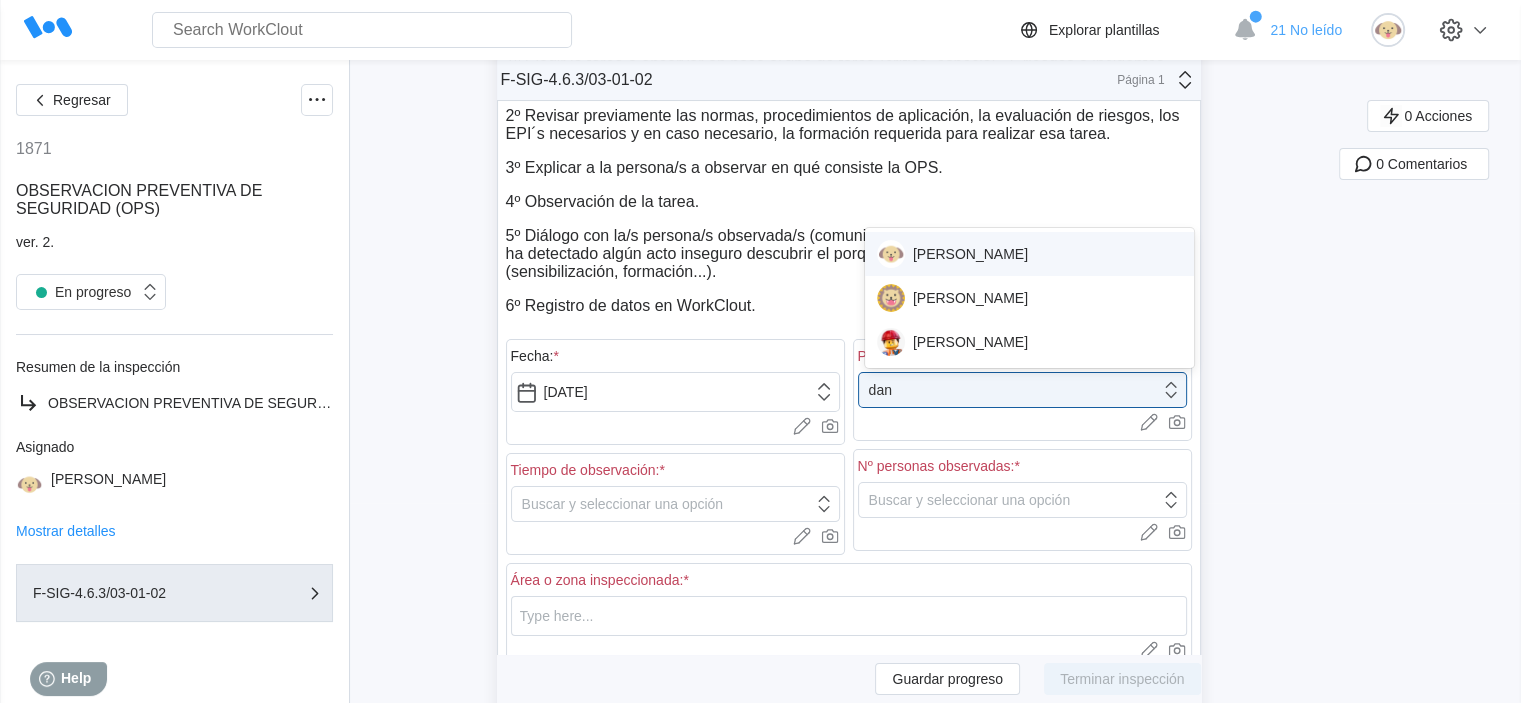 click on "[PERSON_NAME]" at bounding box center [1030, 254] 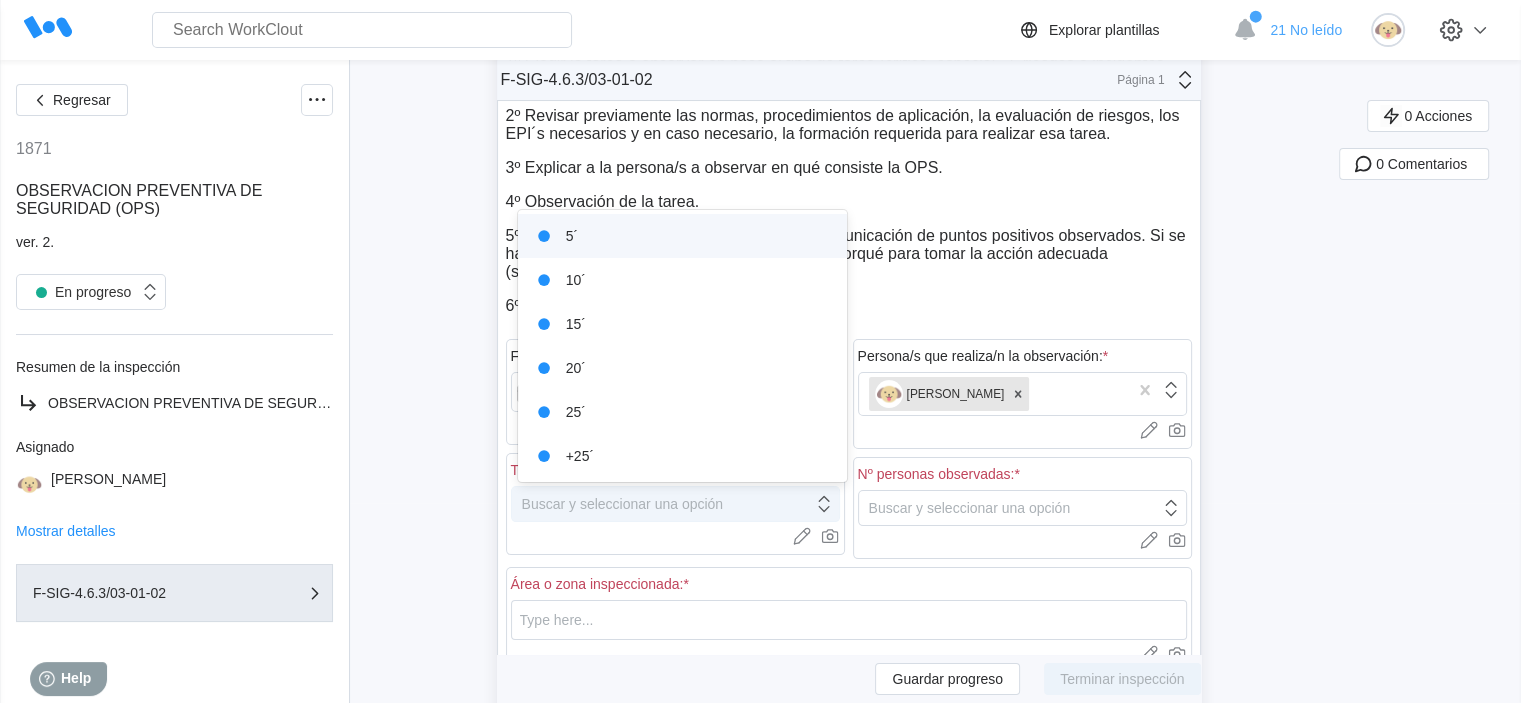 click on "Buscar y seleccionar una opción" at bounding box center [623, 504] 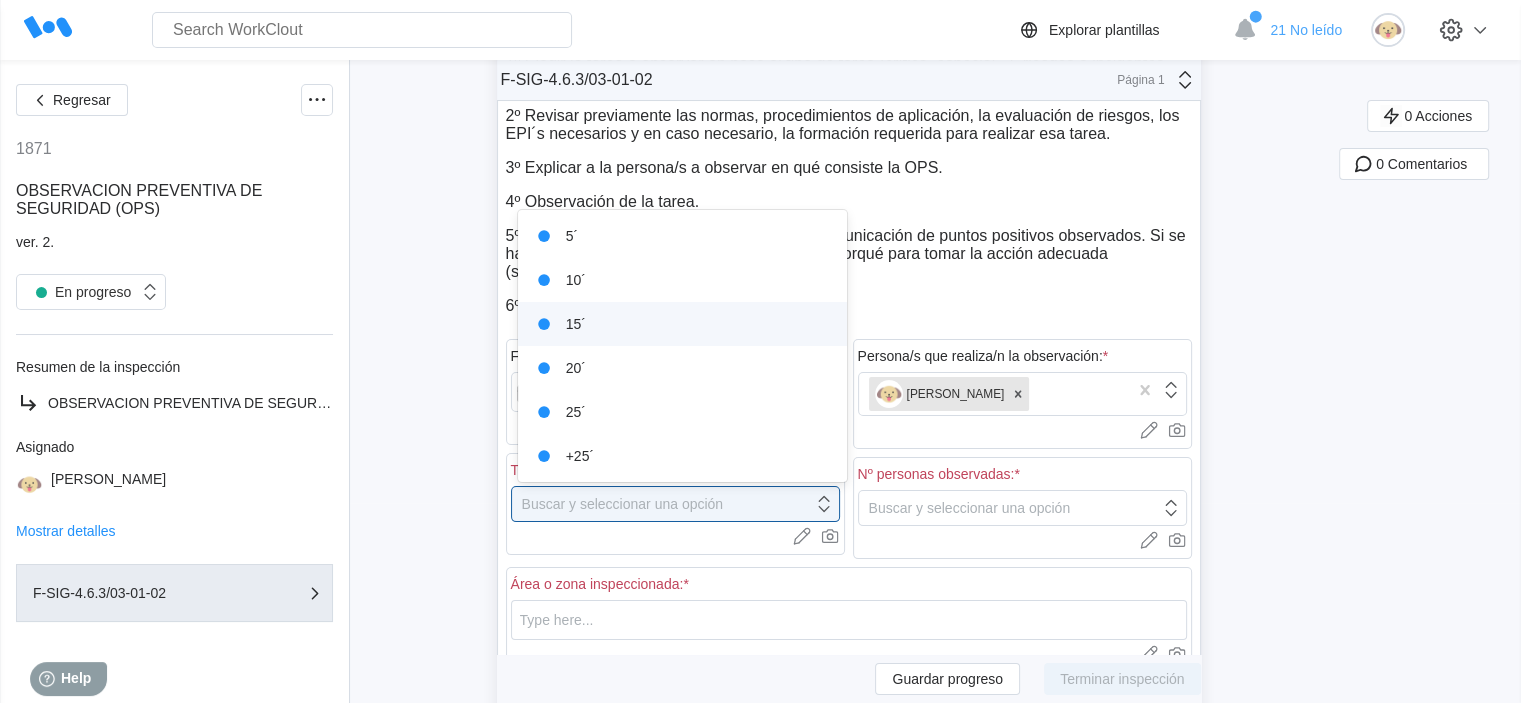 click on "15´" at bounding box center (683, 324) 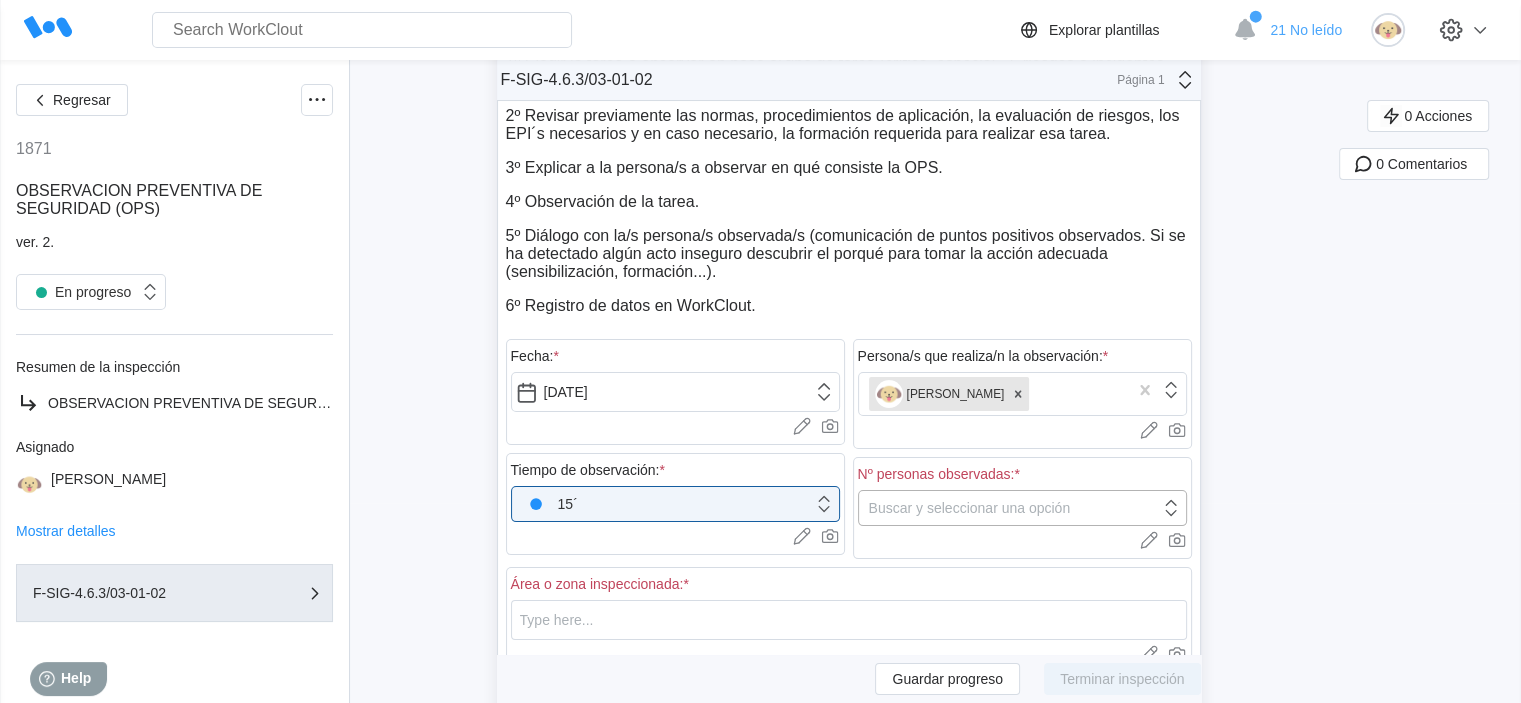 click on "Buscar y seleccionar una opción" at bounding box center [970, 508] 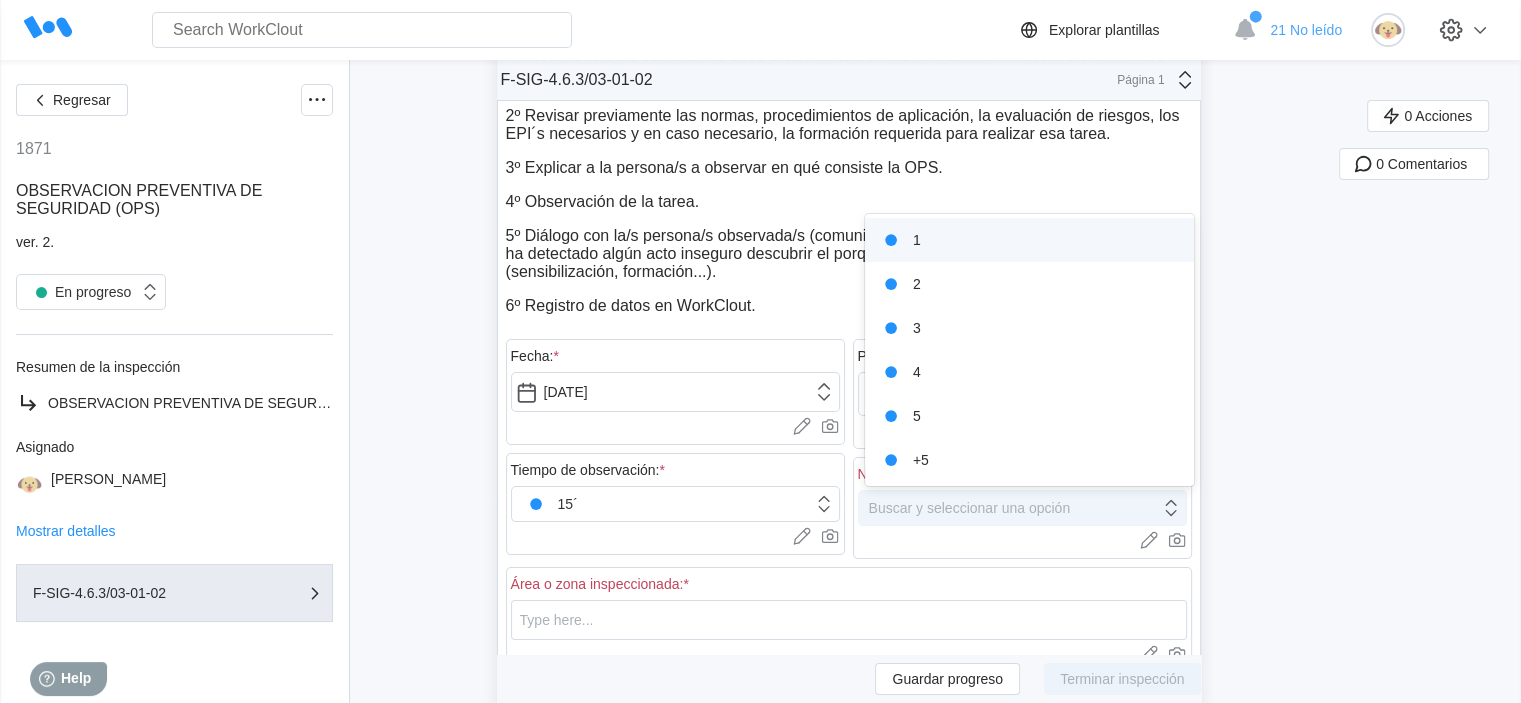 type on "1" 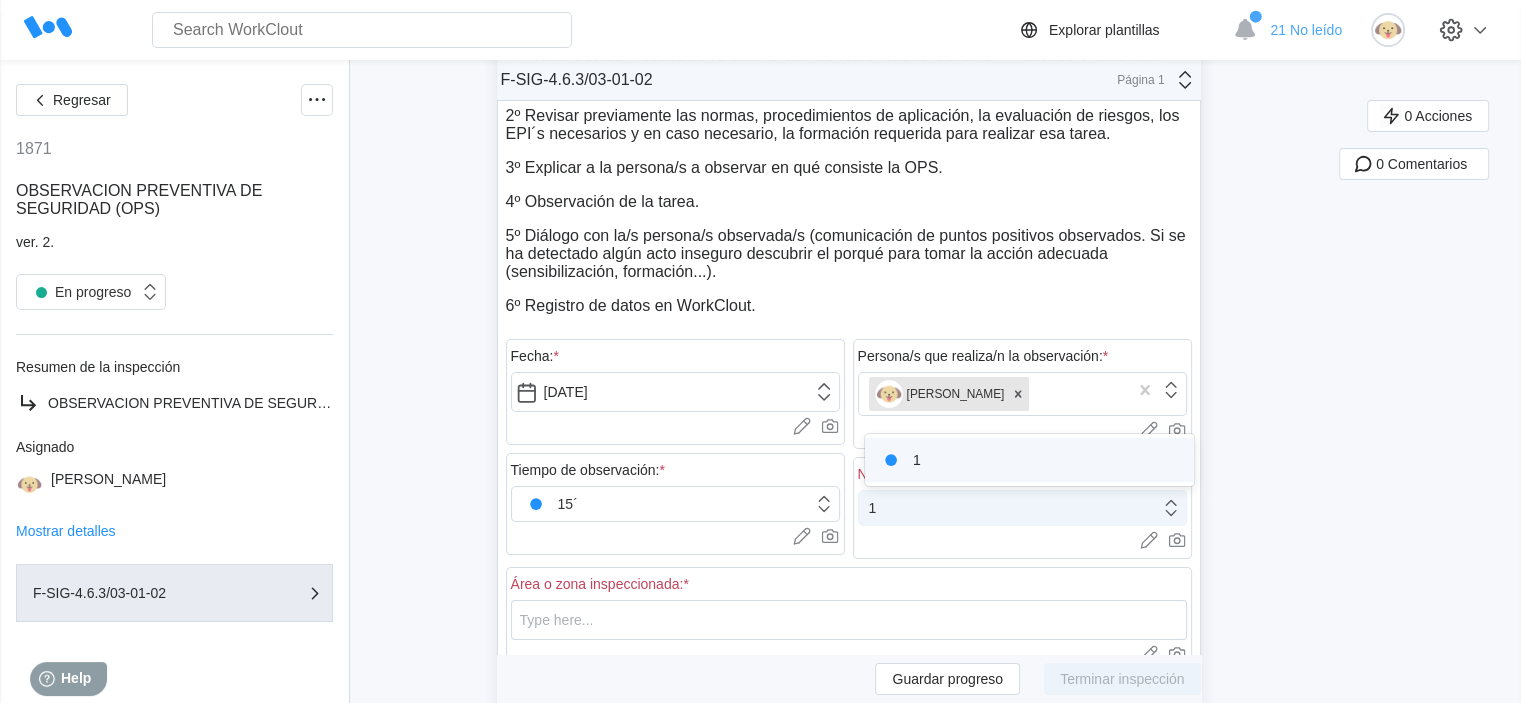 type 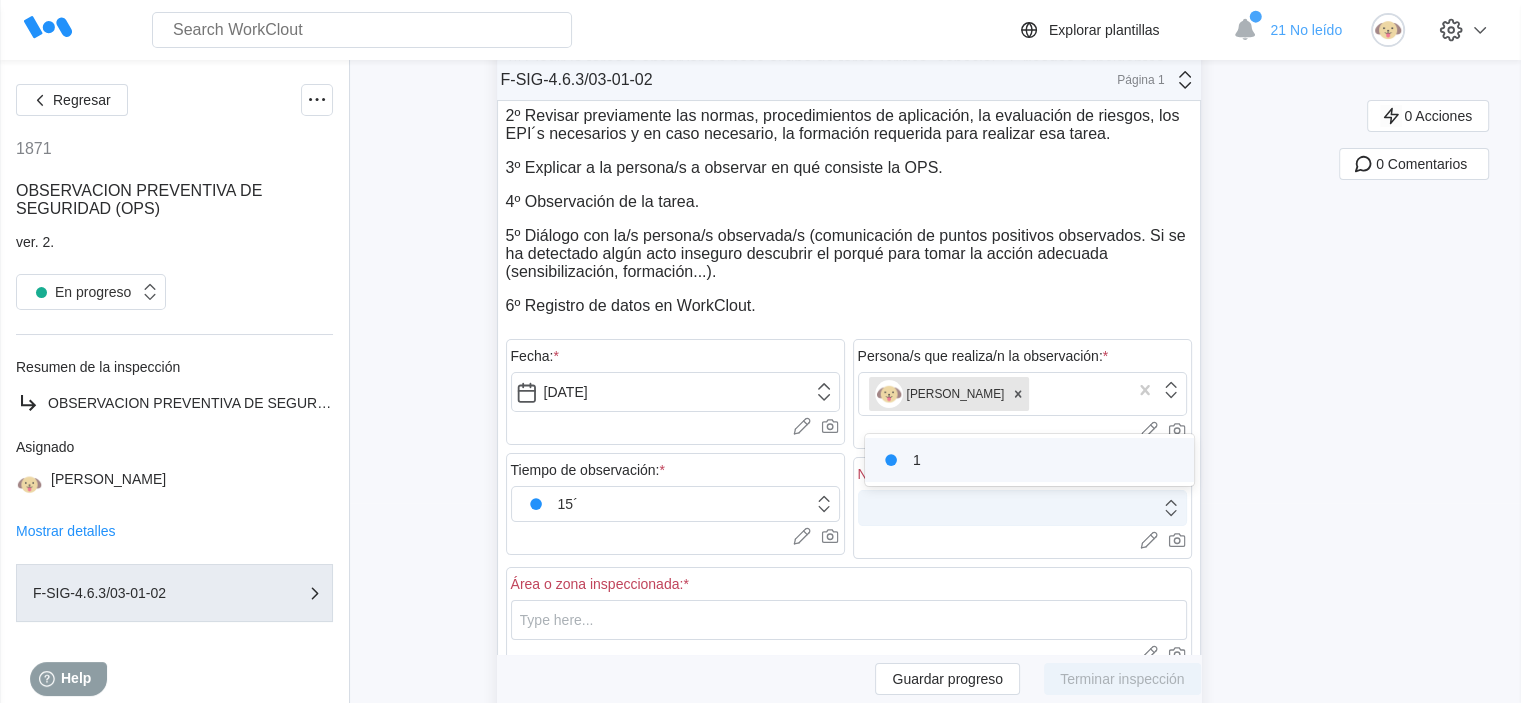 click on "1" at bounding box center [1009, 508] 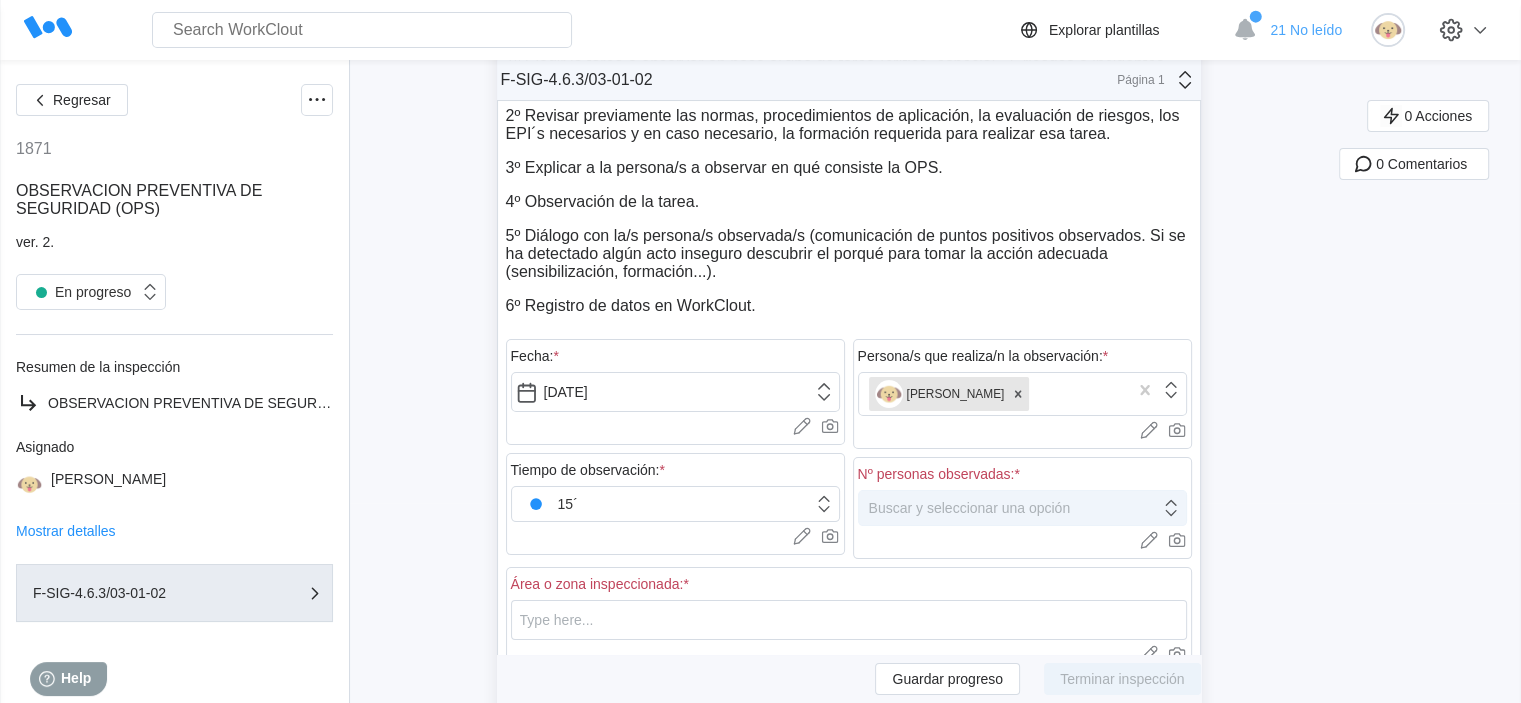 click on "Buscar y seleccionar una opción" at bounding box center (970, 508) 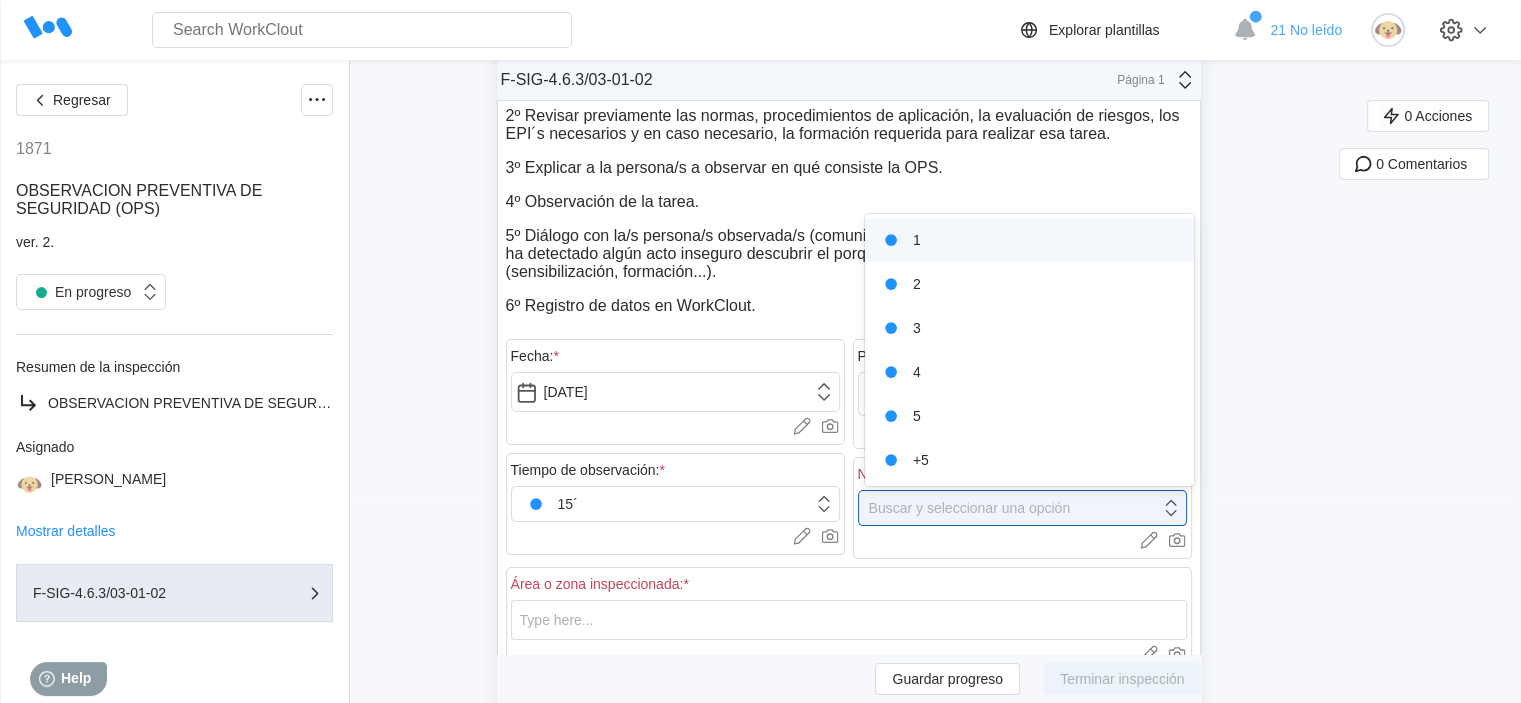 click on "1" at bounding box center (1030, 240) 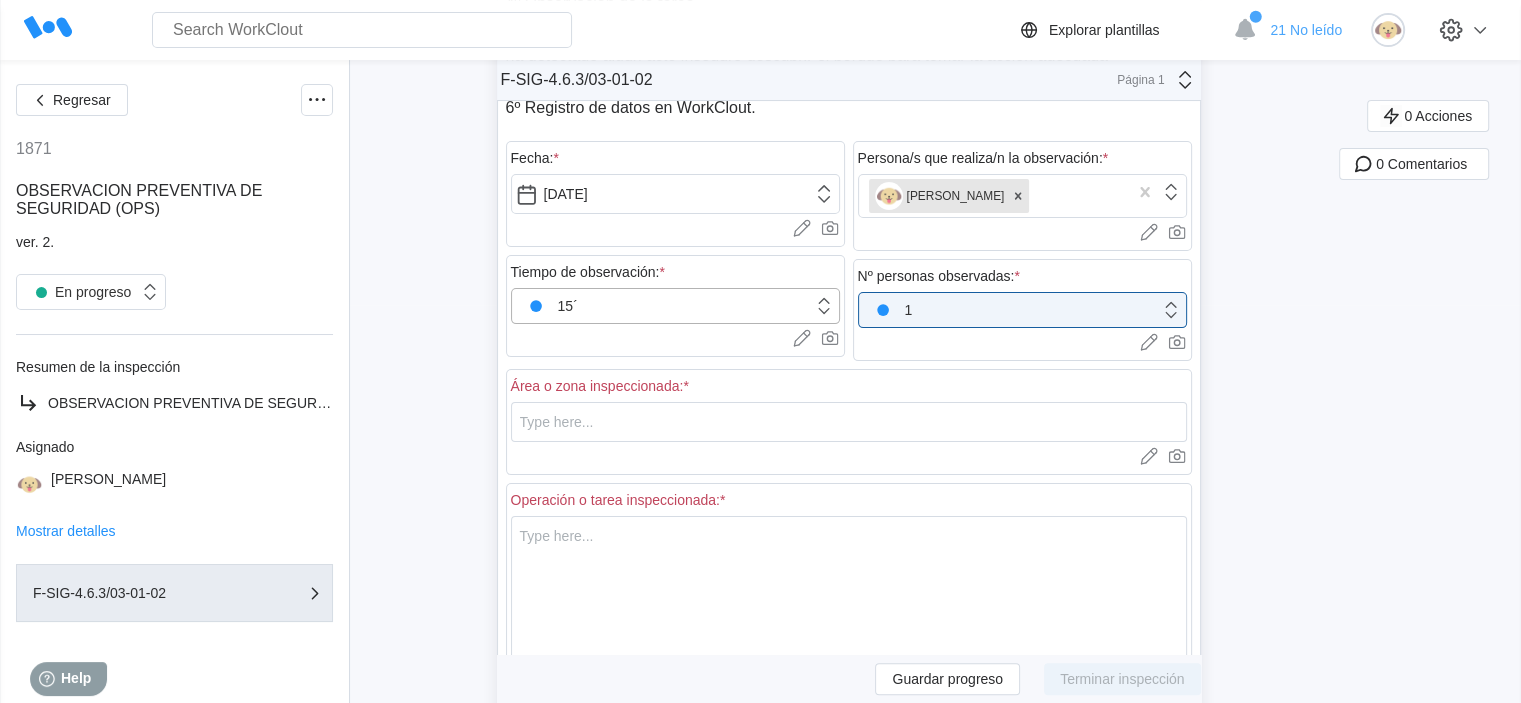 scroll, scrollTop: 400, scrollLeft: 0, axis: vertical 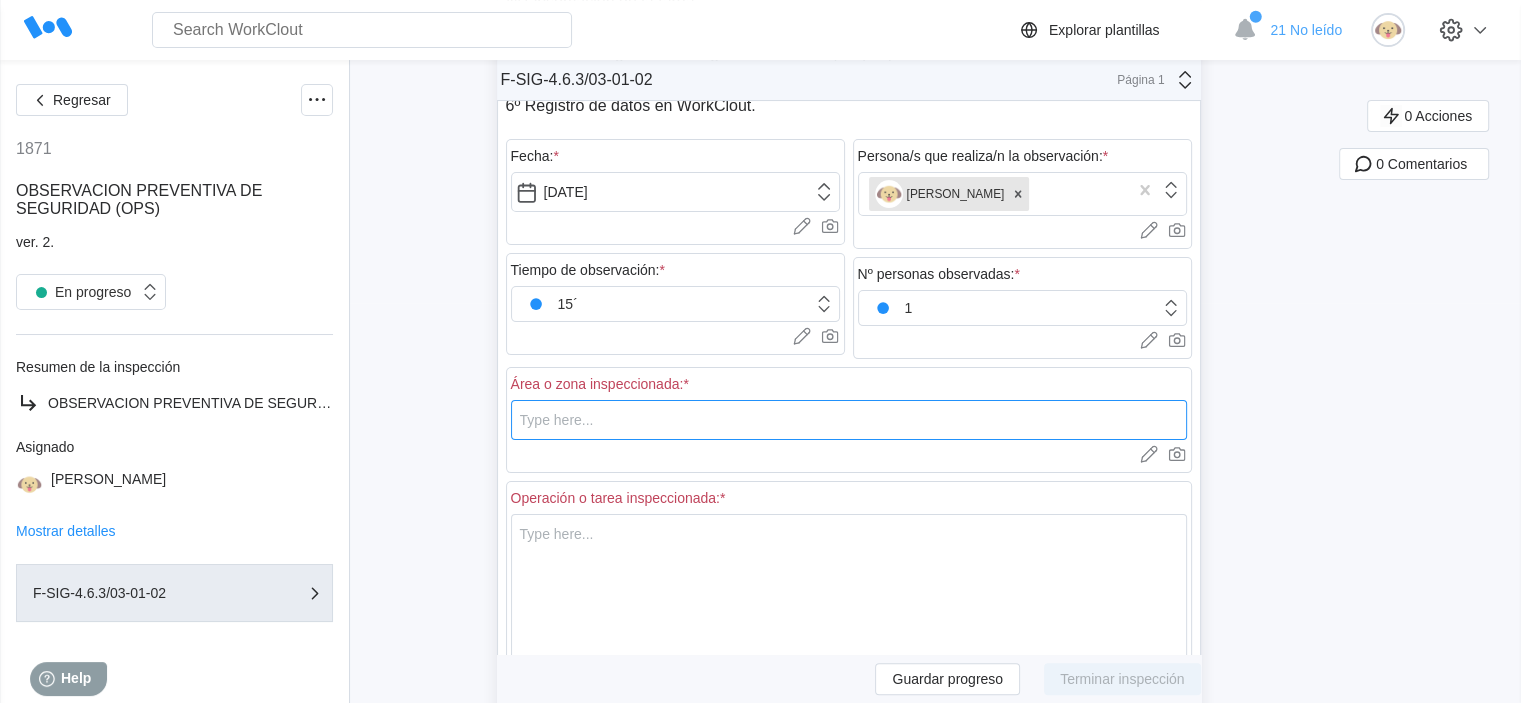 click at bounding box center [849, 420] 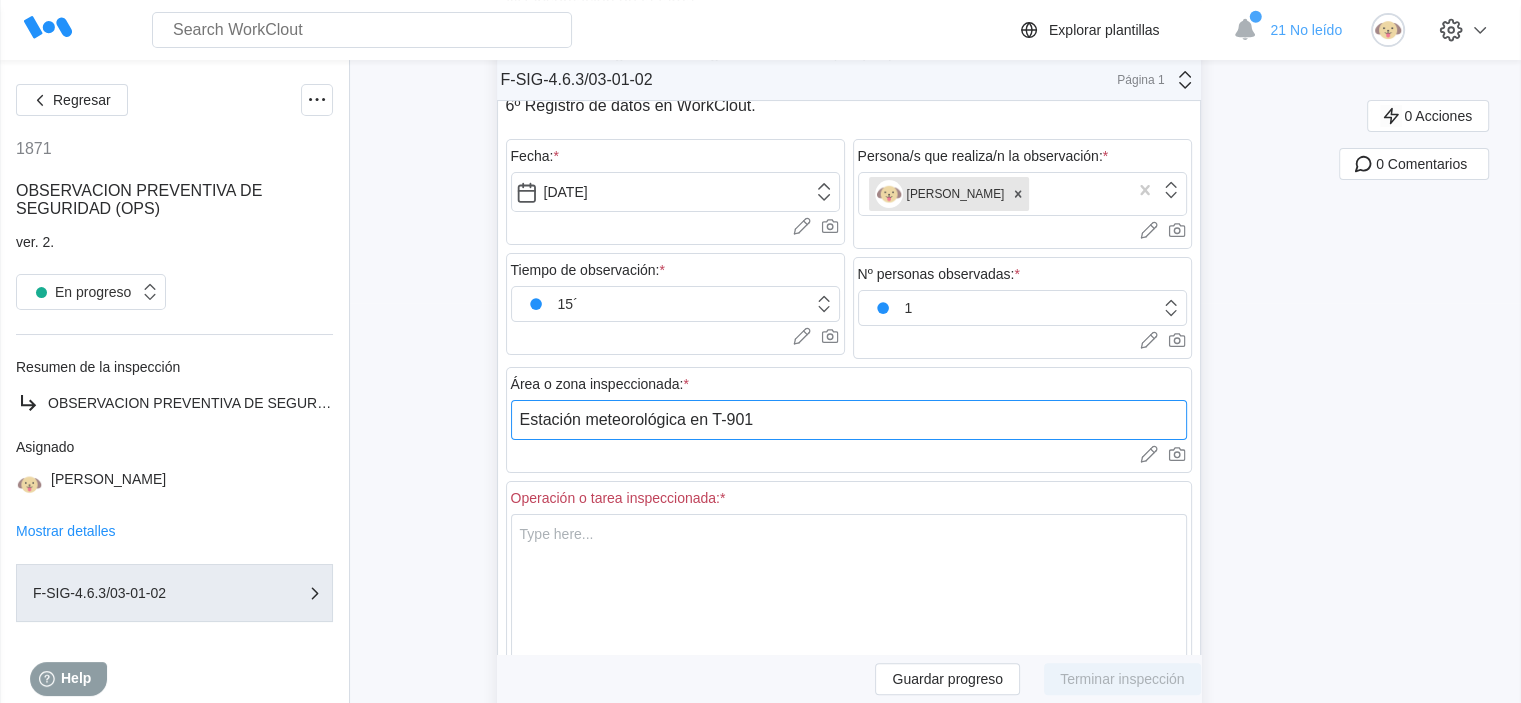 type on "Estación meteorológica en T-901" 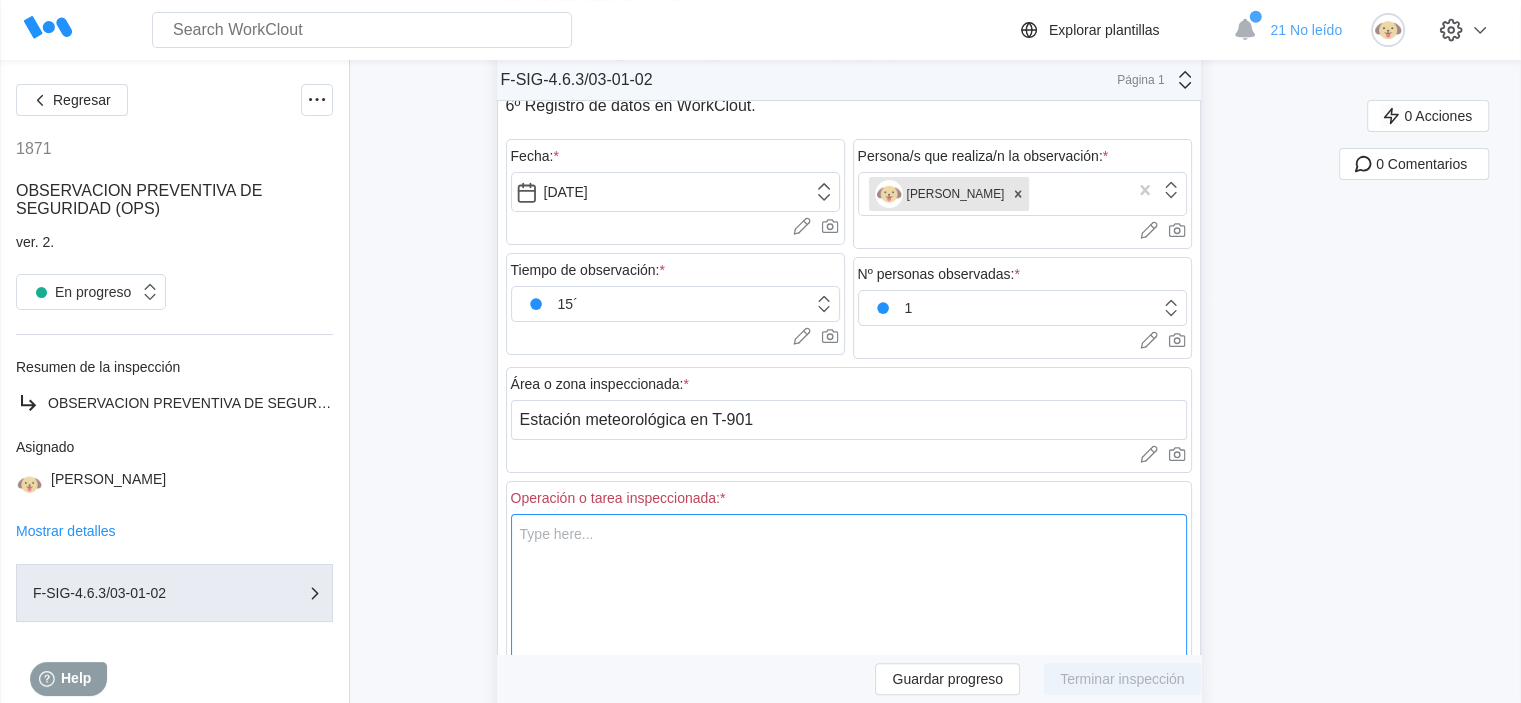 click at bounding box center [849, 614] 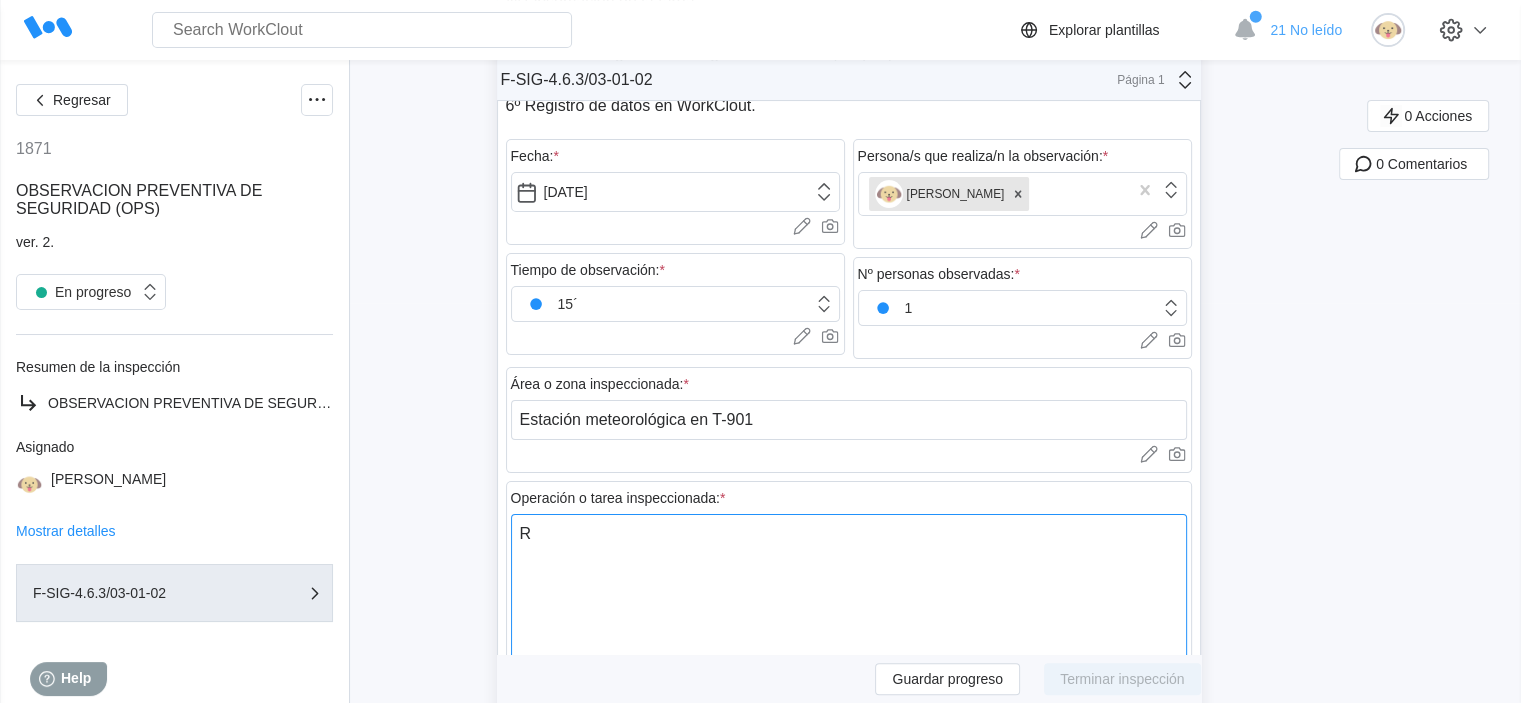 type on "Re" 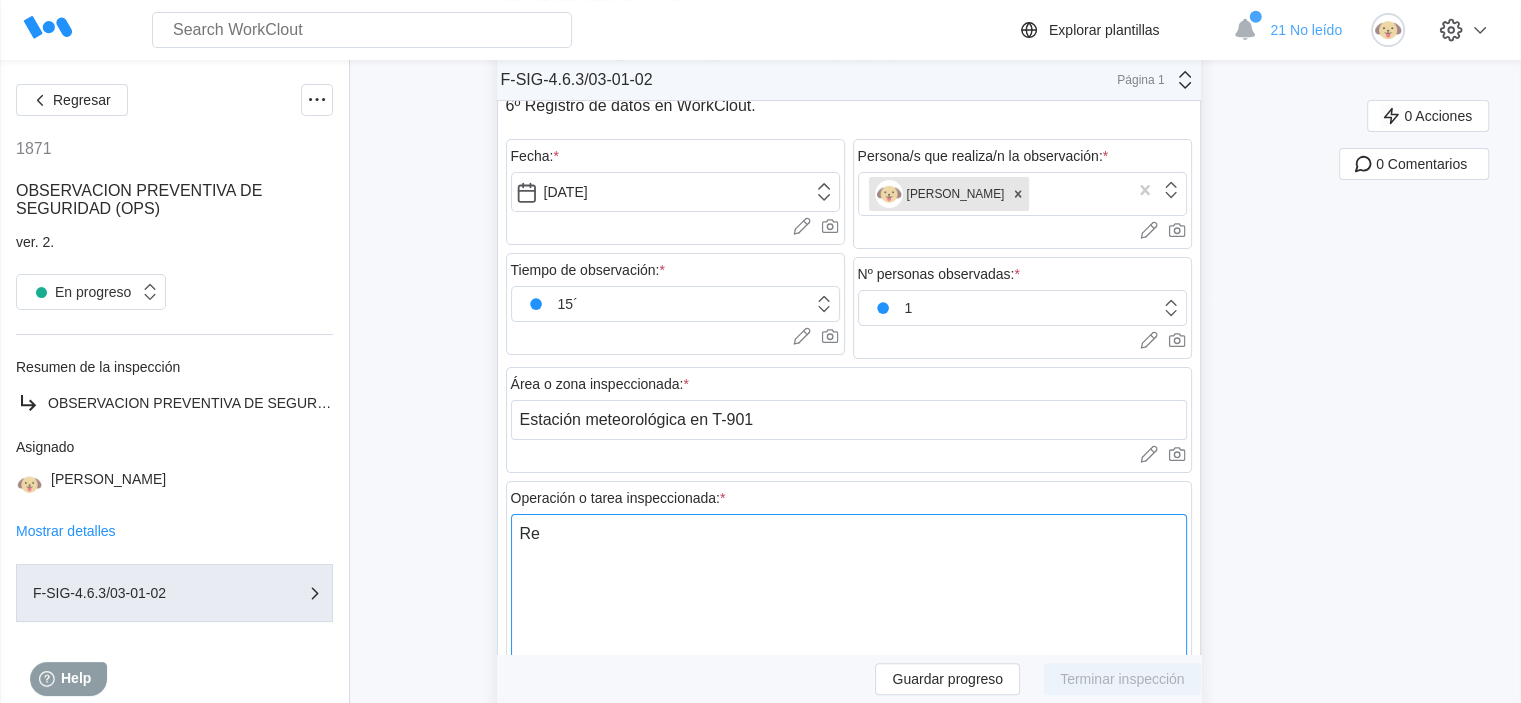 type on "Rev" 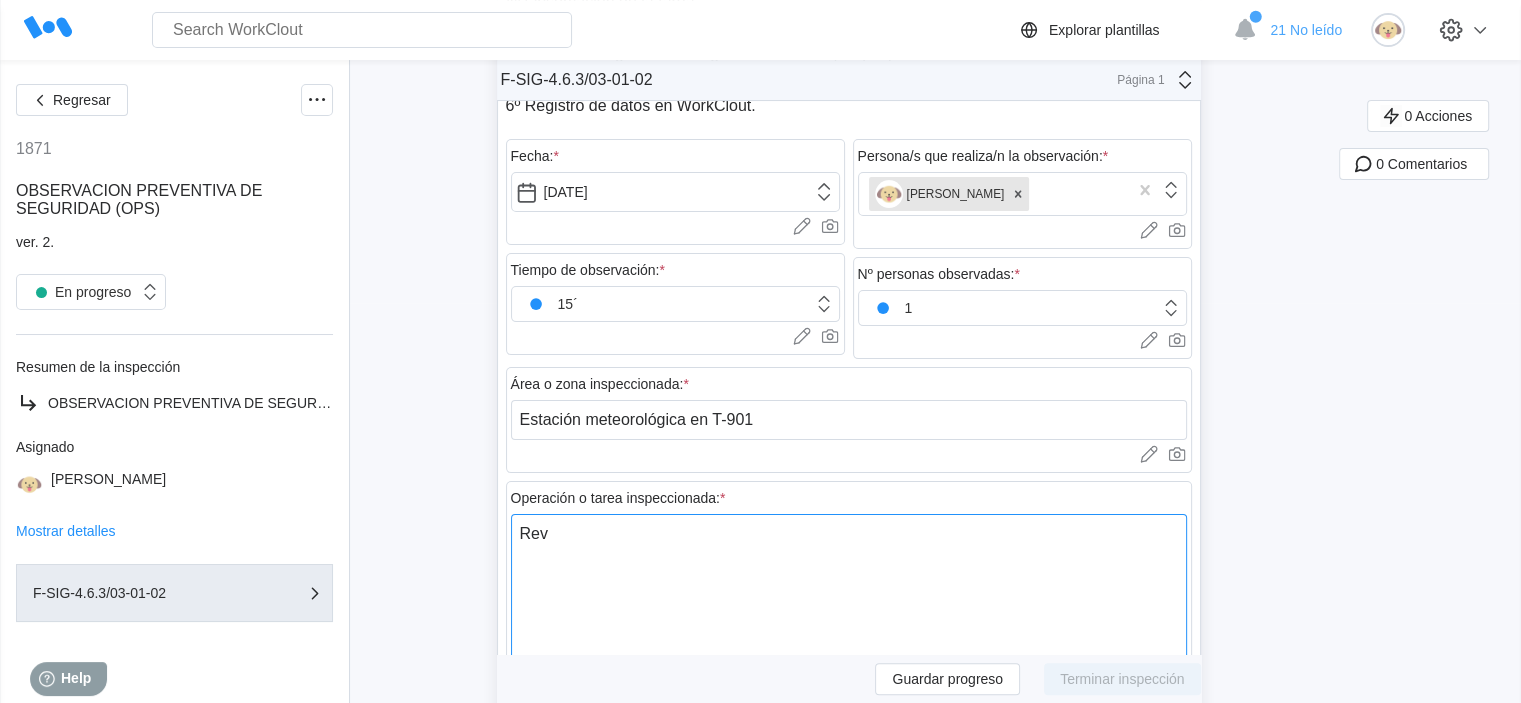 type on "Revi" 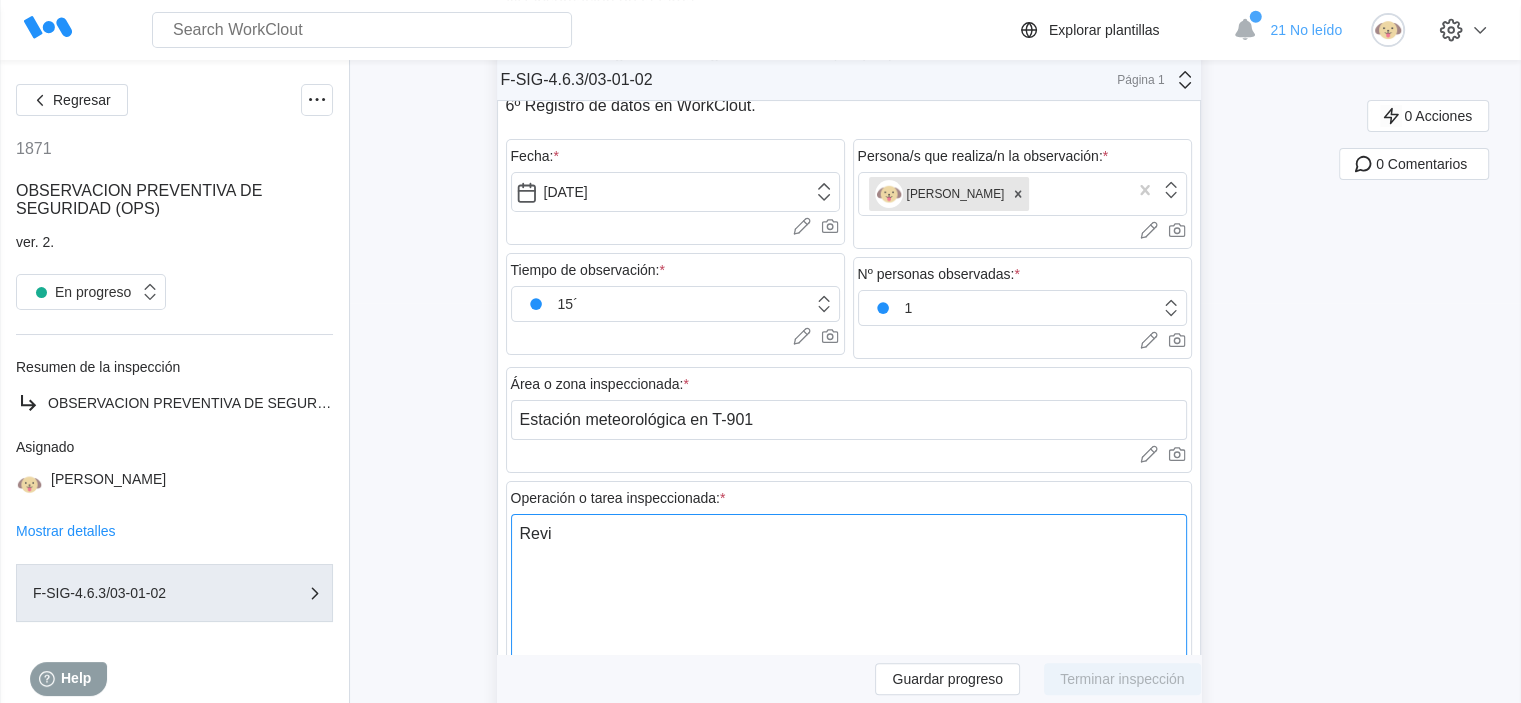 type on "Revis" 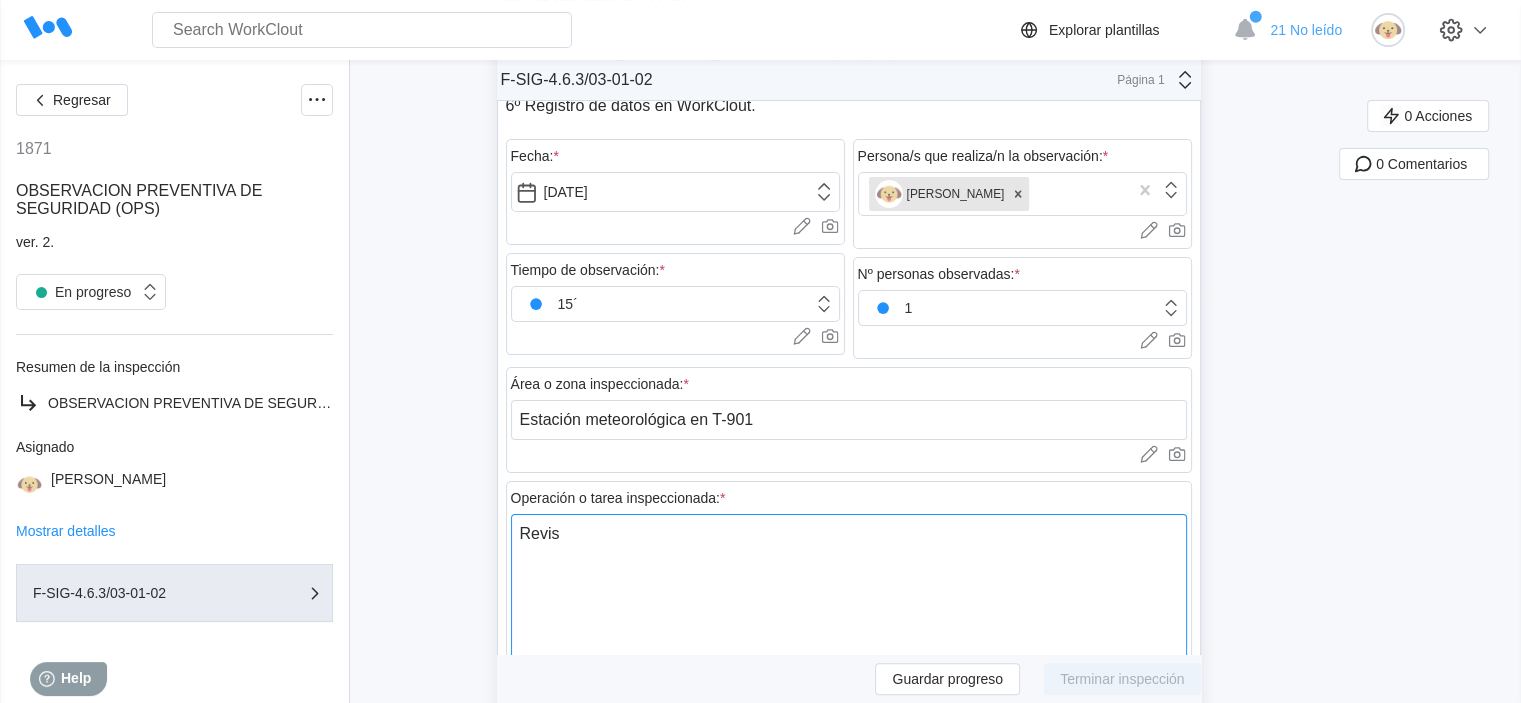type on "Revisi" 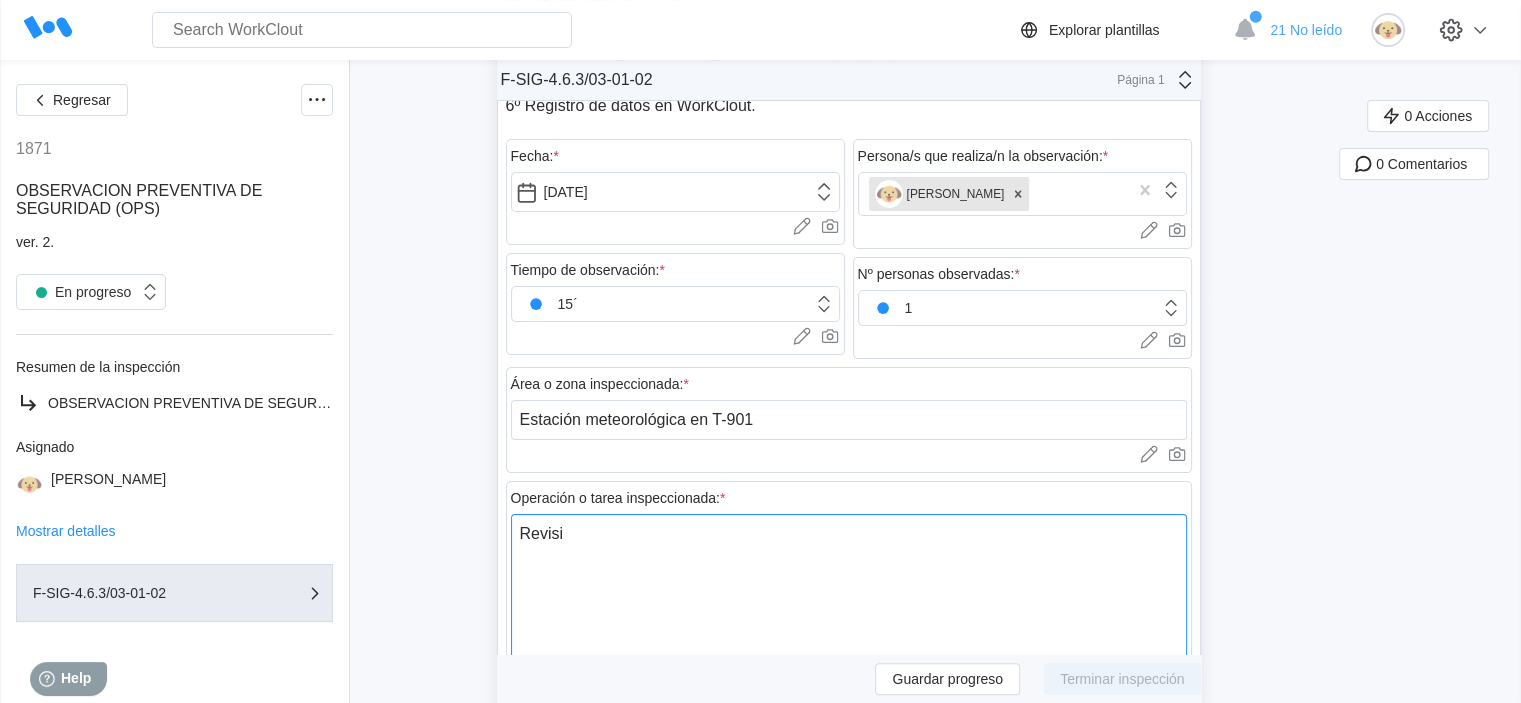 type on "Revisió" 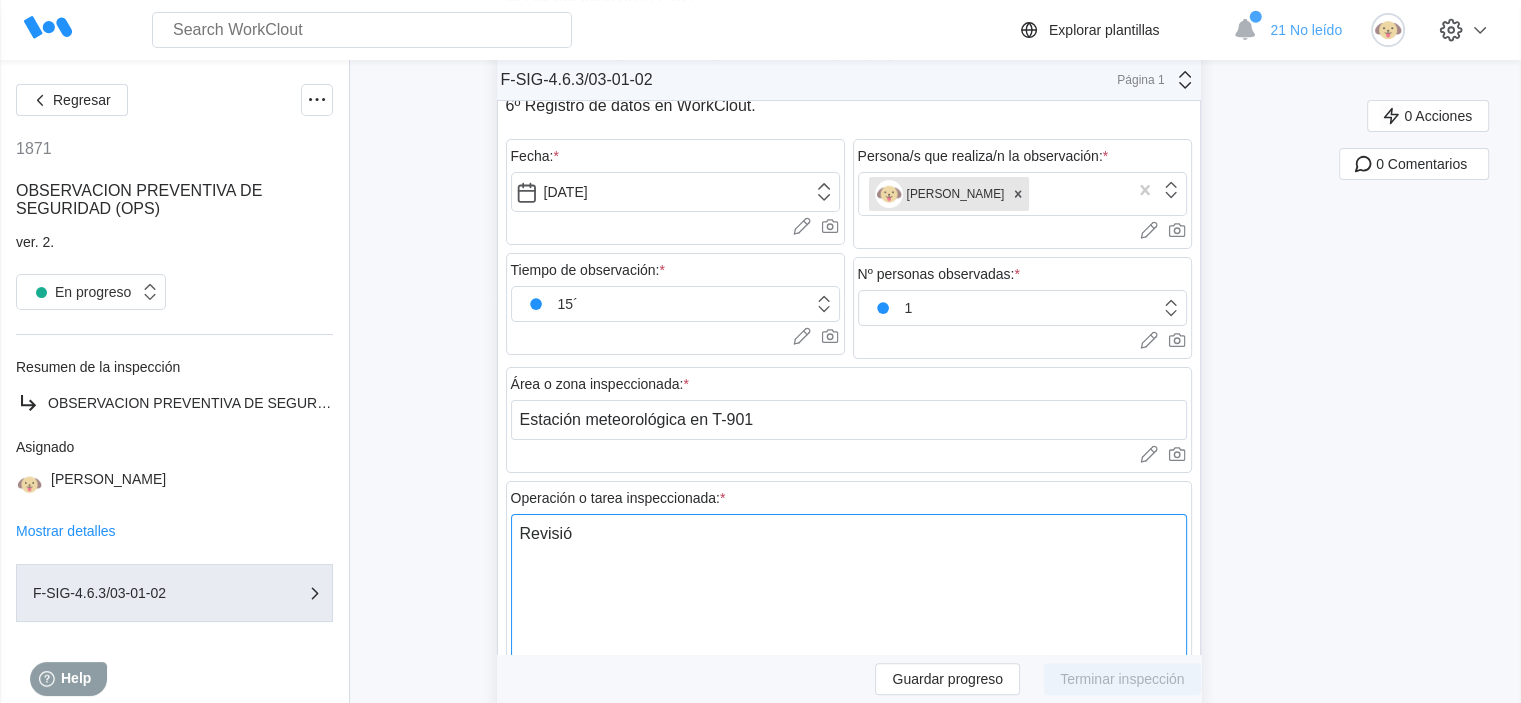 type on "Revisión" 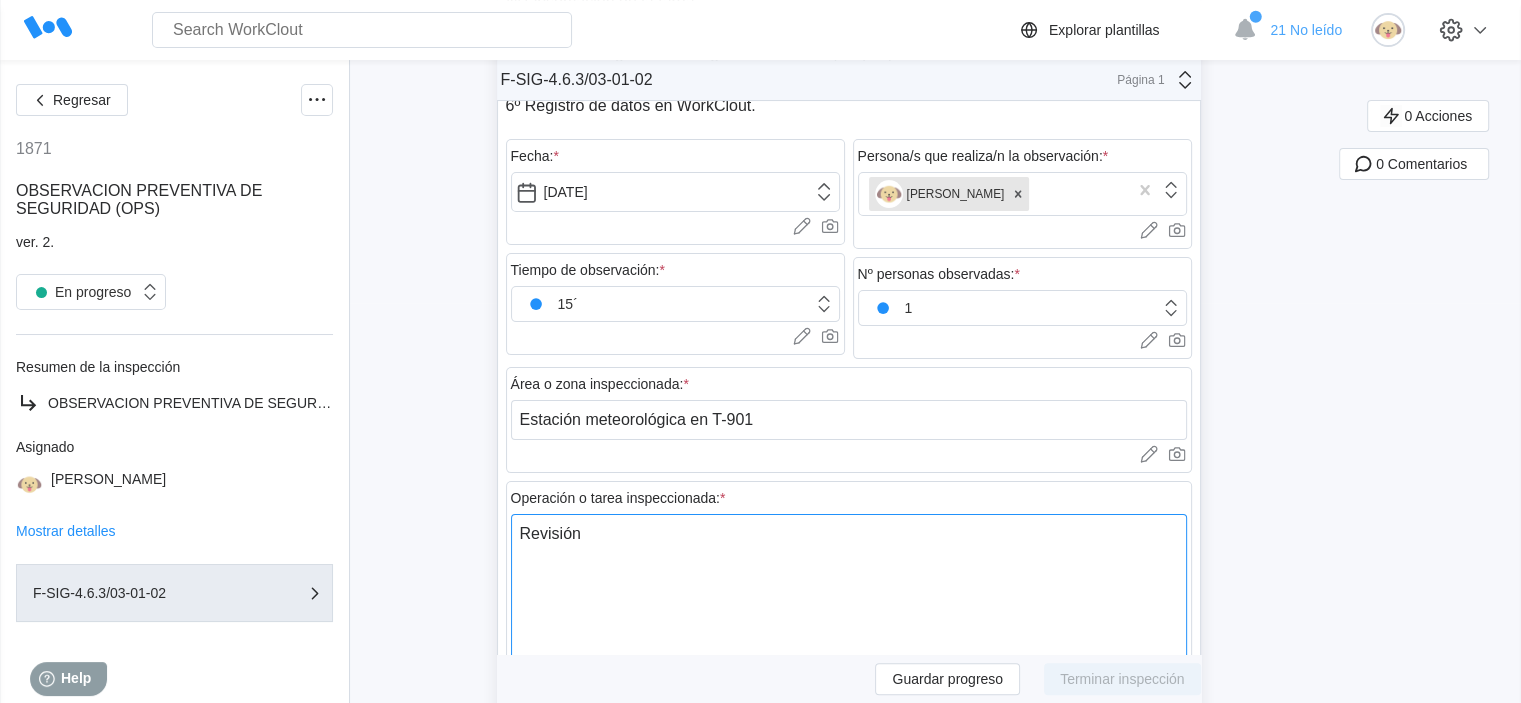 type on "Revisión" 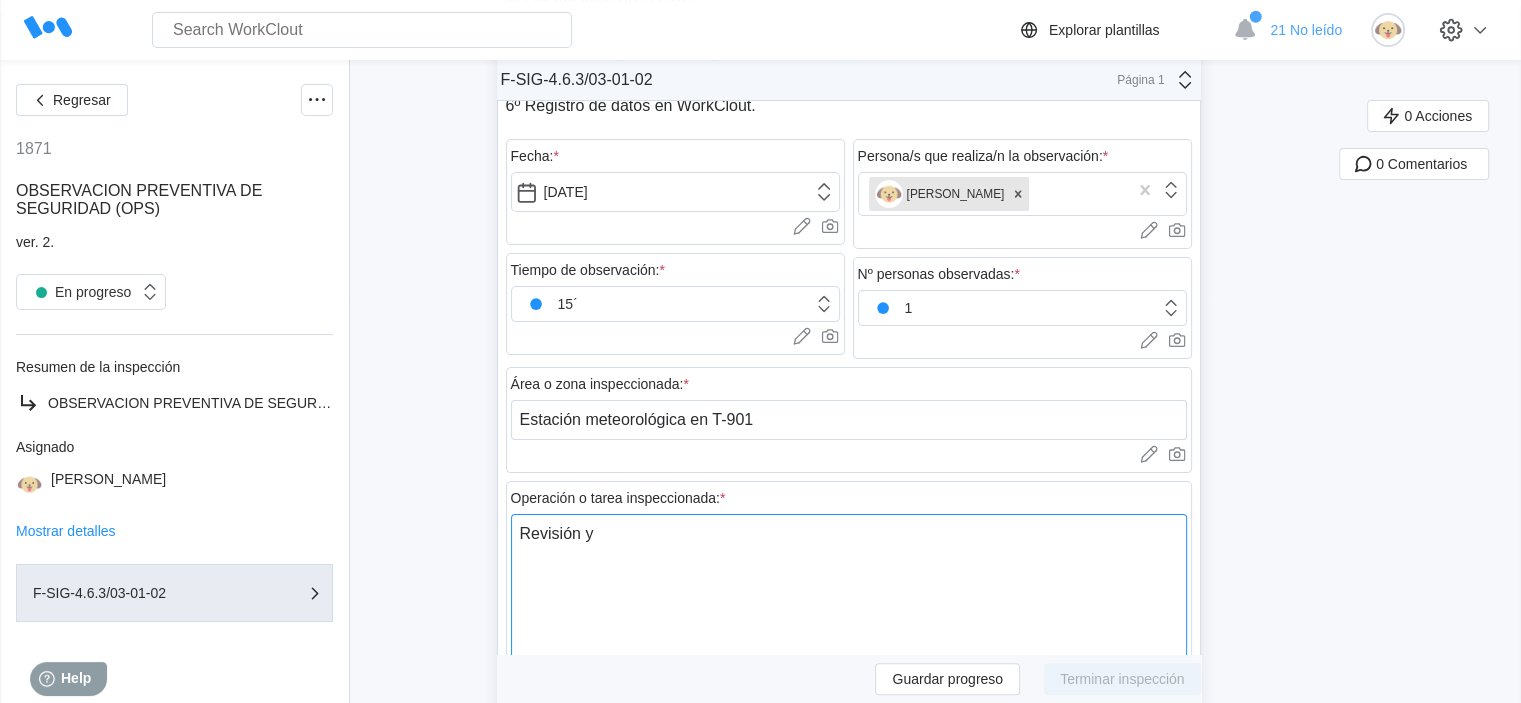 type on "Revisión y" 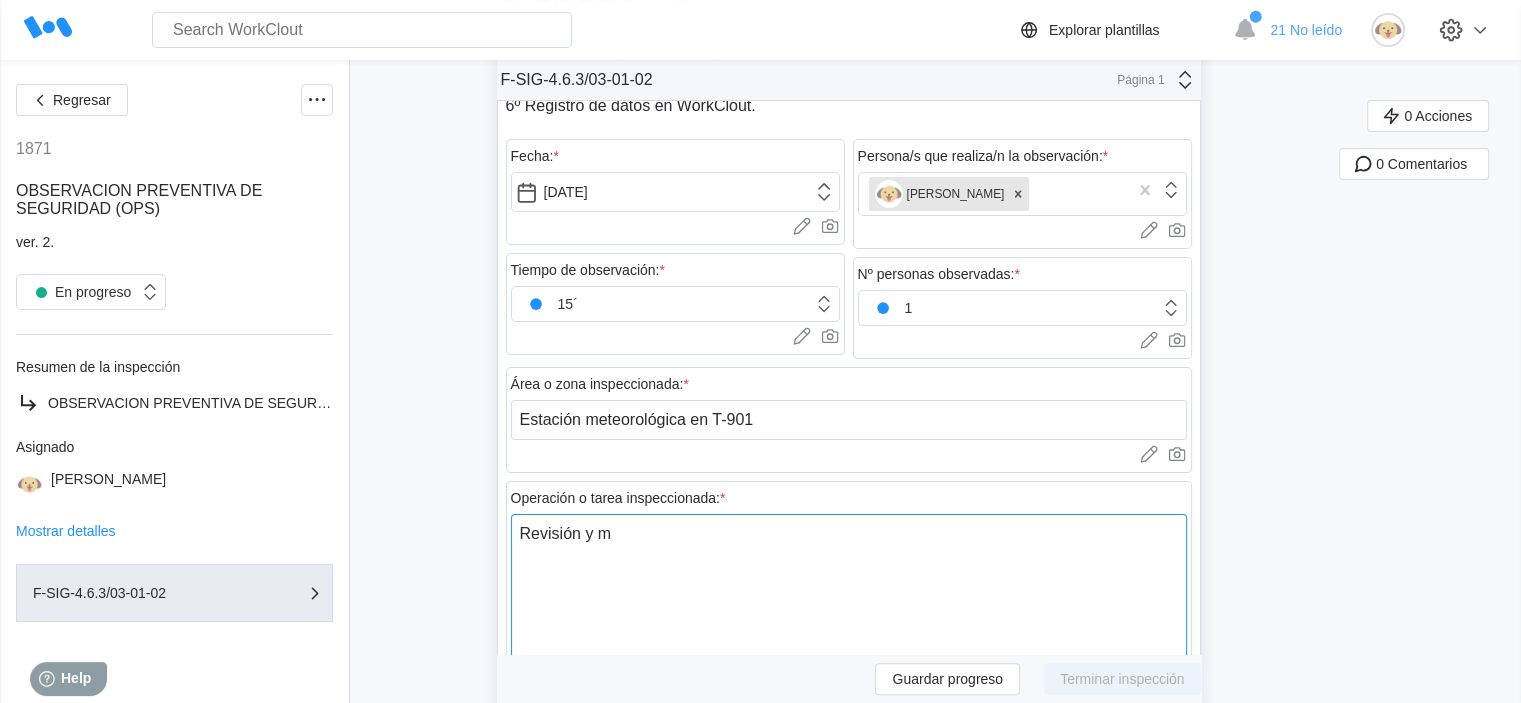 type on "Revisión y ma" 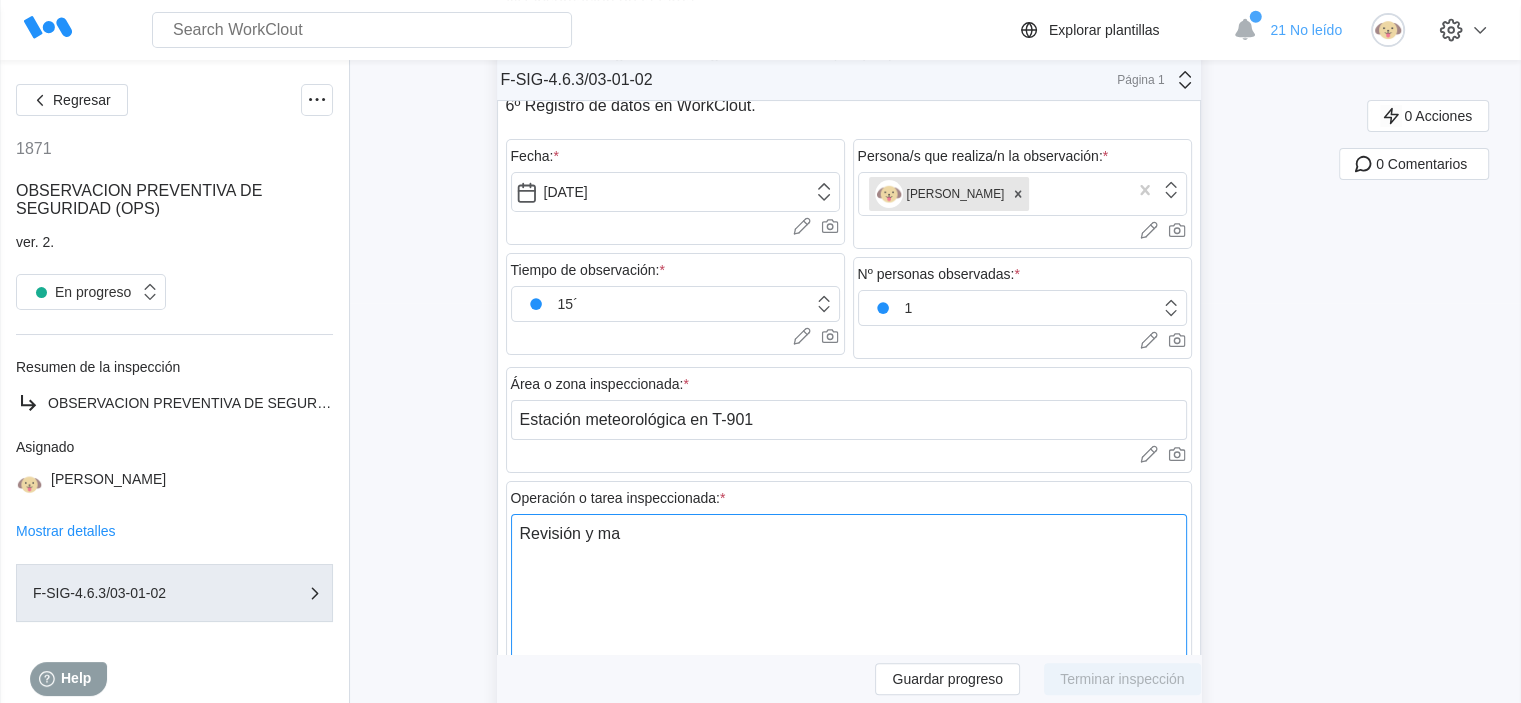 type on "Revisión y man" 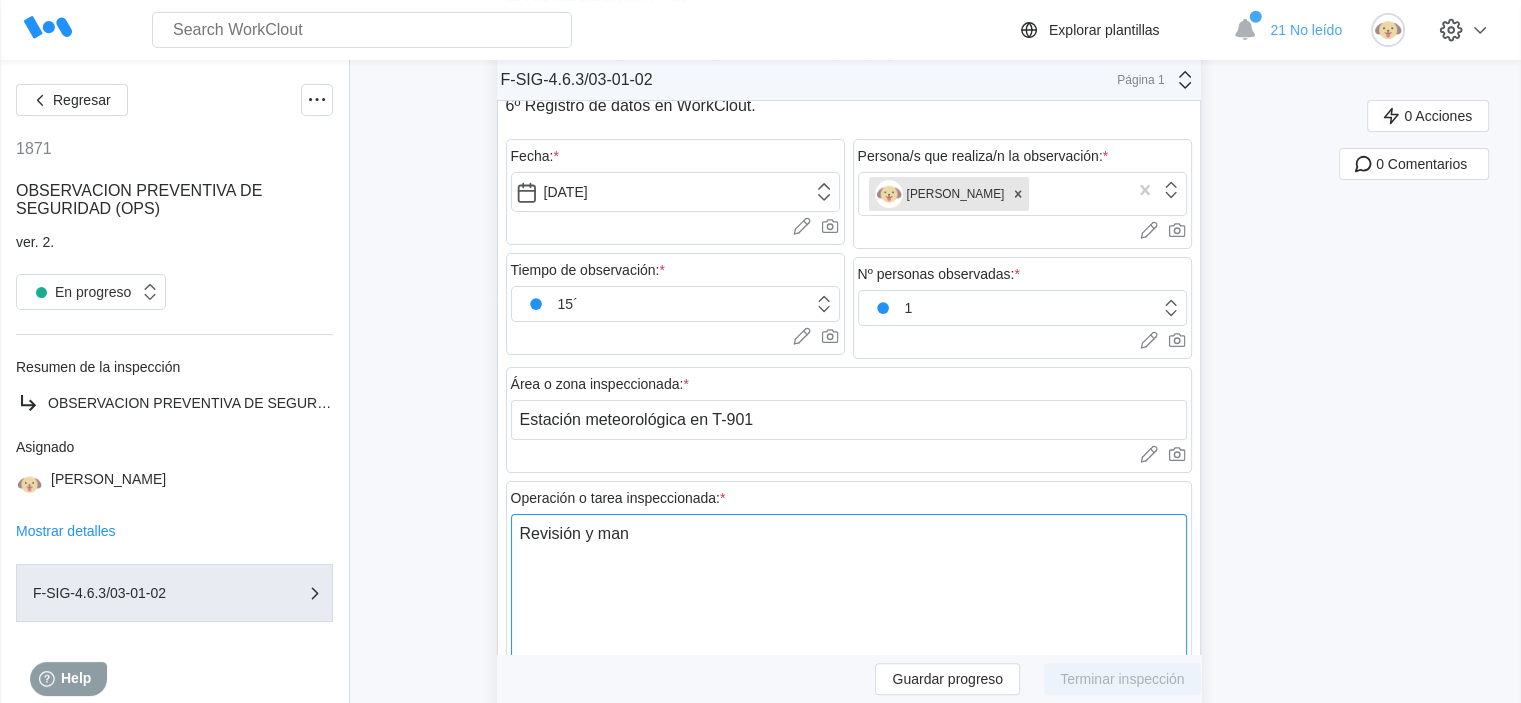 type on "x" 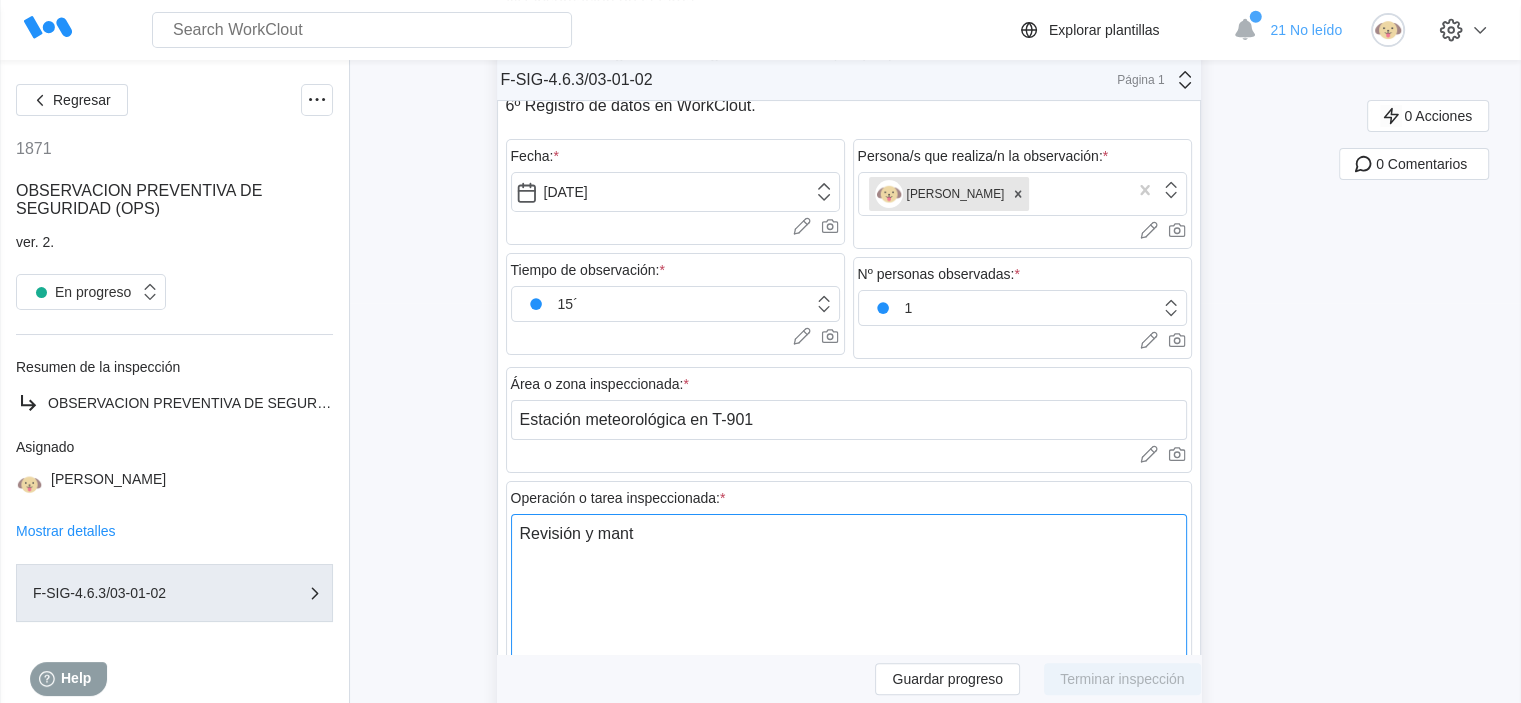 type on "Revisión y mante" 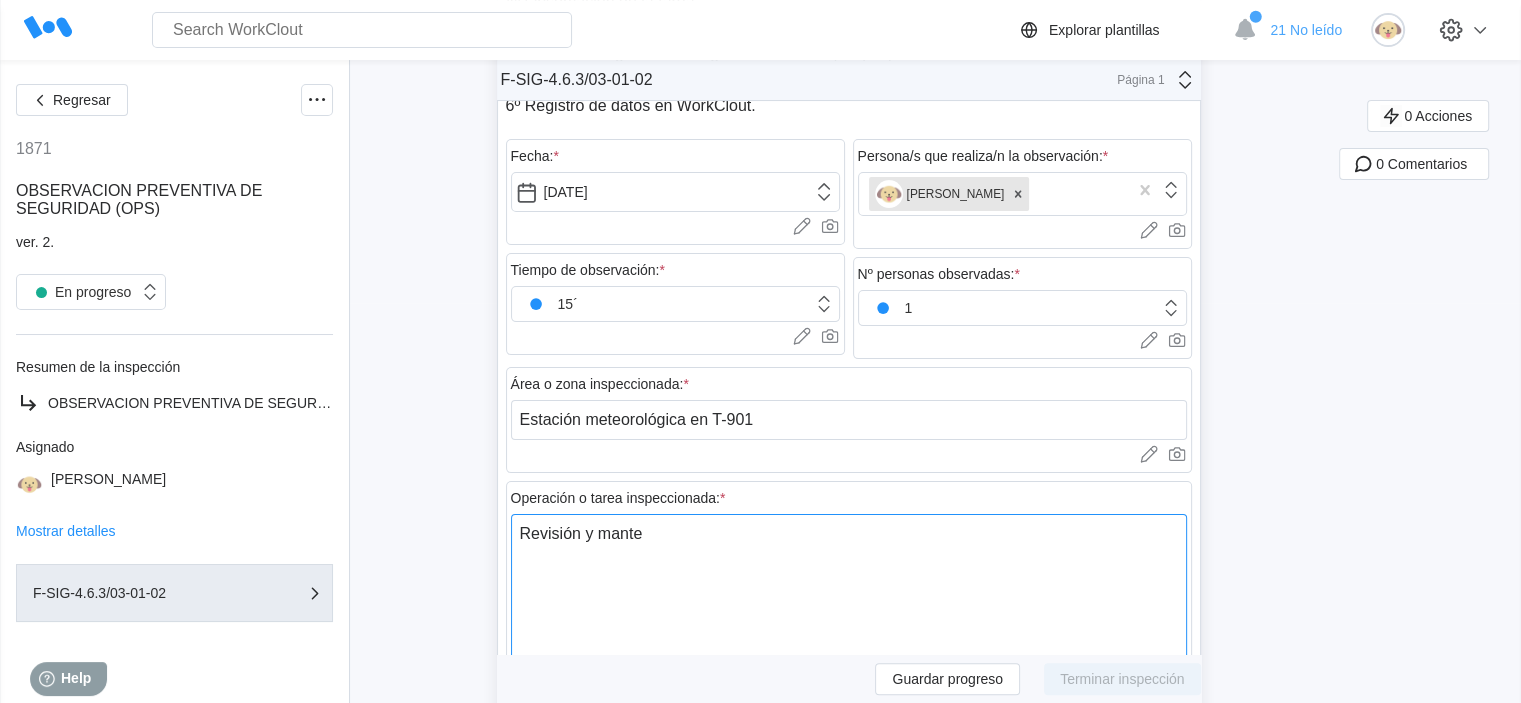 type on "Revisión y manten" 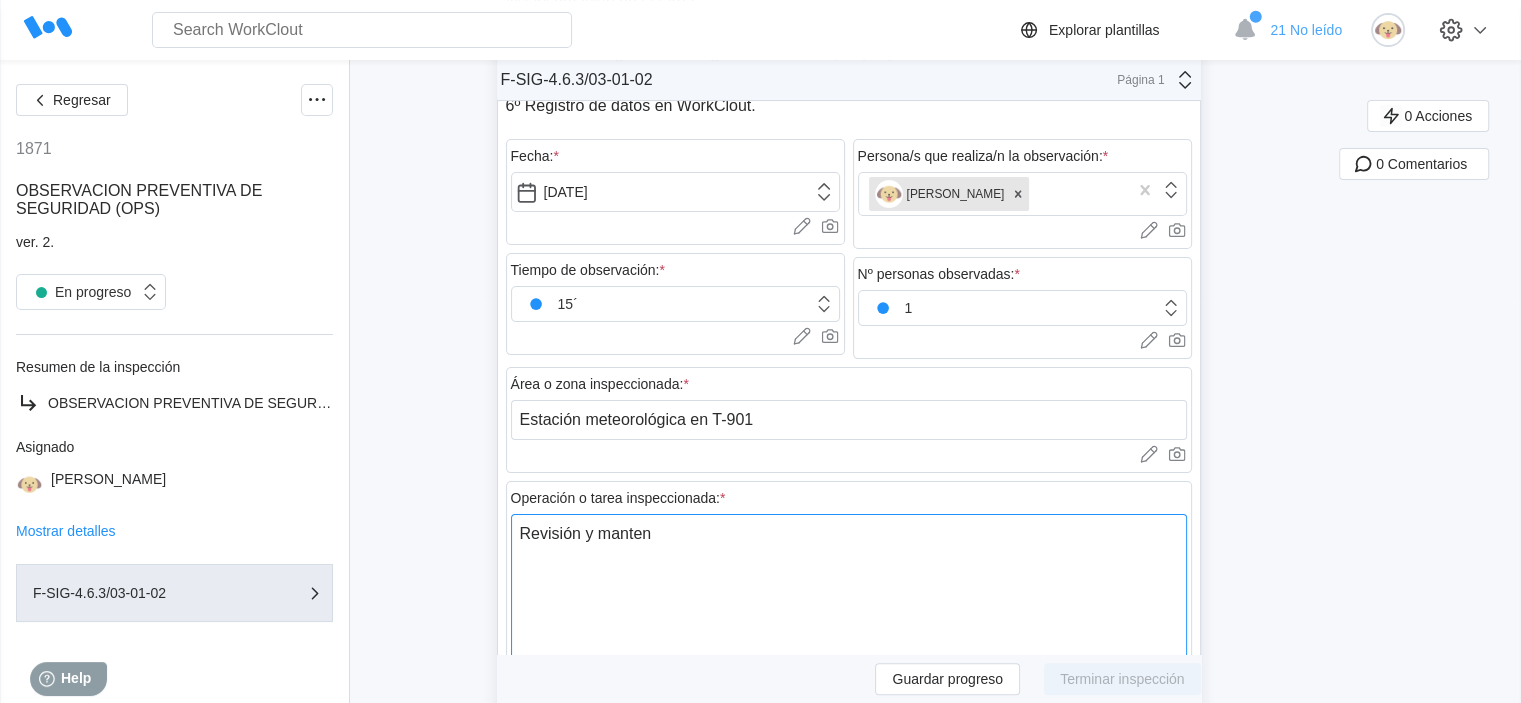 type on "Revisión y manteni" 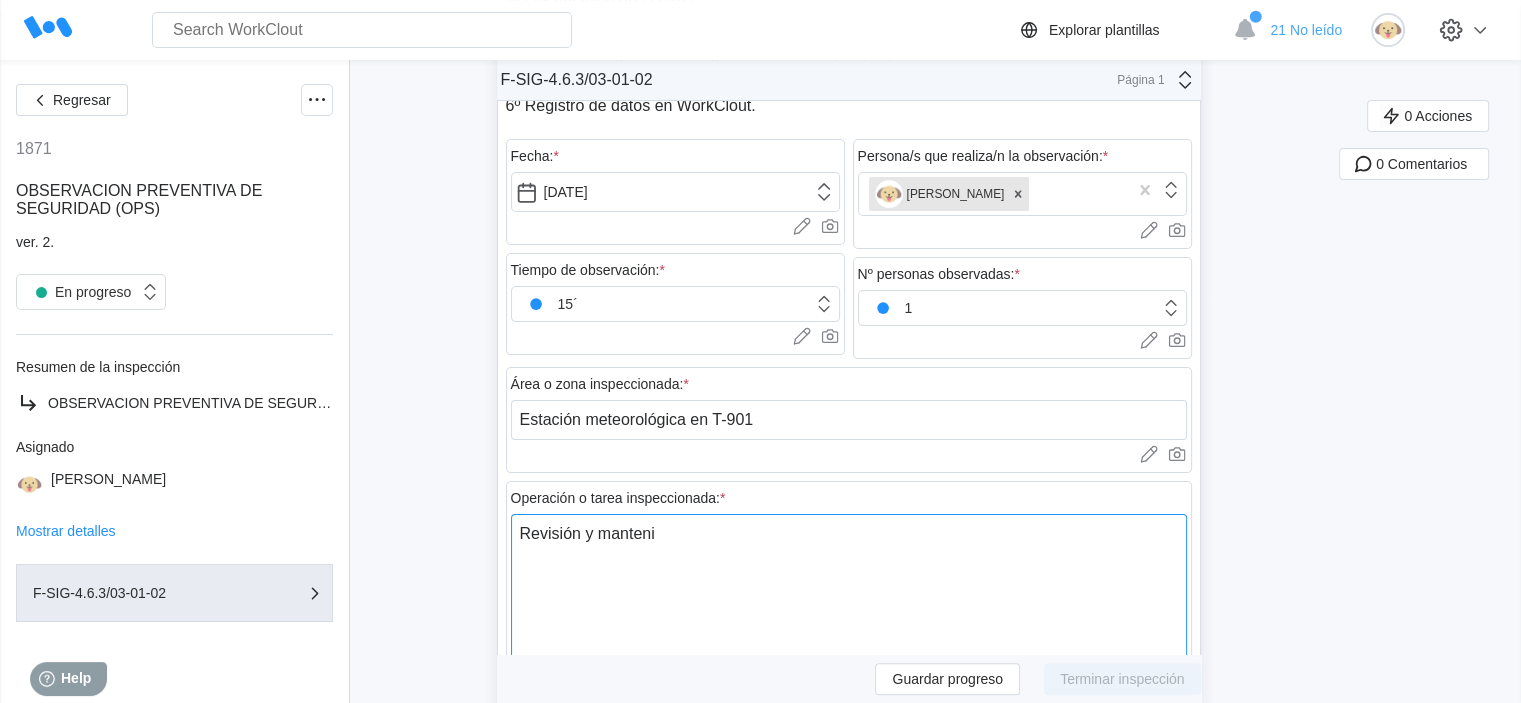 type on "Revisión y mantenim" 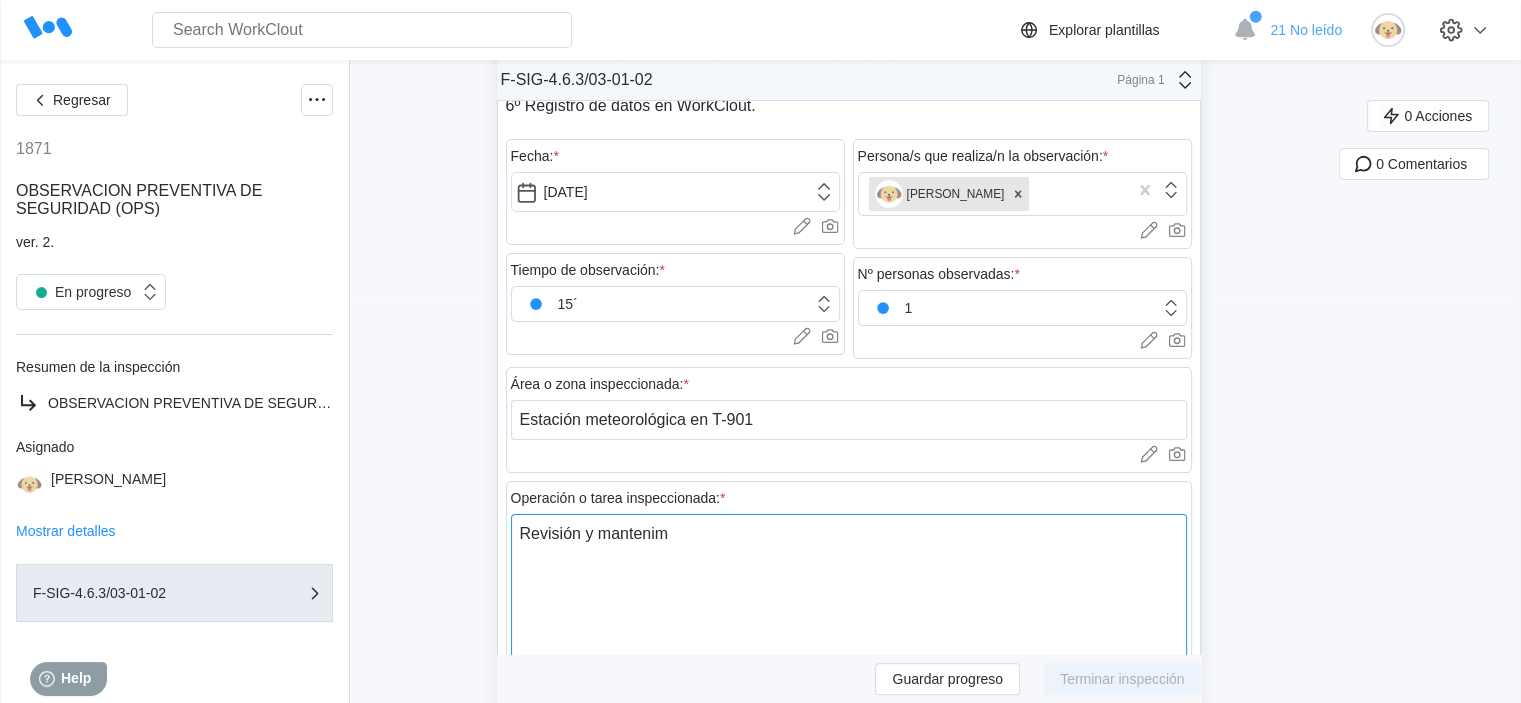 type on "Revisión y mantenimi" 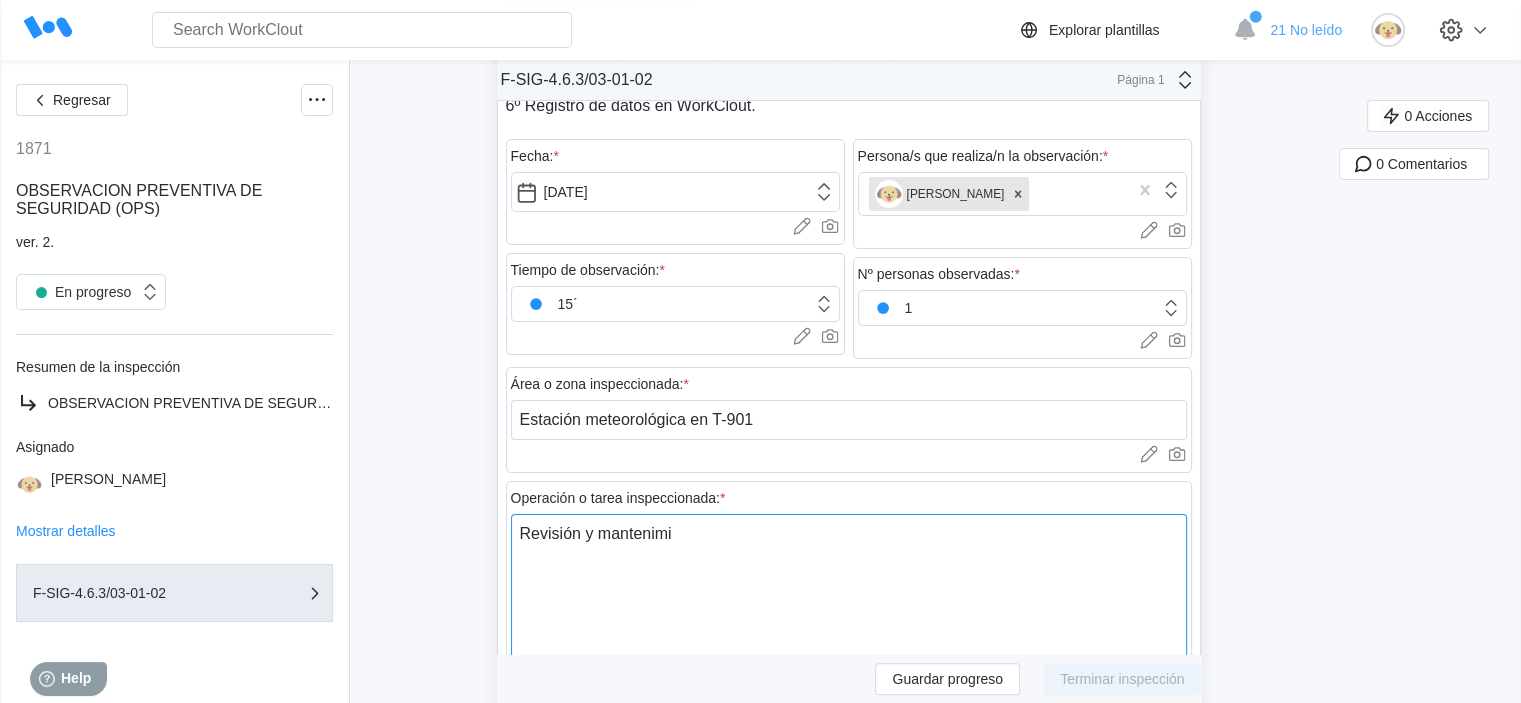type on "Revisión y mantenimie" 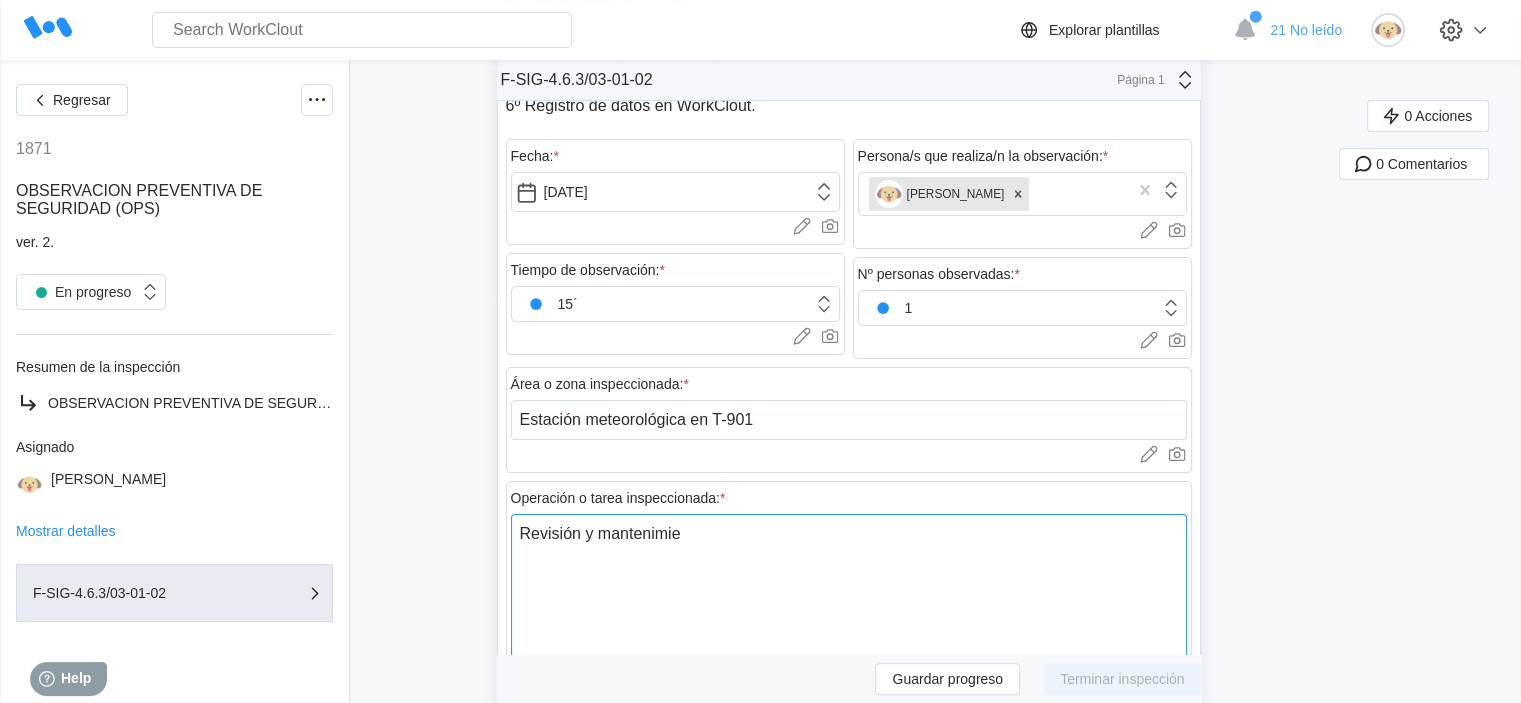 type on "x" 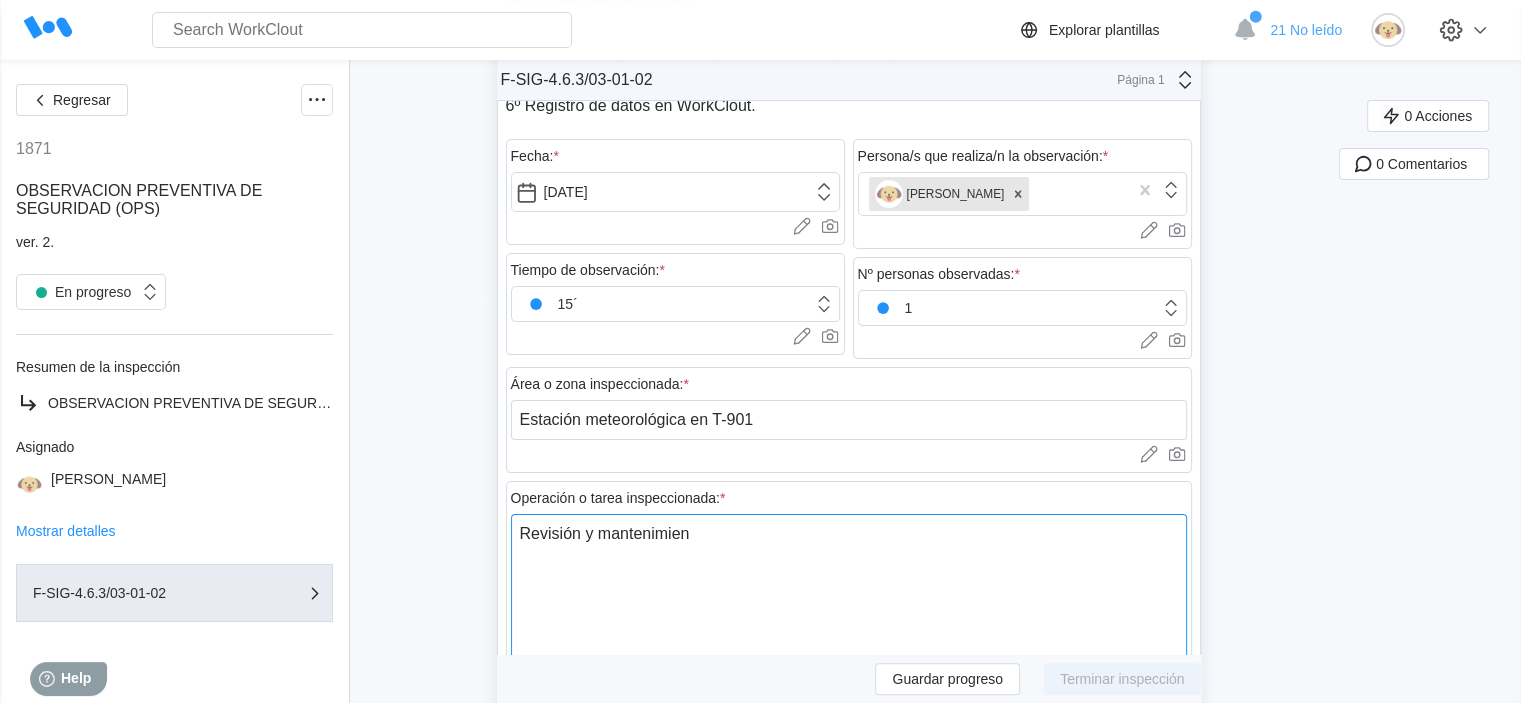 type on "Revisión y mantenimient" 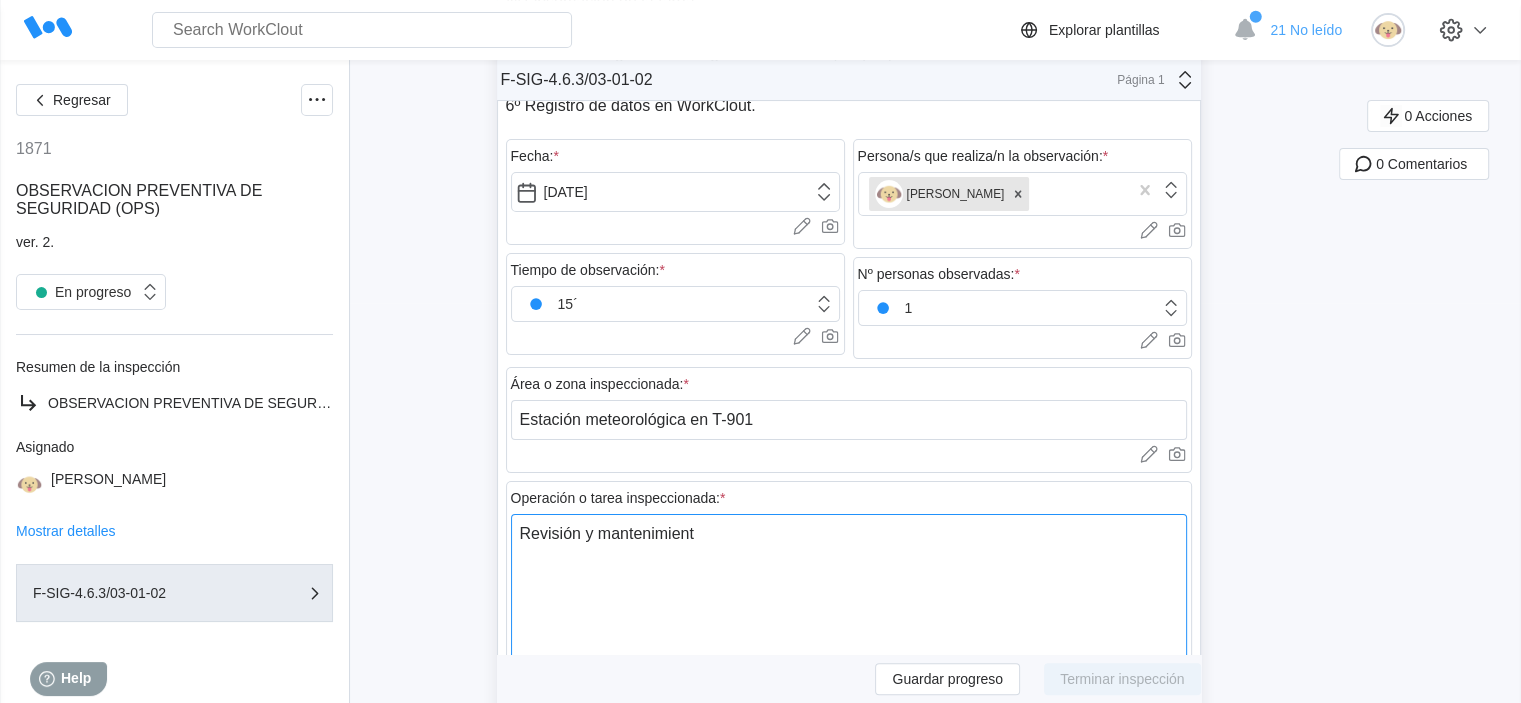 type on "Revisión y mantenimiento" 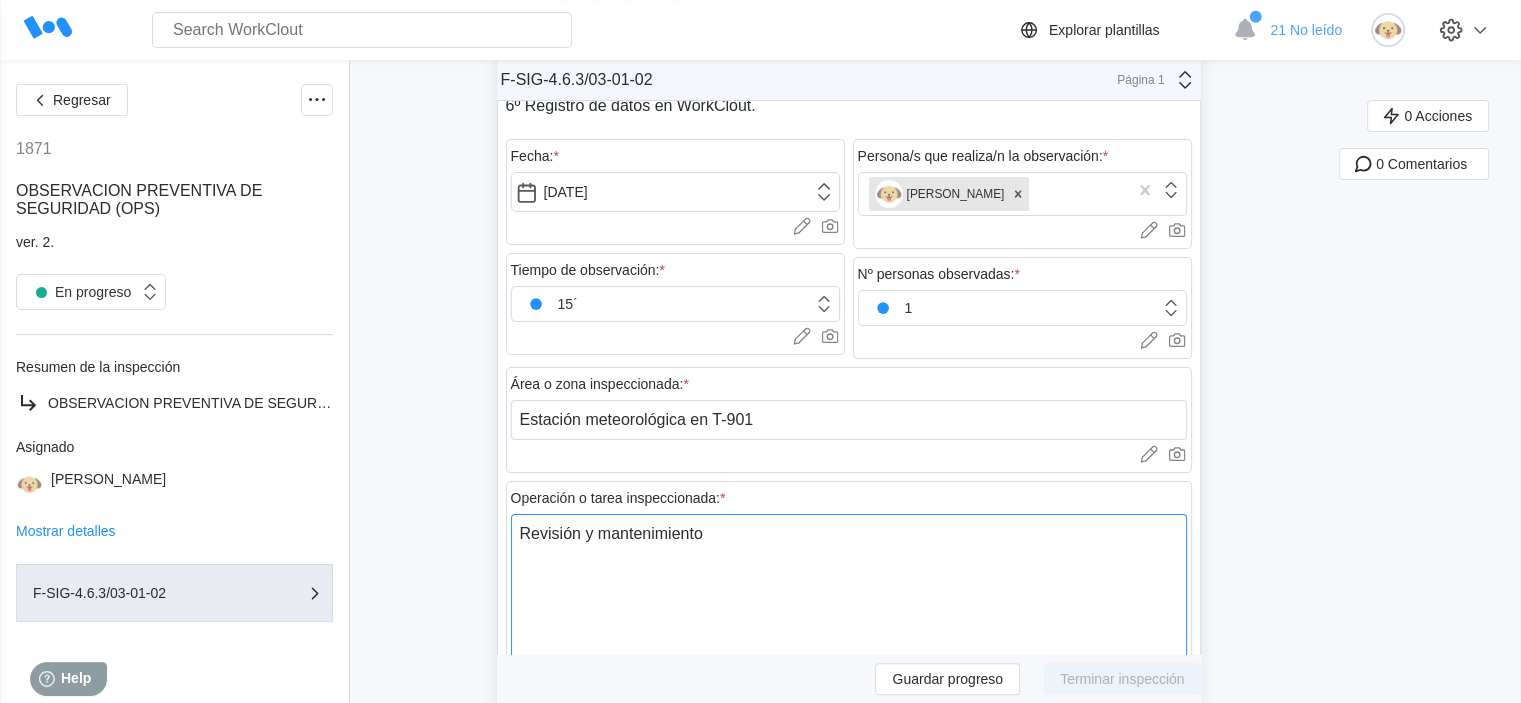 type on "Revisión y mantenimiento" 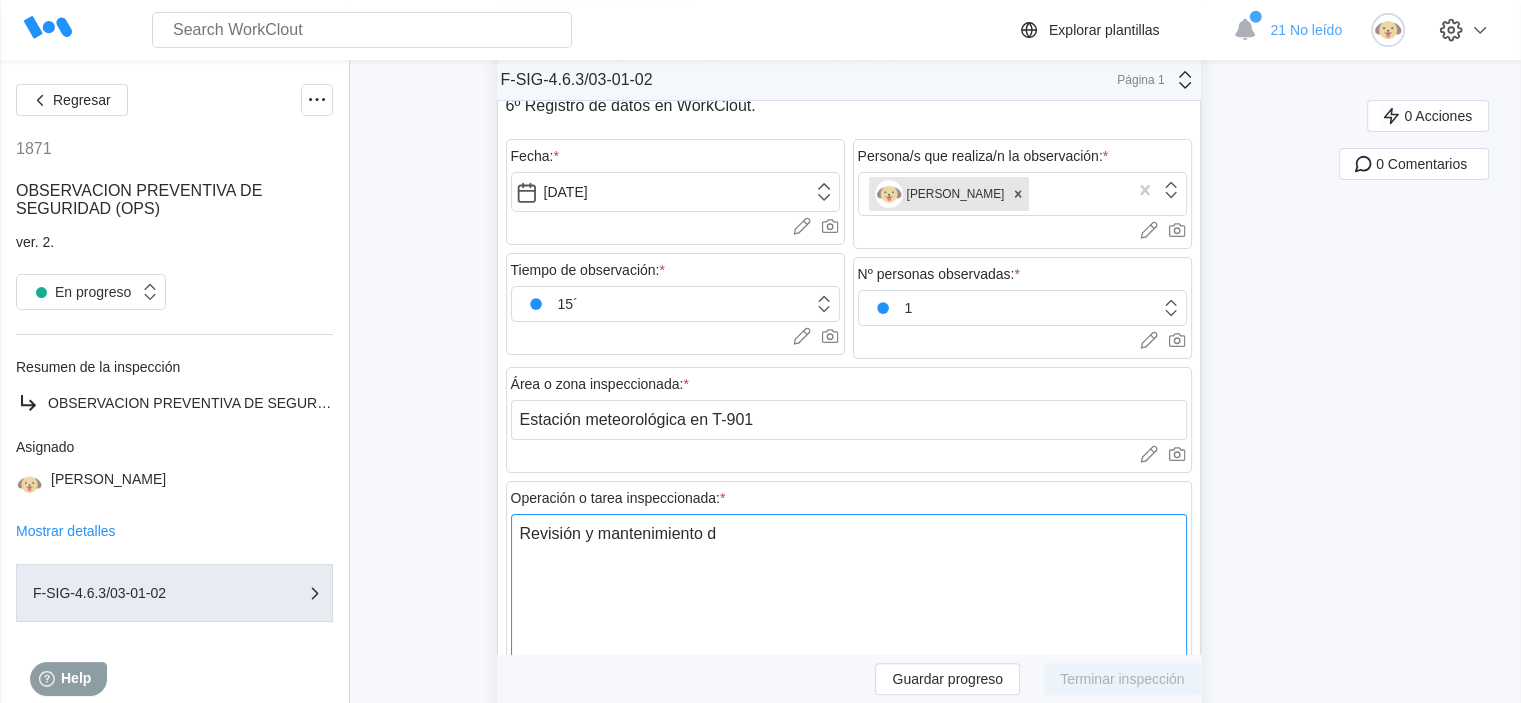 type on "Revisión y mantenimiento de" 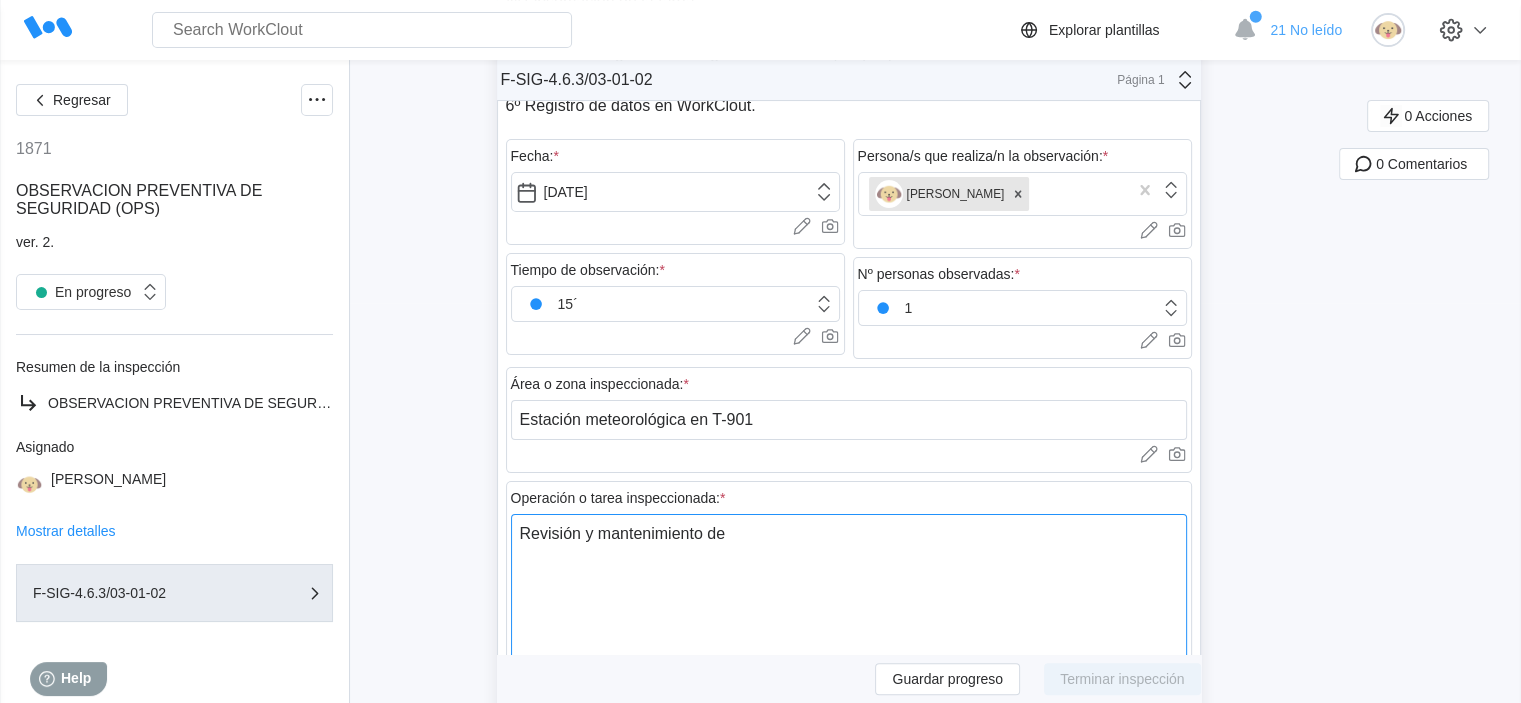 type on "x" 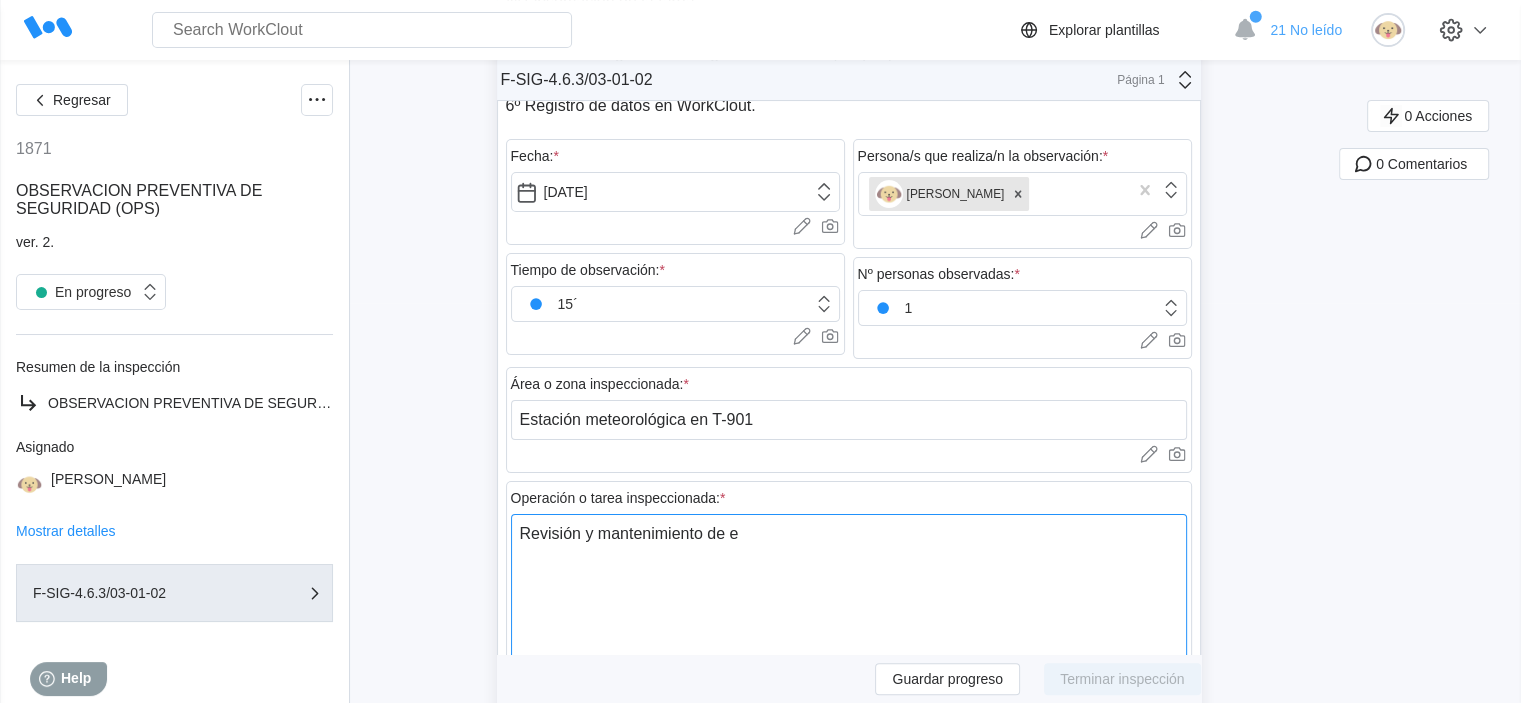type on "Revisión y mantenimiento de es" 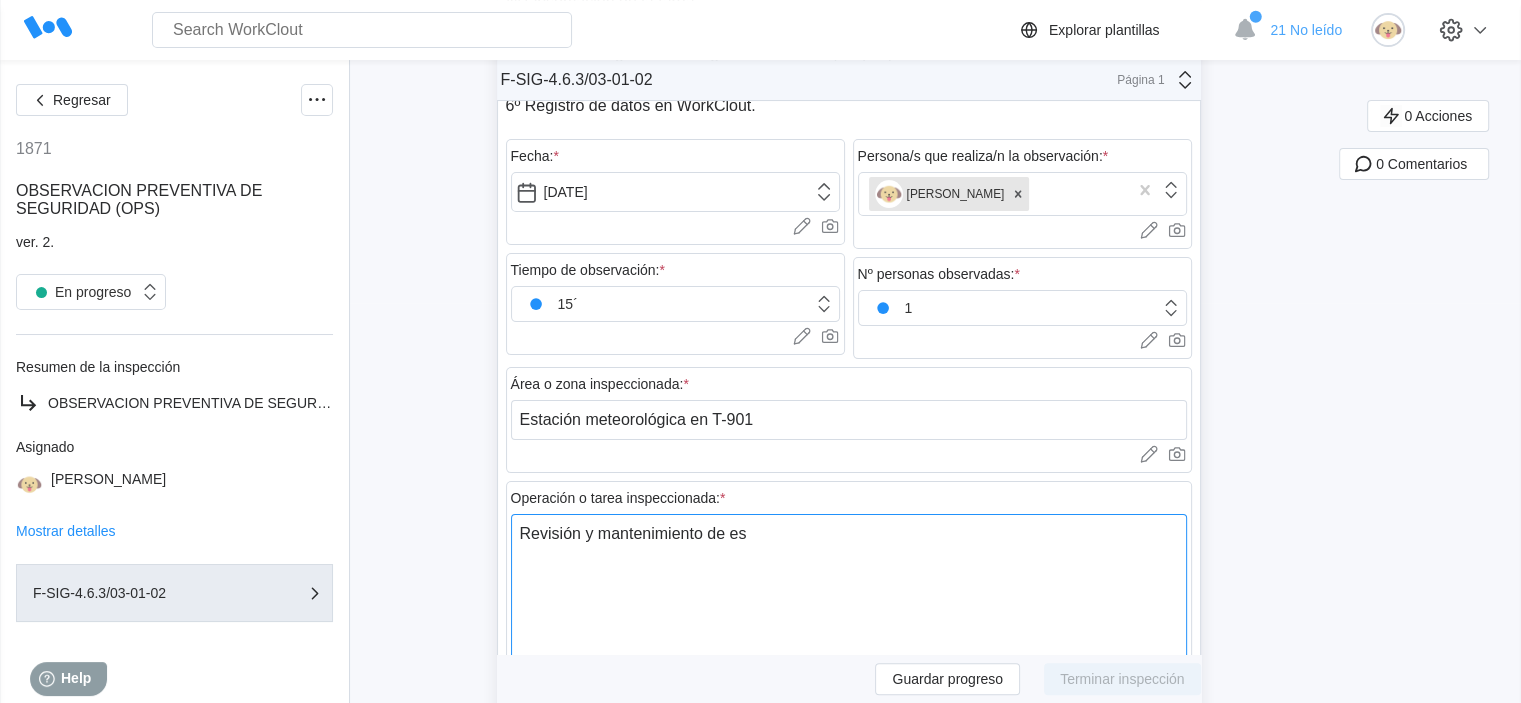 type on "Revisión y mantenimiento de est" 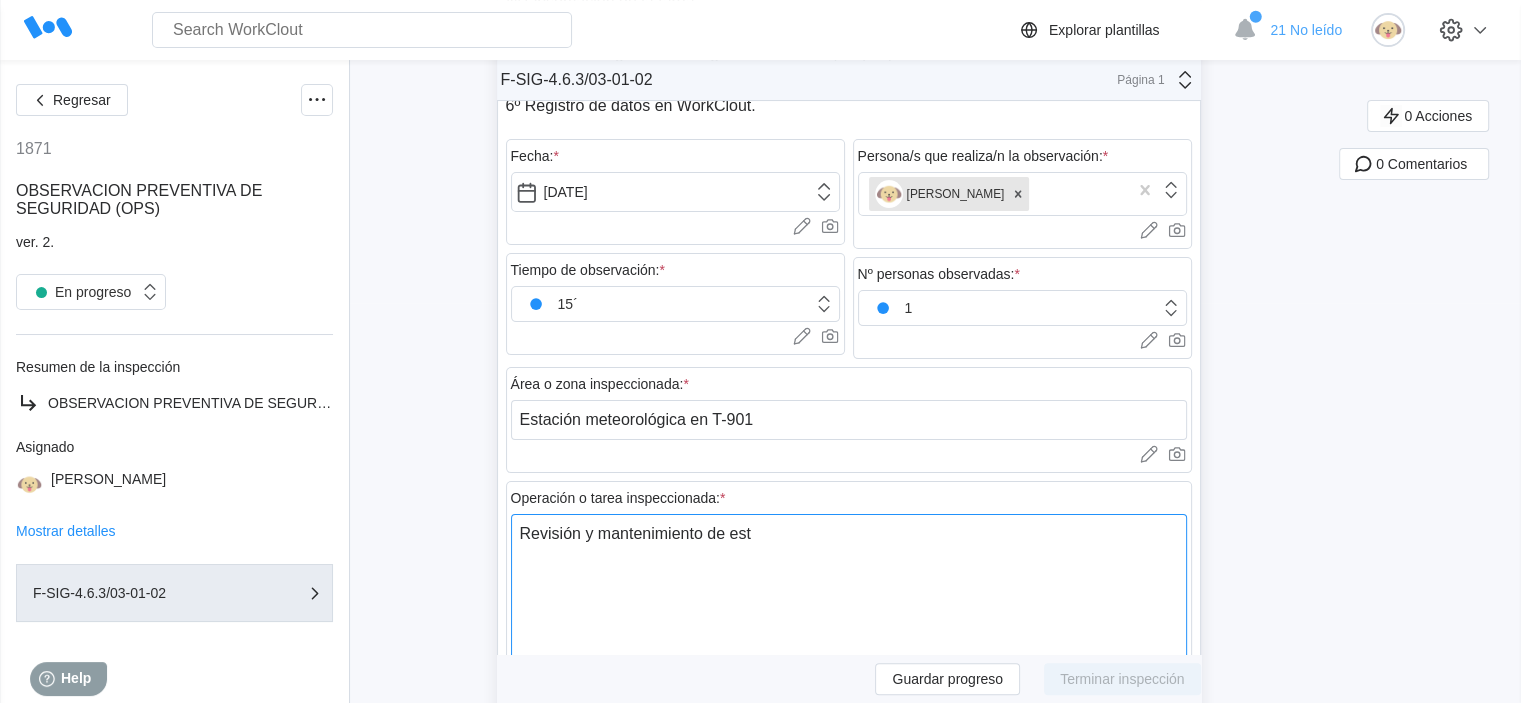 type on "Revisión y mantenimiento de esta" 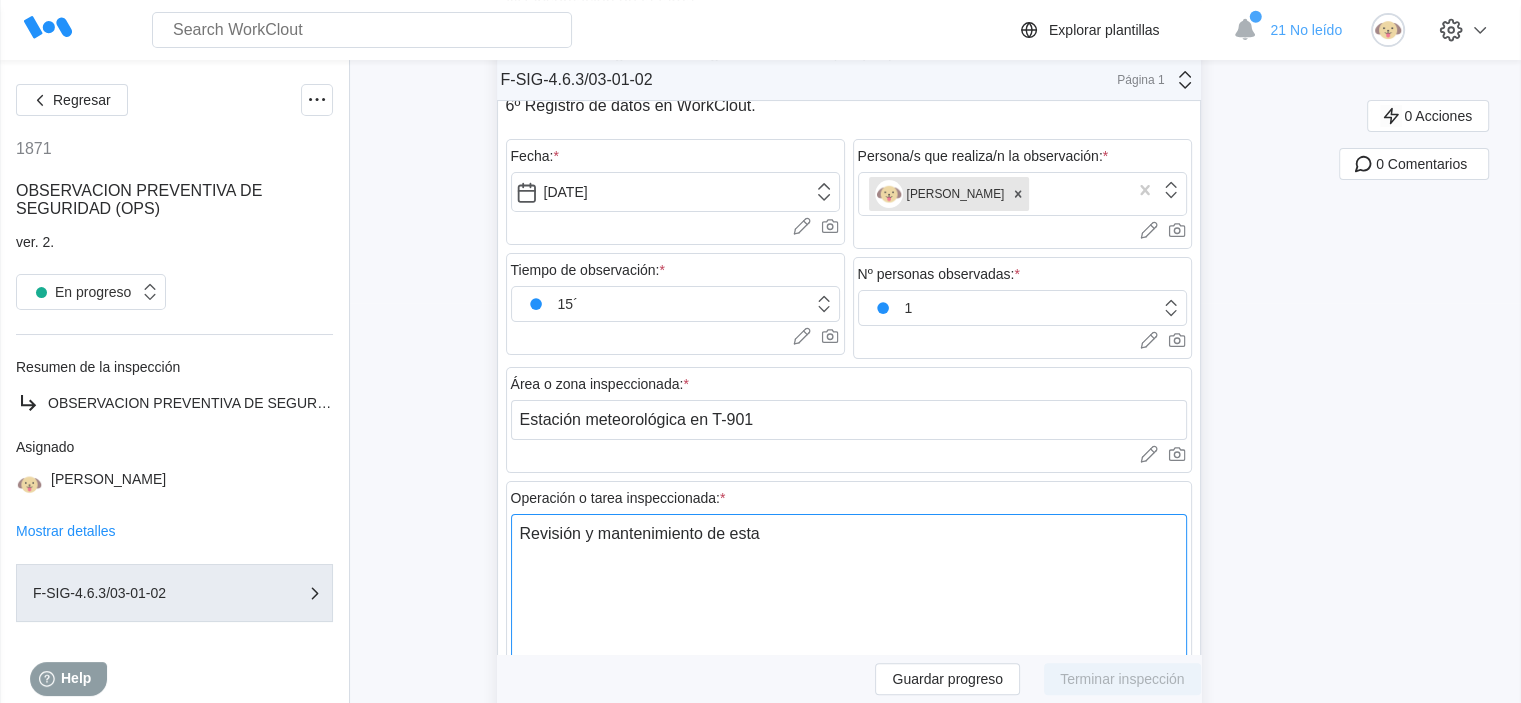 type on "Revisión y mantenimiento de estac" 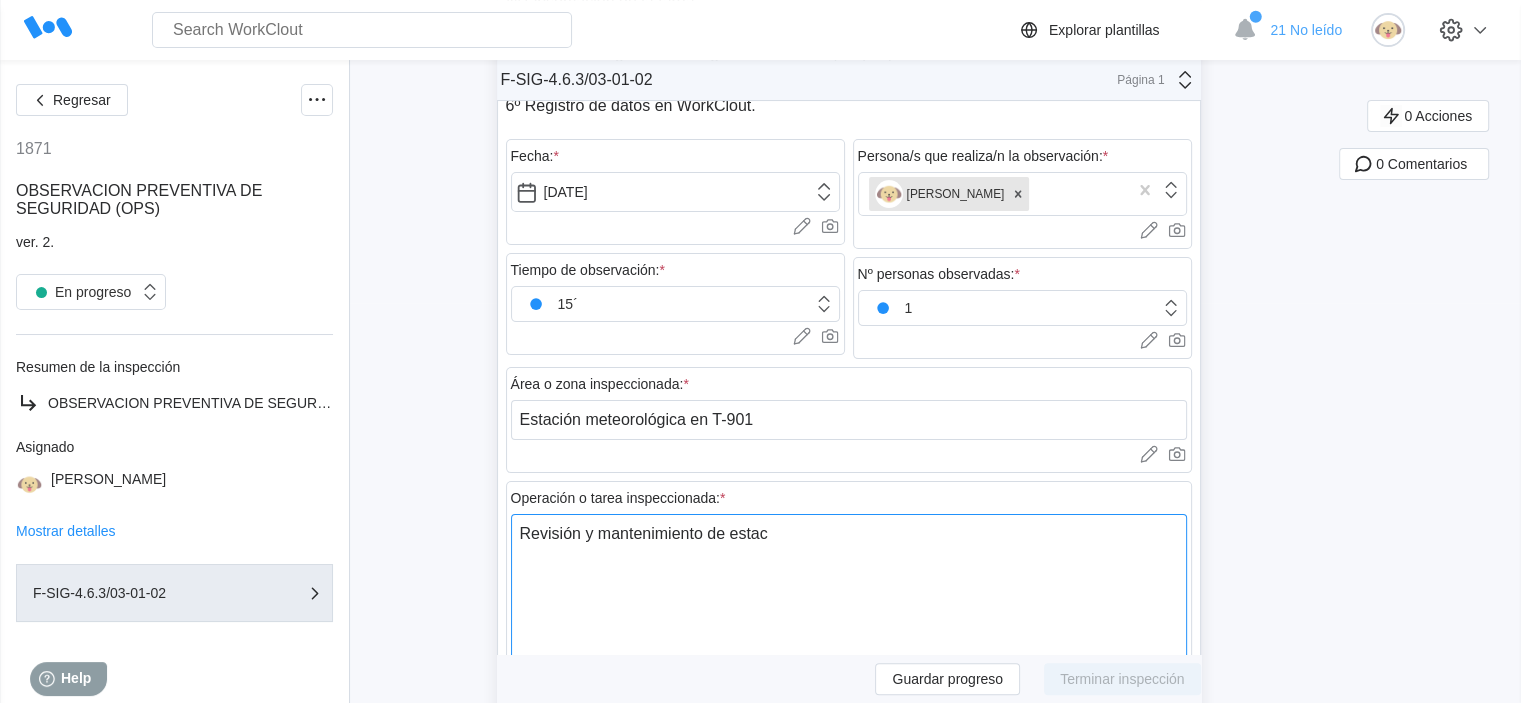 type on "Revisión y mantenimiento de estaci" 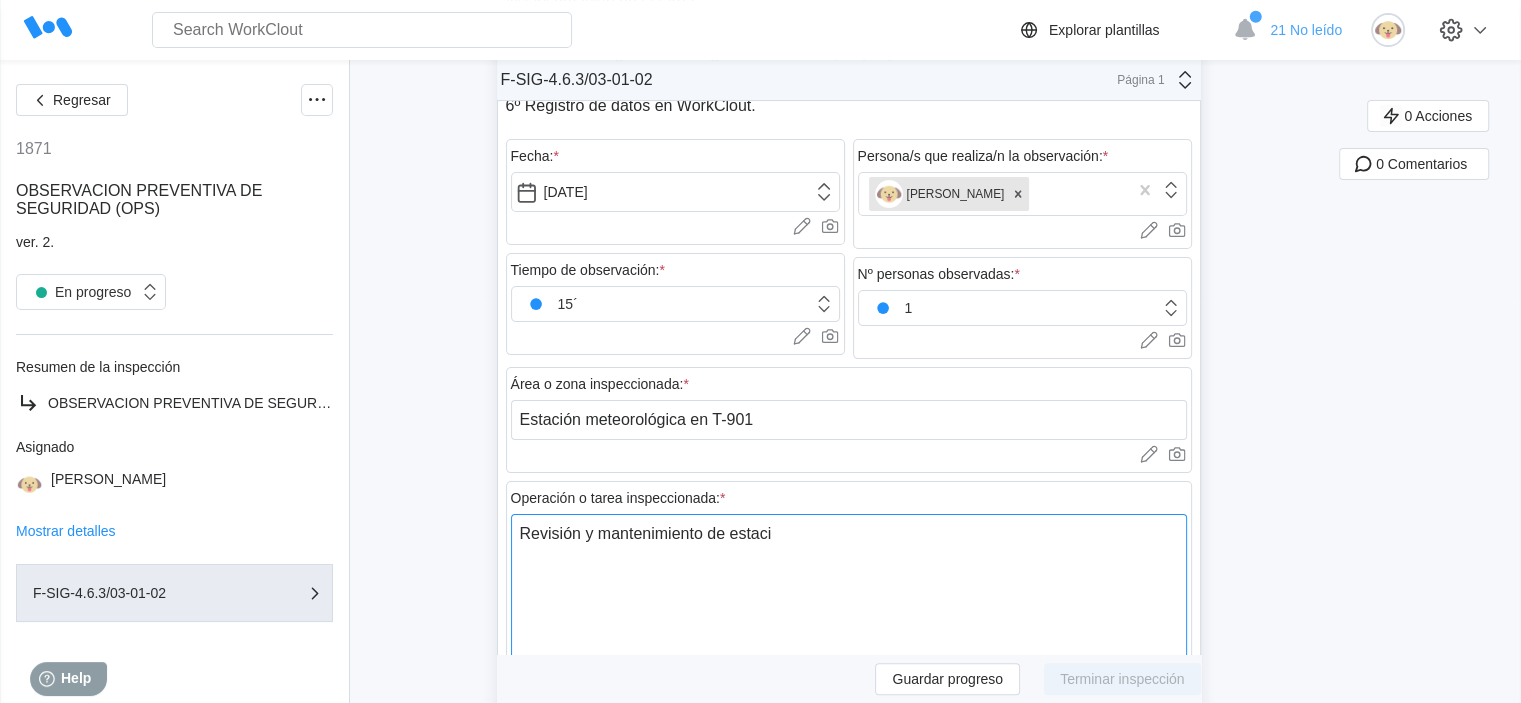 type on "Revisión y mantenimiento [PERSON_NAME]" 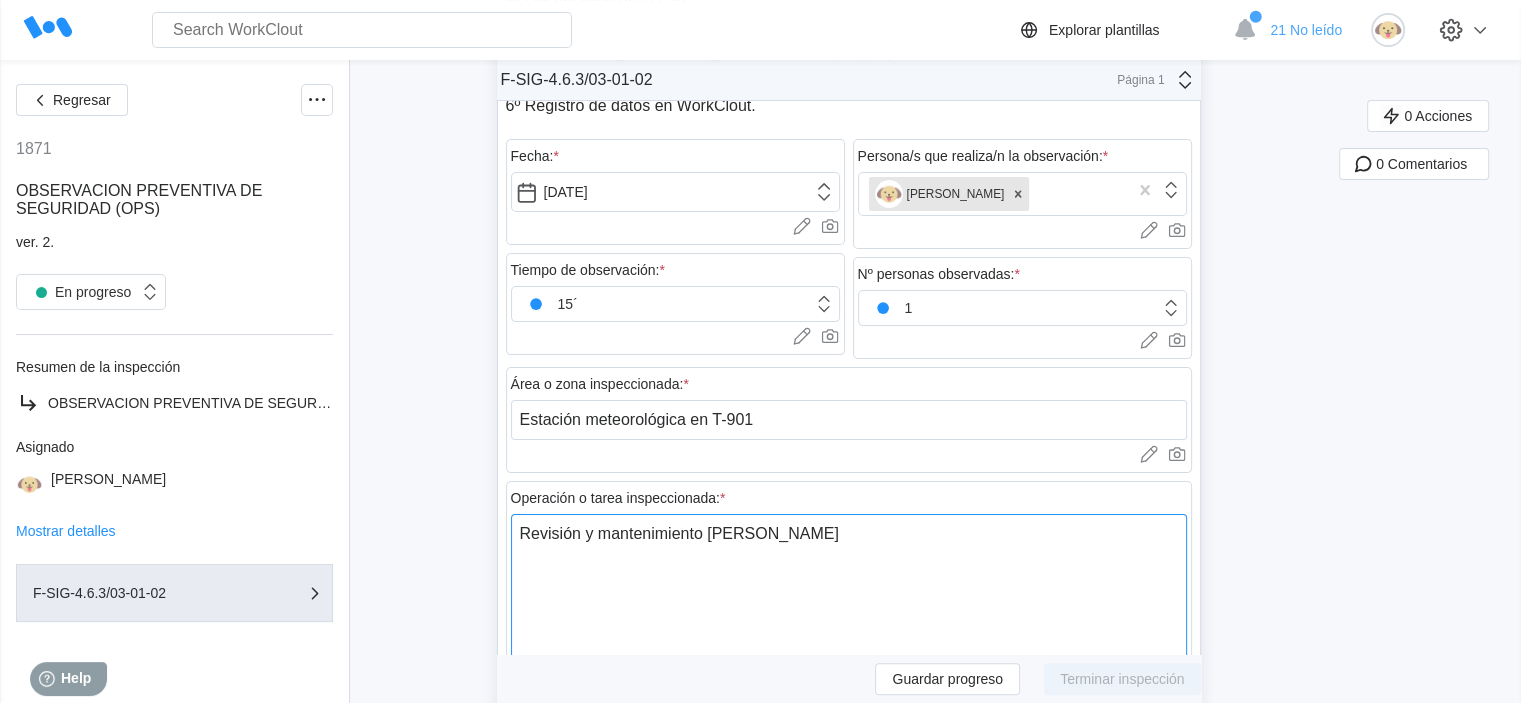 type on "Revisión y mantenimiento de estación" 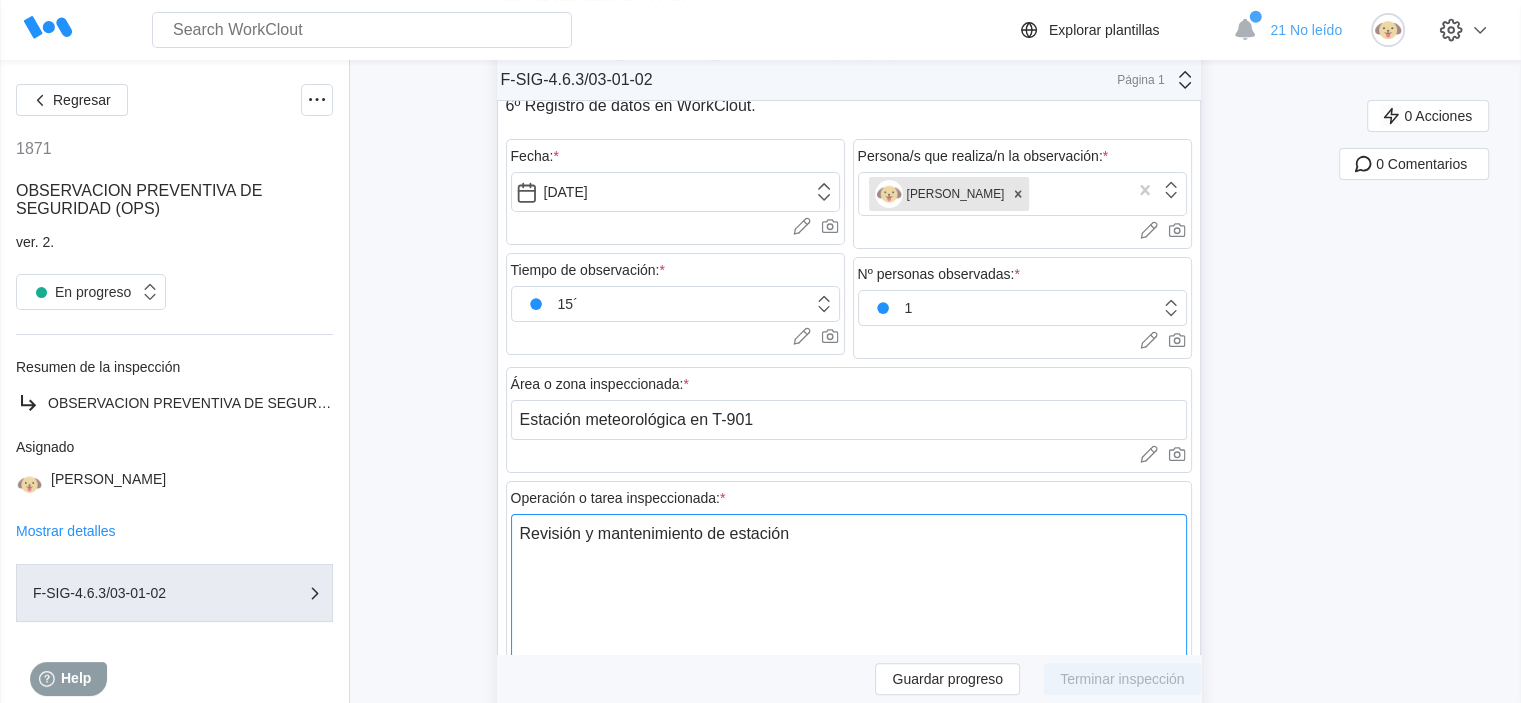 type on "Revisión y mantenimiento de estación" 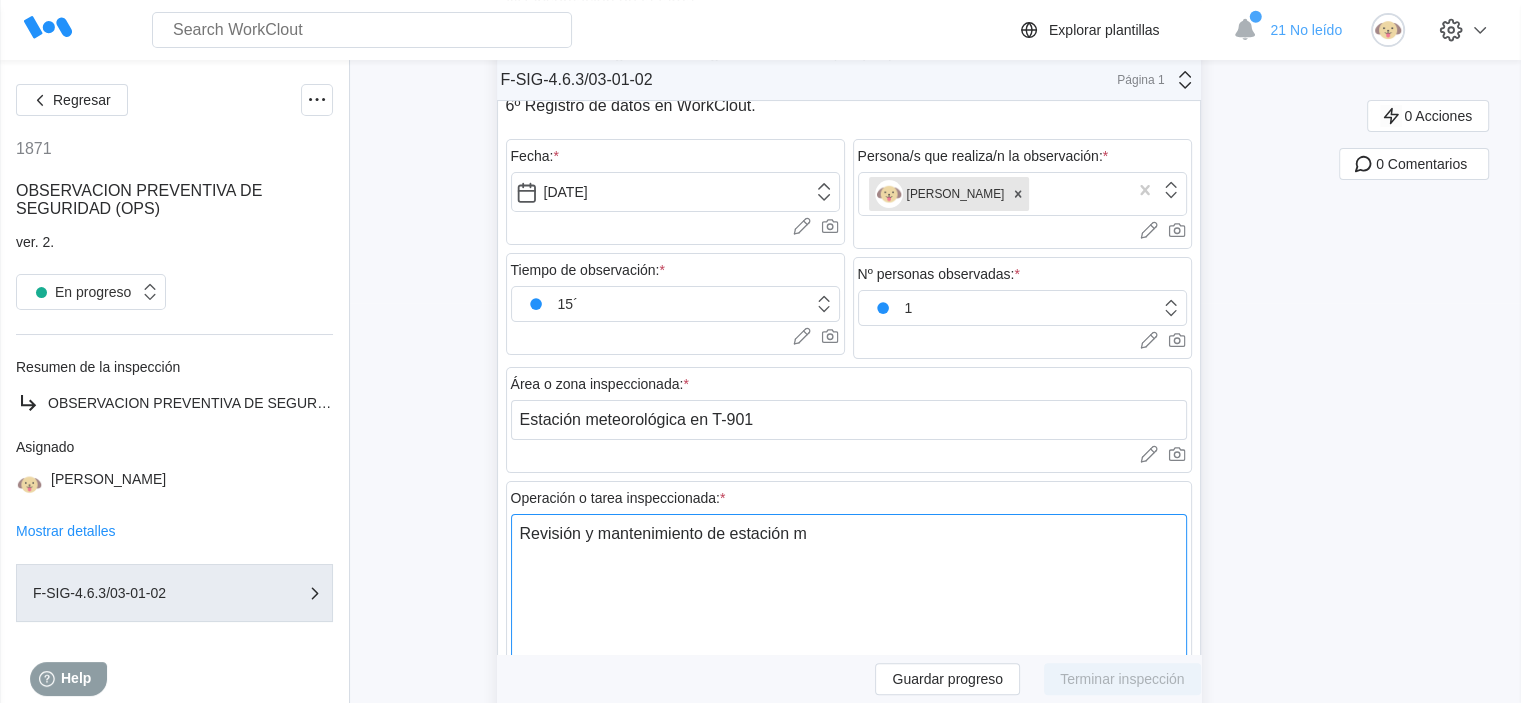 type on "Revisión y mantenimiento de estación me" 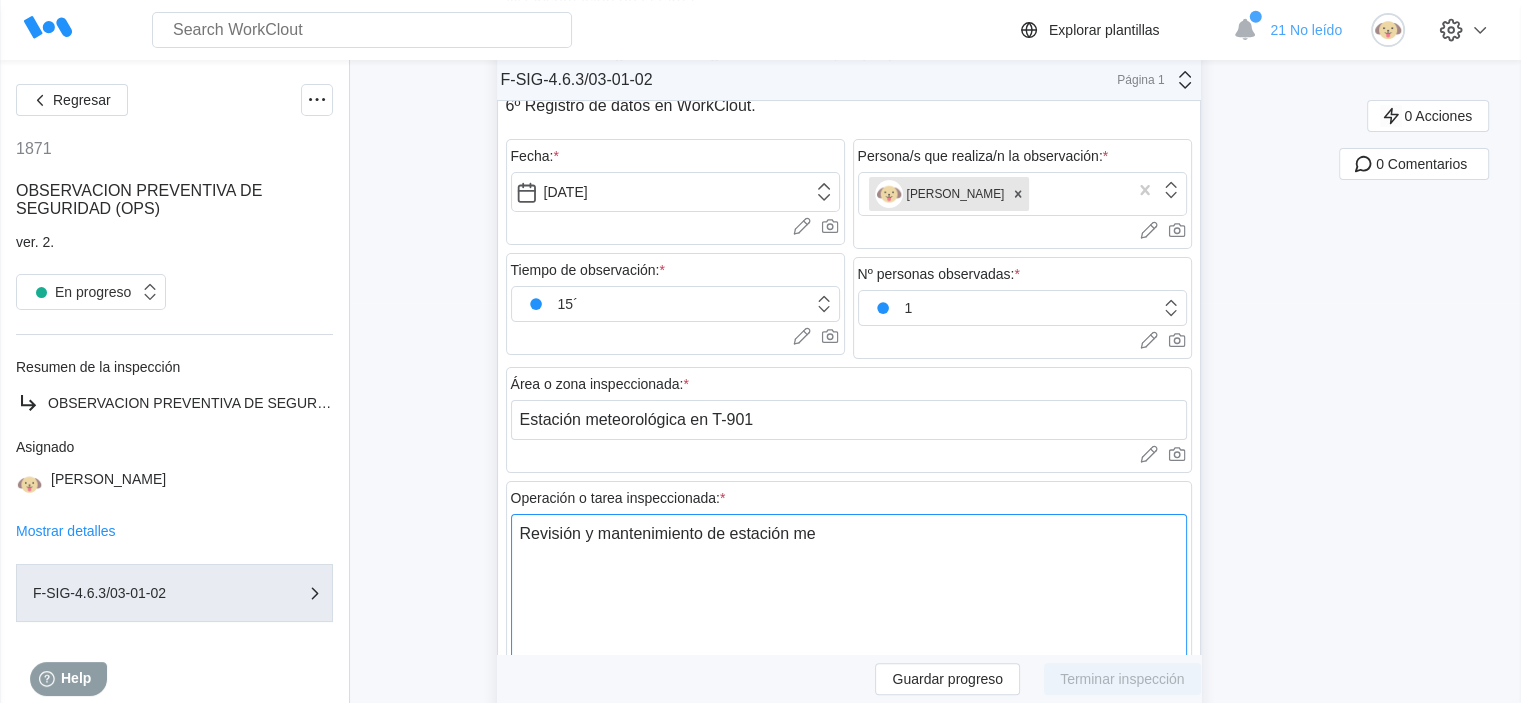 type on "Revisión y mantenimiento de estación met" 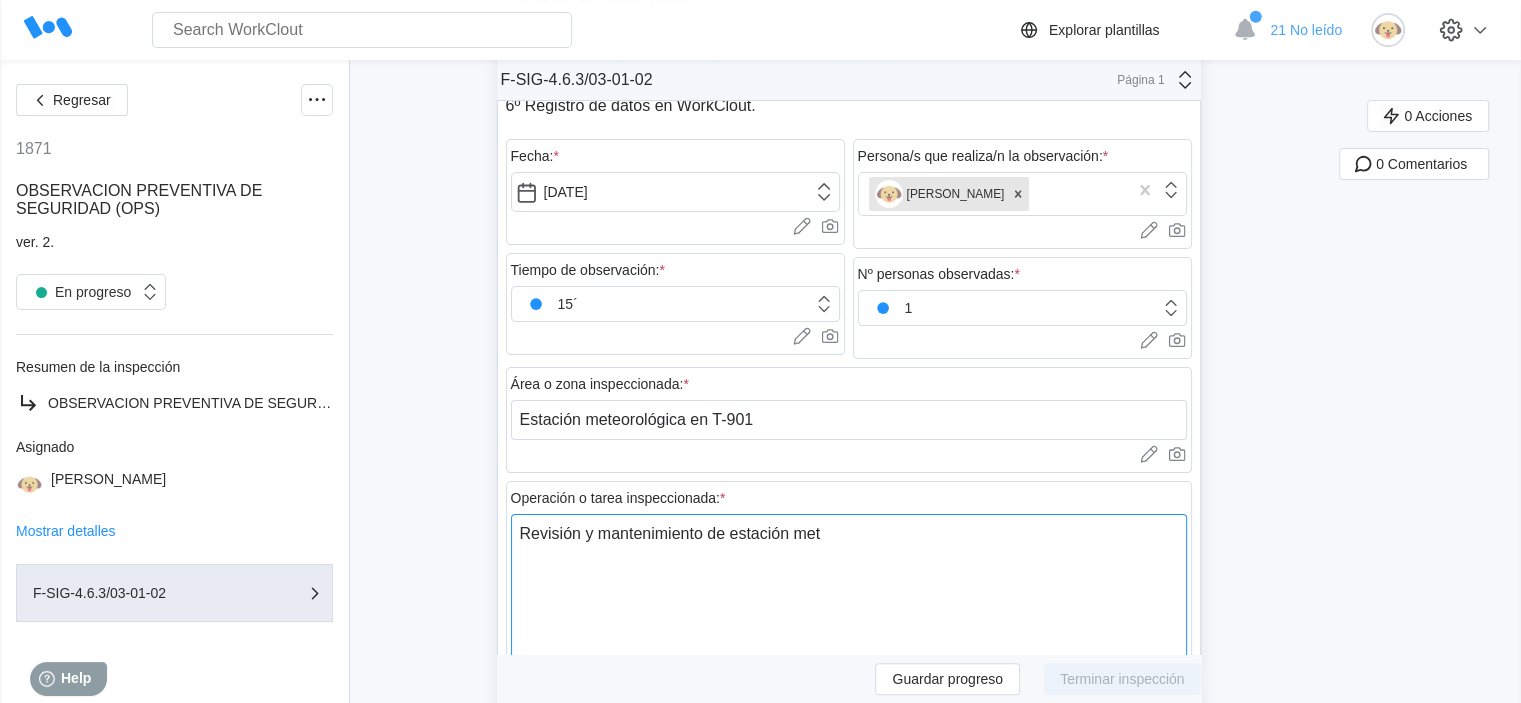 type on "Revisión y mantenimiento de estación mete" 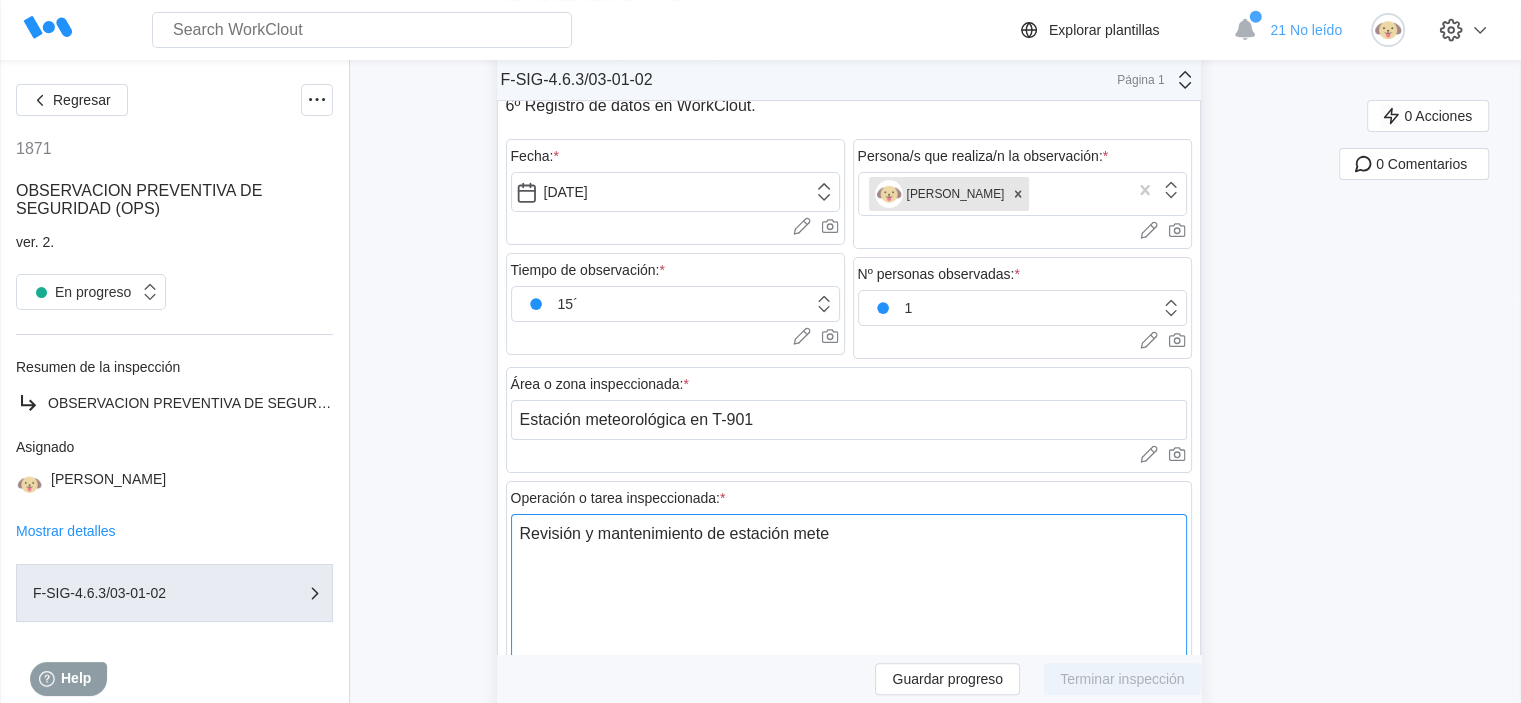 type on "Revisión y mantenimiento de estación meteo" 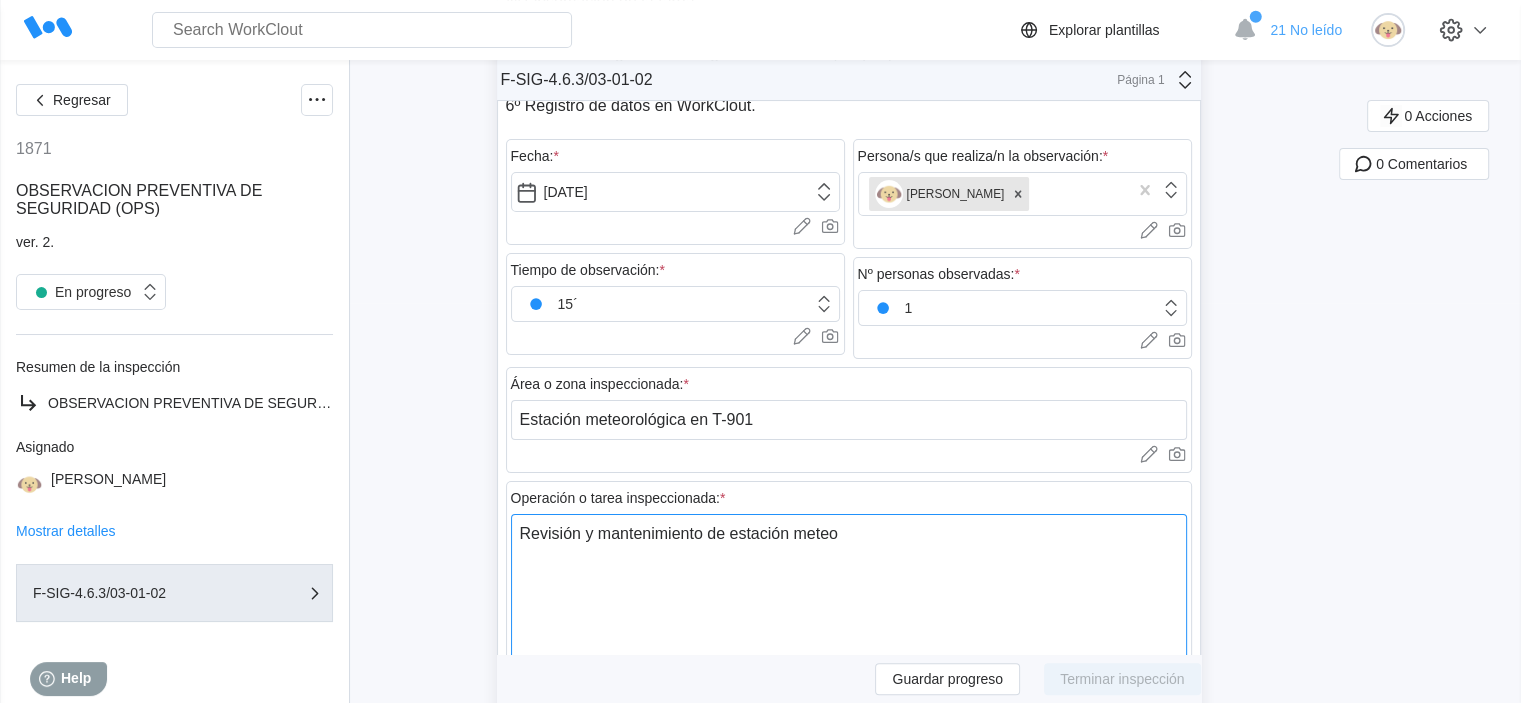 type on "Revisión y mantenimiento de estación meteor" 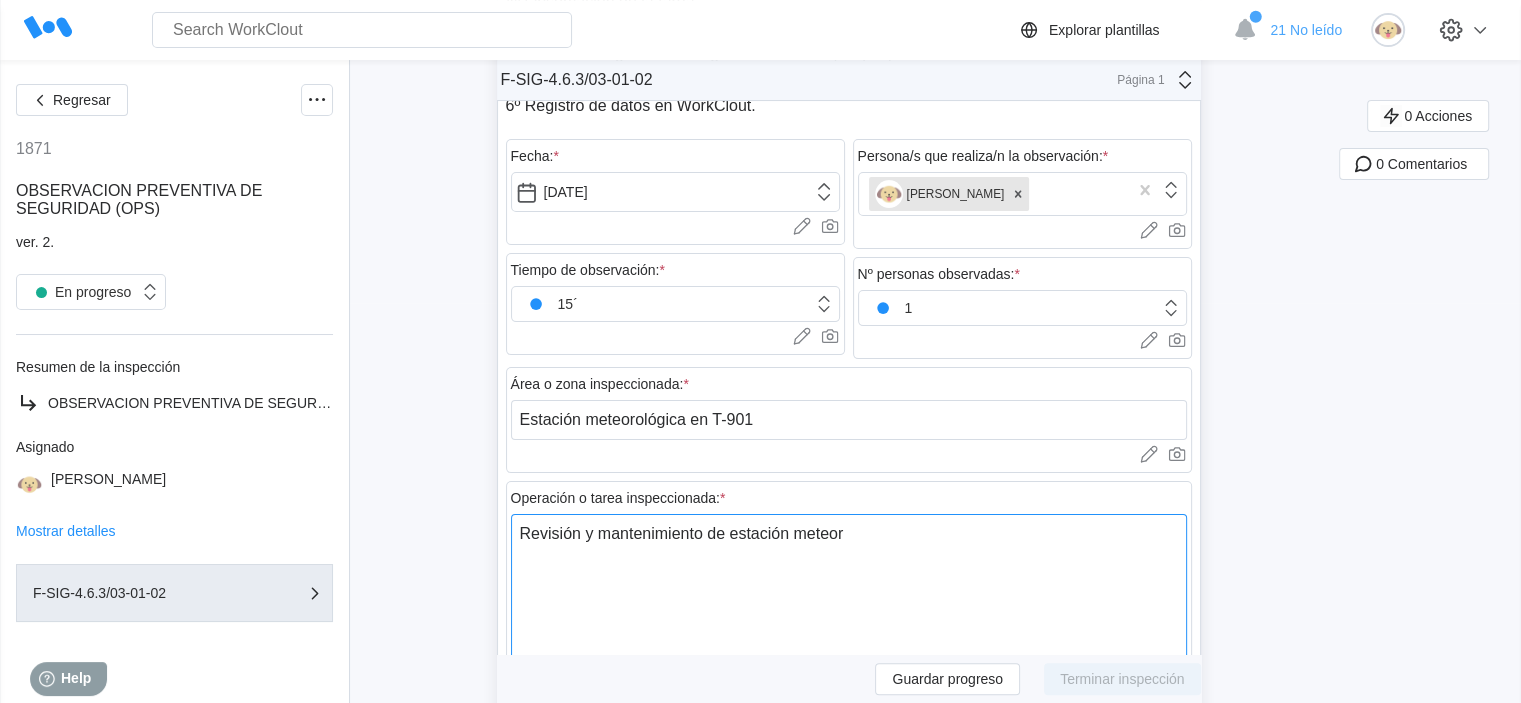 type on "Revisión y mantenimiento de estación meteoro" 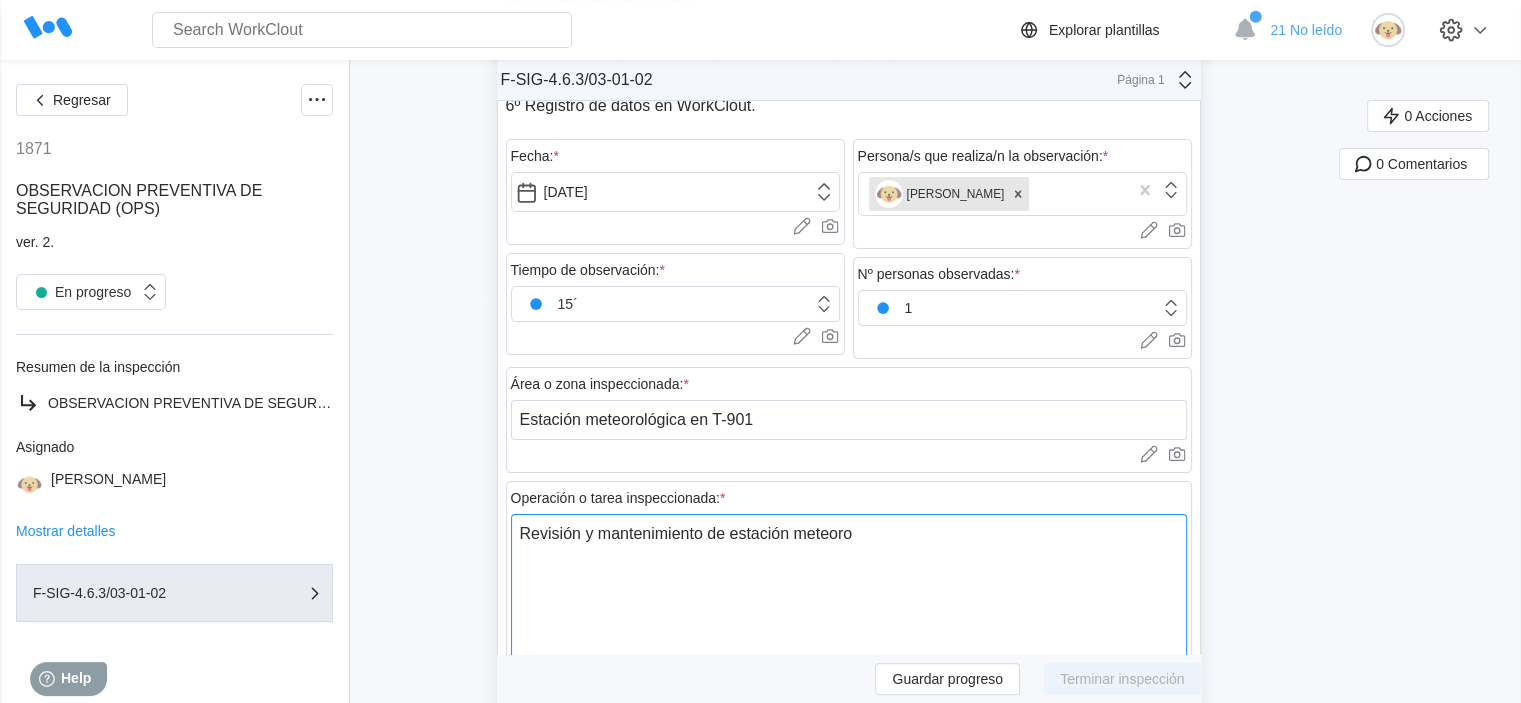 type on "Revisión y mantenimiento de estación meteorol" 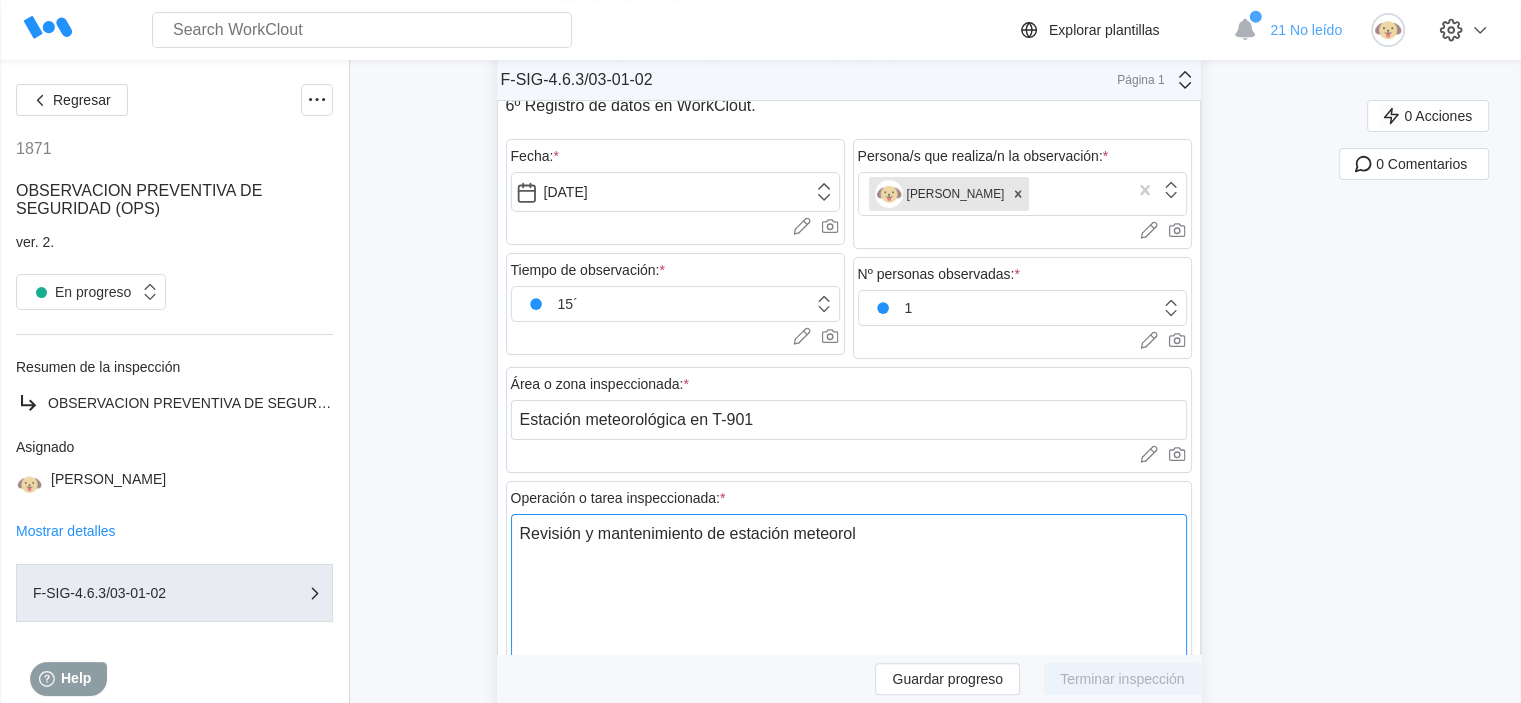 type on "Revisión y mantenimiento de estación meteorolo" 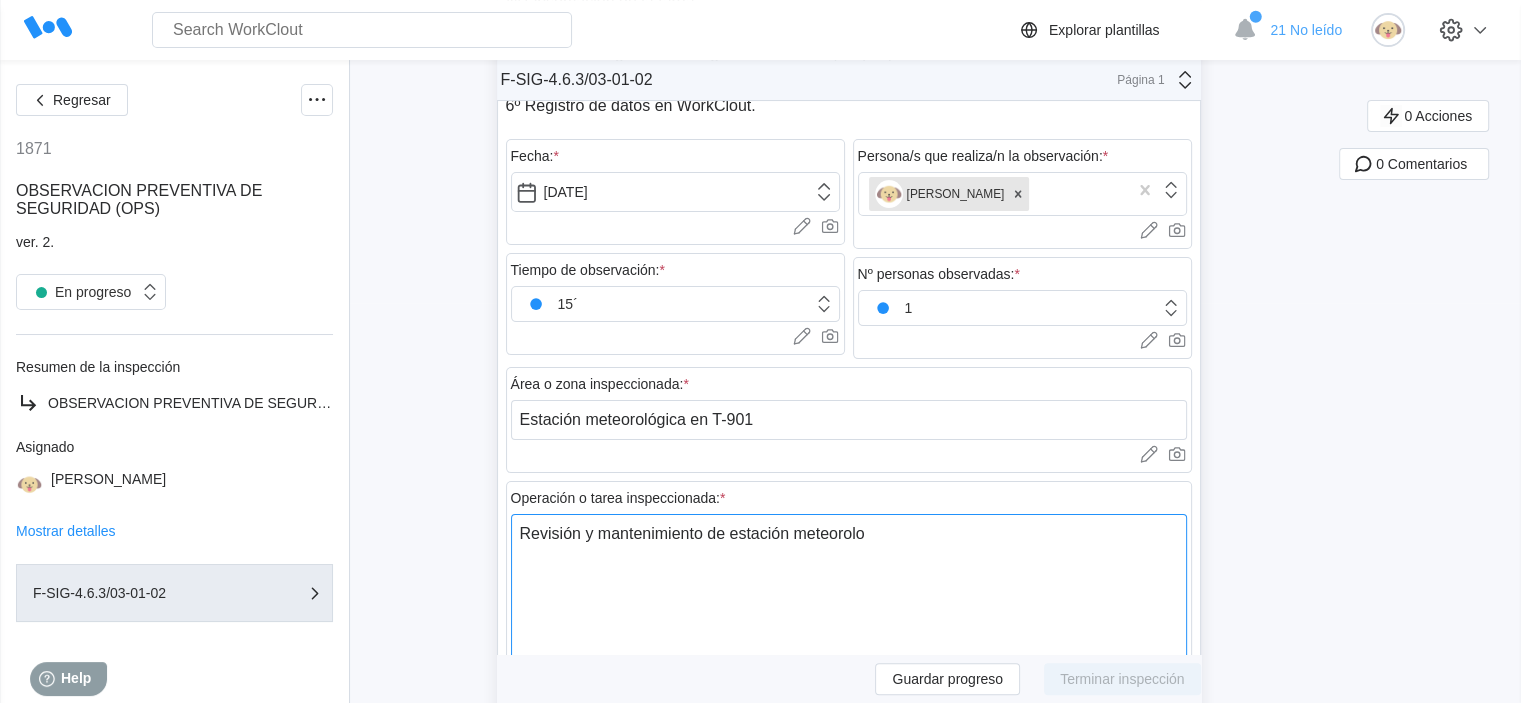 type on "Revisión y mantenimiento de estación meteorolog" 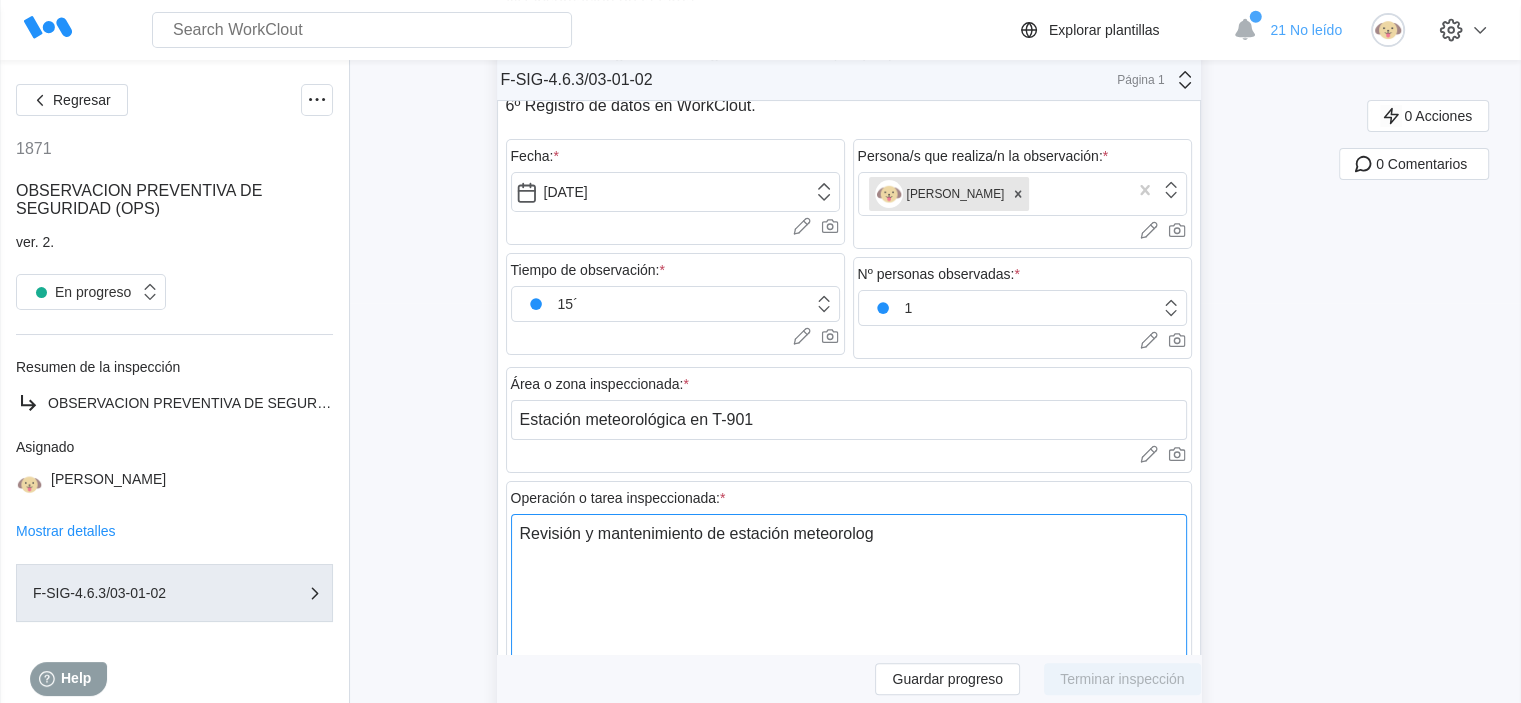 type on "Revisión y mantenimiento de estación meteorologi" 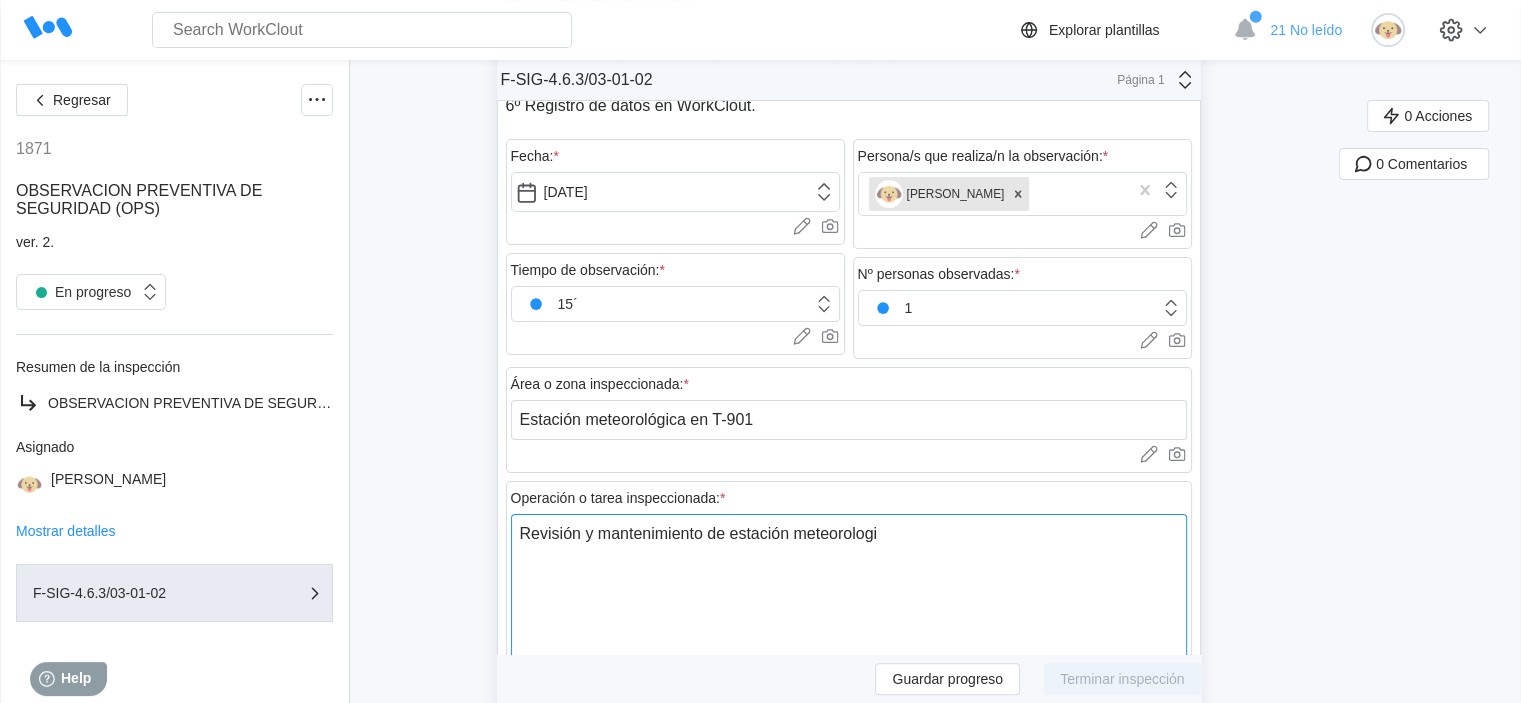 type on "Revisión y mantenimiento de estación meteorologic" 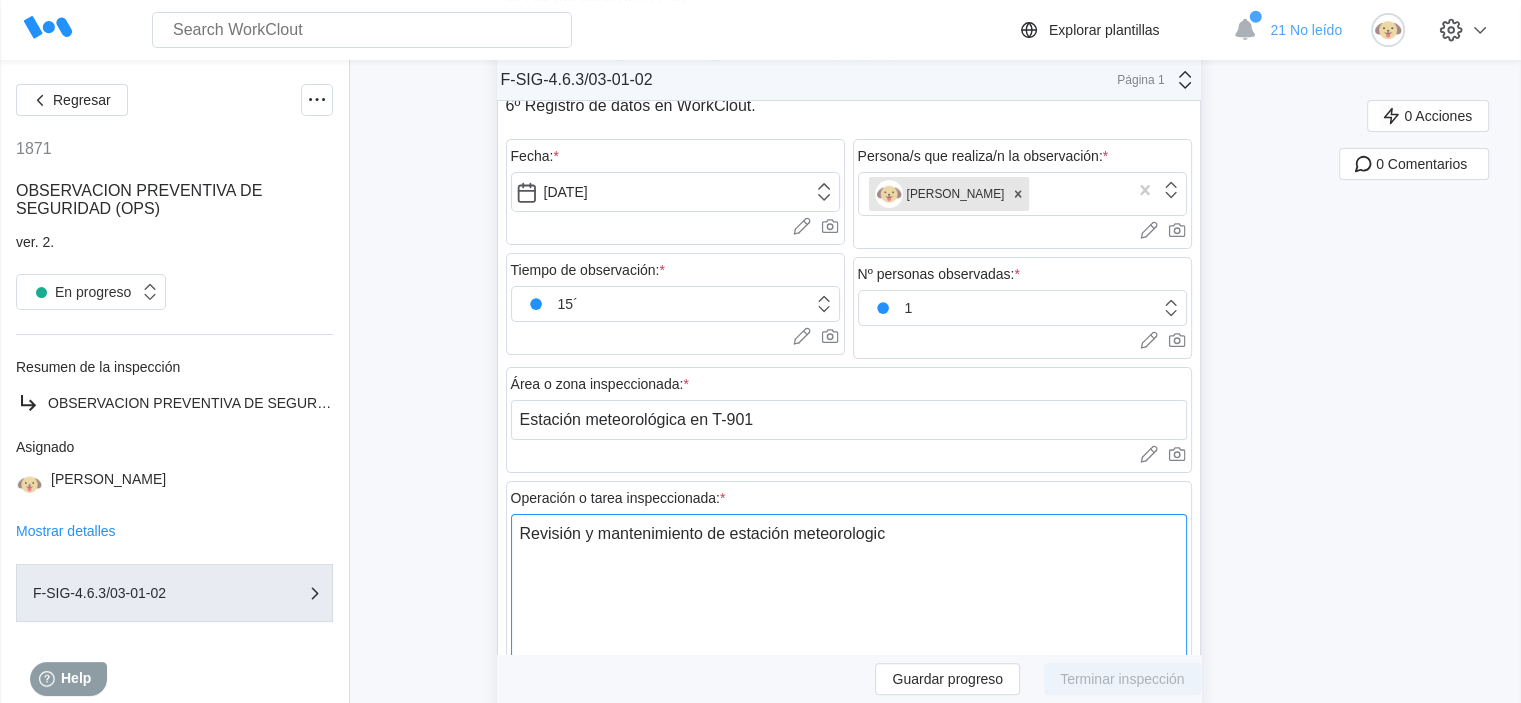 type on "Revisión y mantenimiento de estación meteorologica" 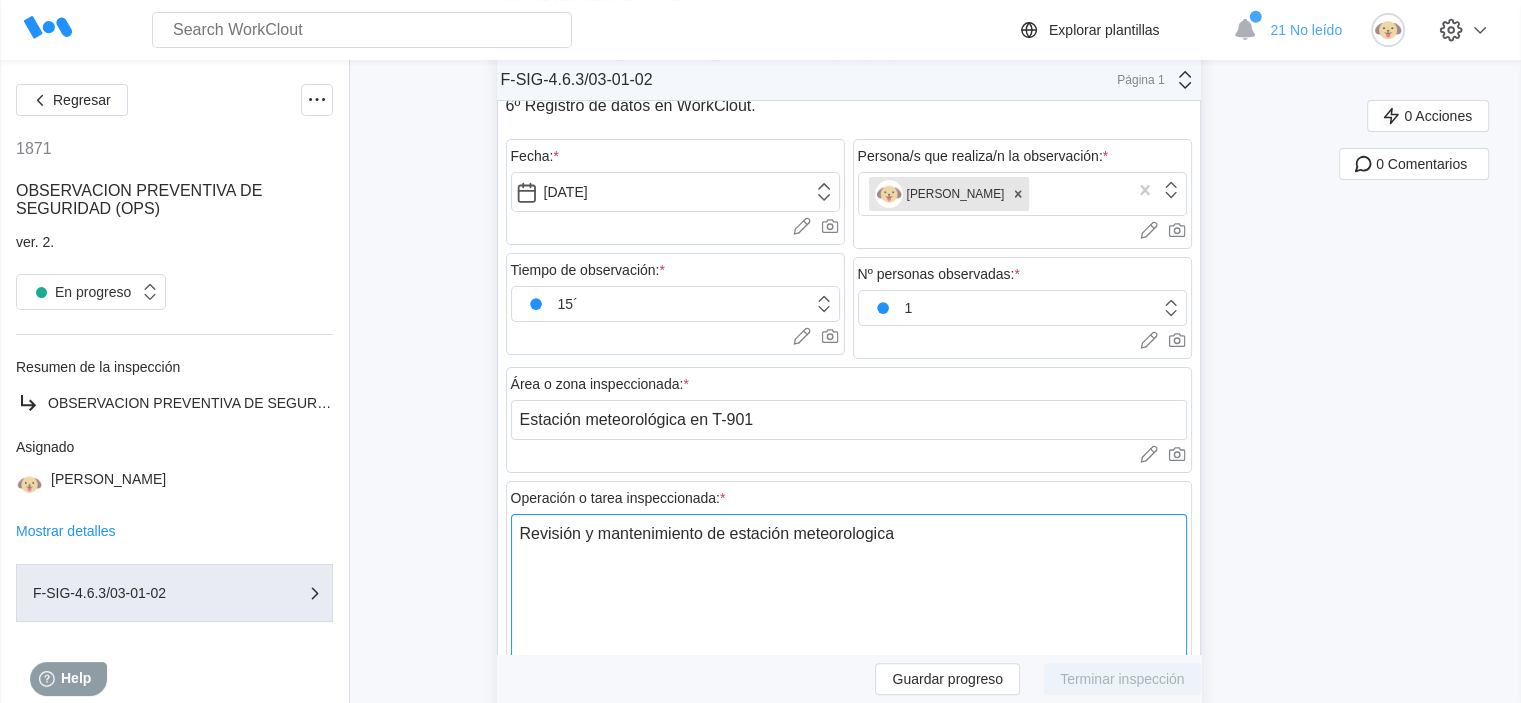 type on "Revisión y mantenimiento de estación meteorologica." 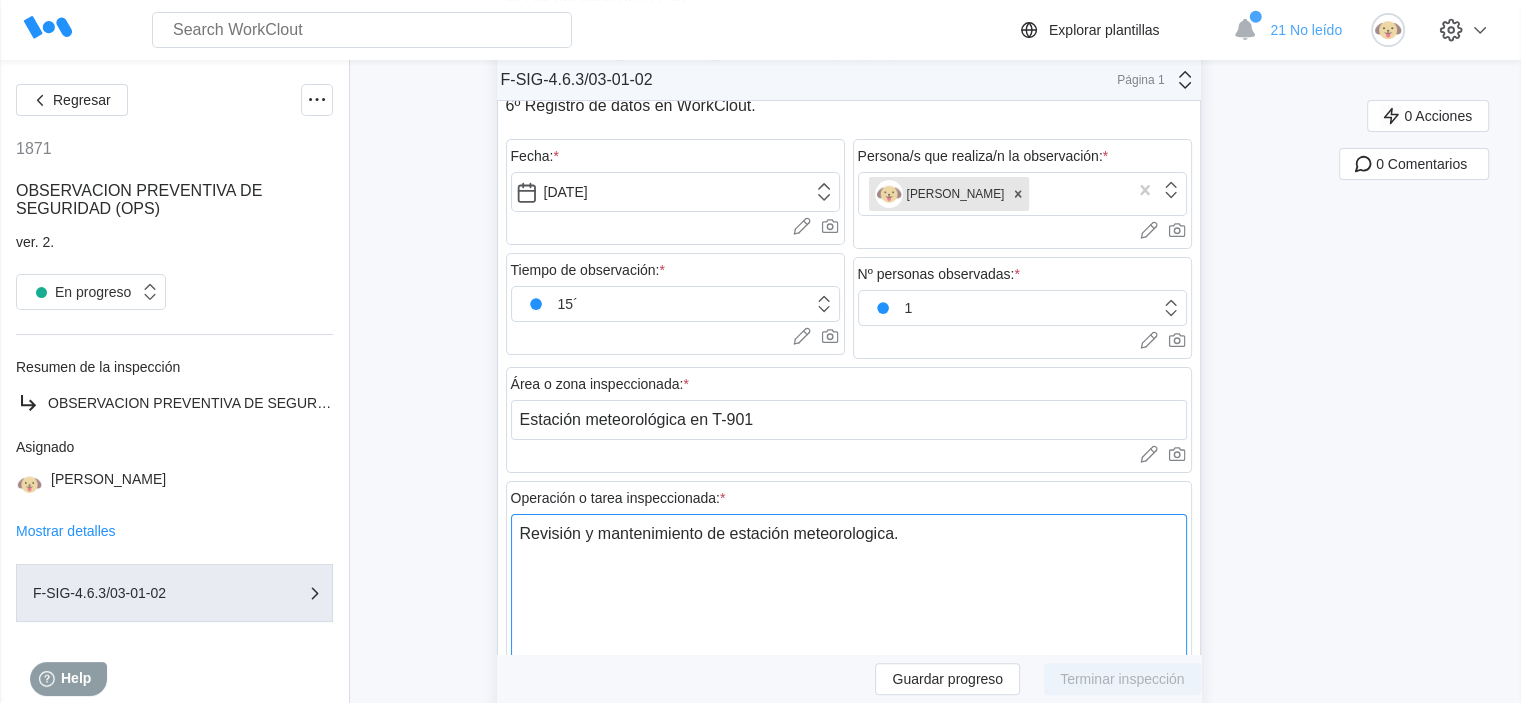type on "Revisión y mantenimiento de estación meteorológica." 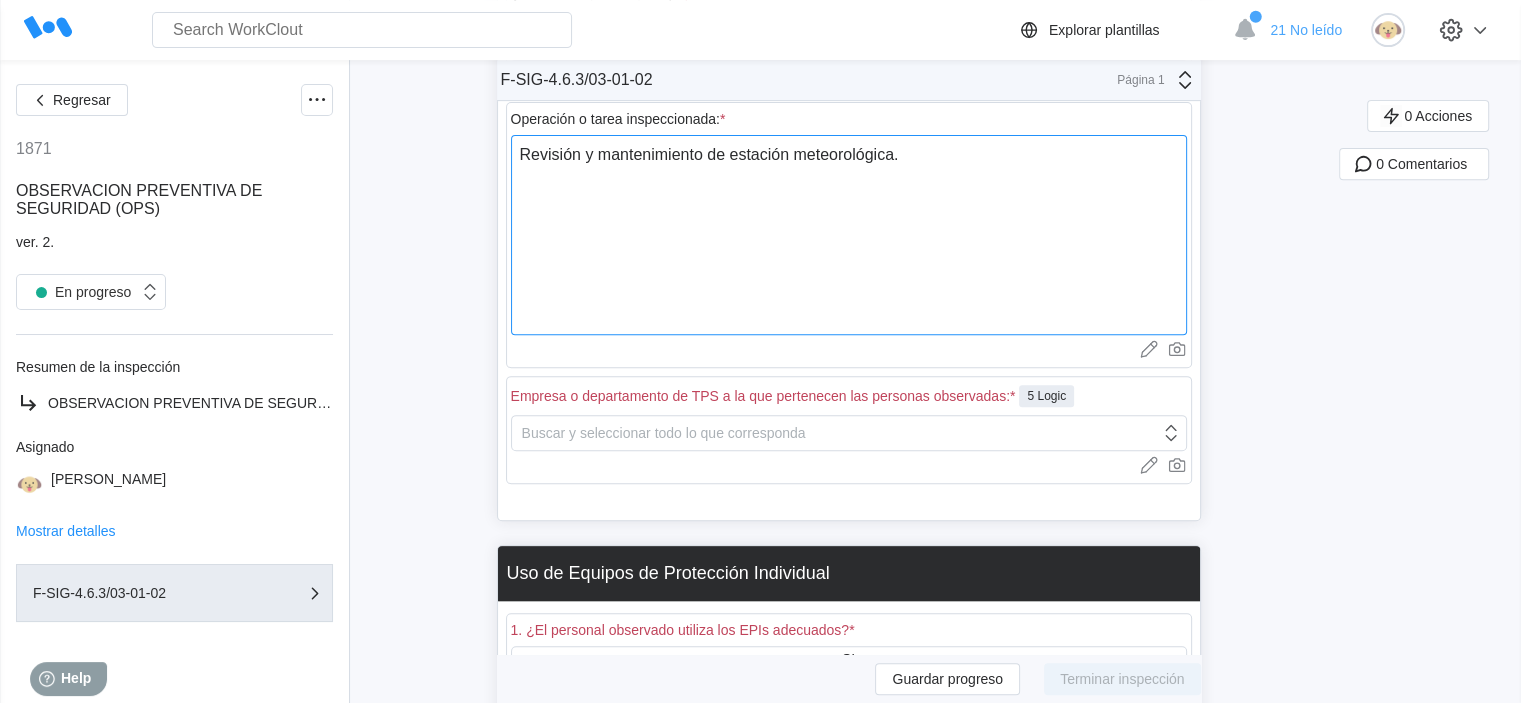 scroll, scrollTop: 800, scrollLeft: 0, axis: vertical 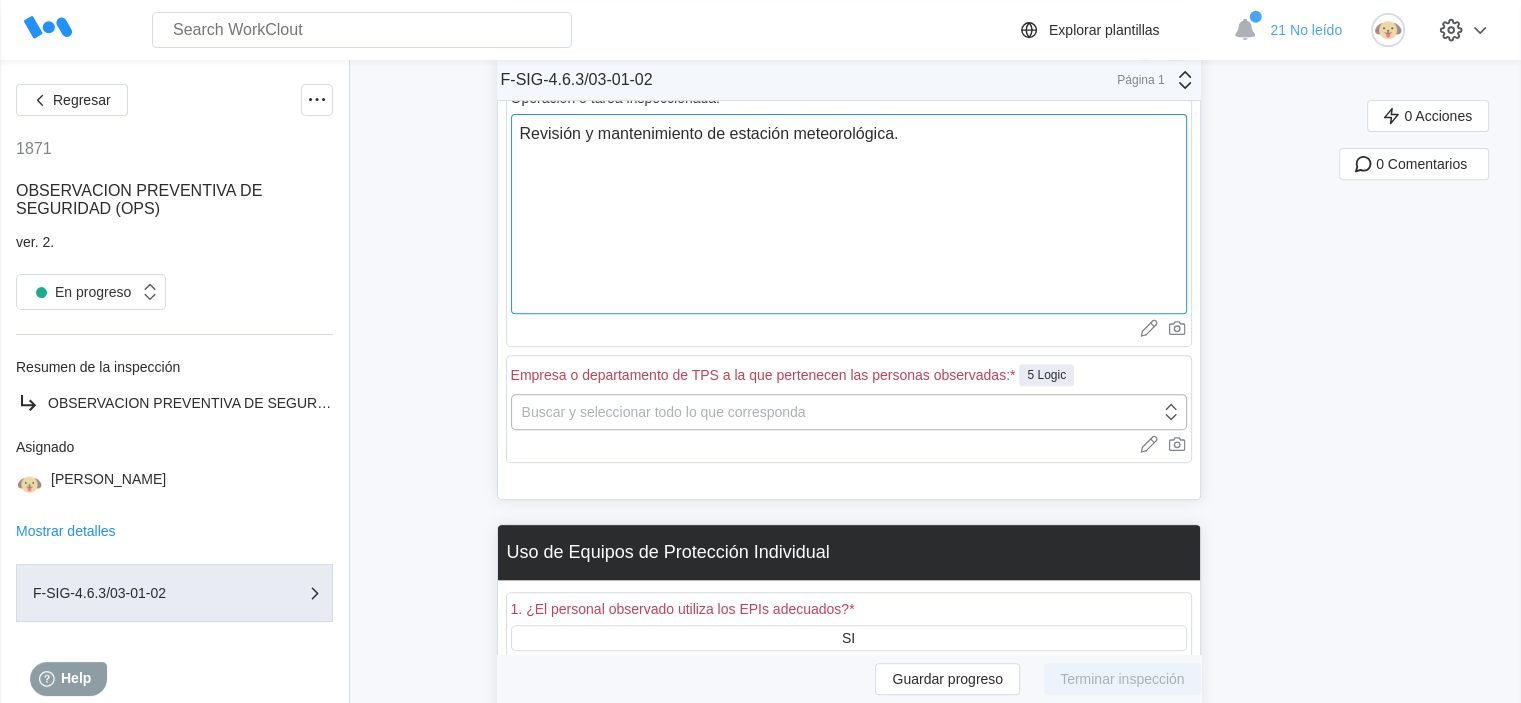 type on "Revisión y mantenimiento de estación meteorológica." 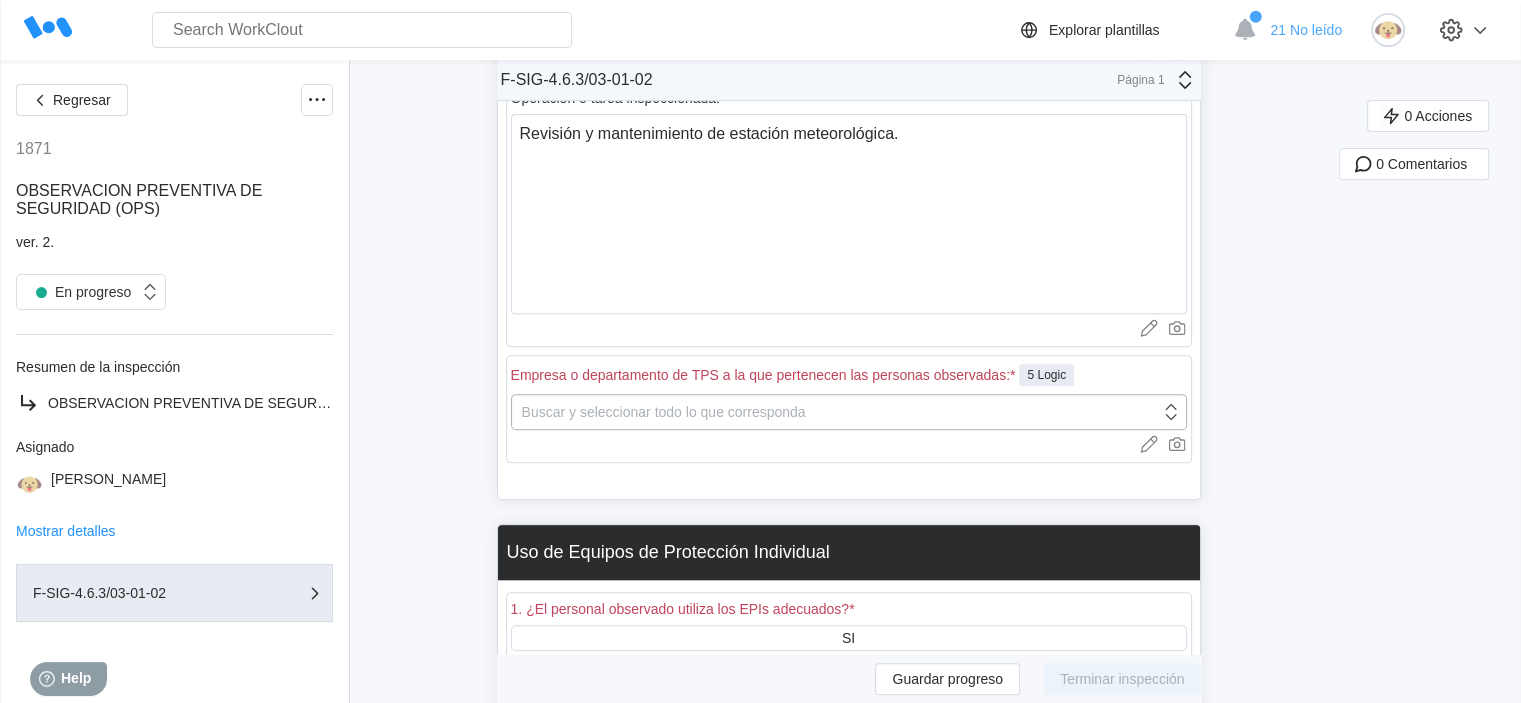 click on "Buscar y seleccionar todo lo que corresponda" at bounding box center [664, 412] 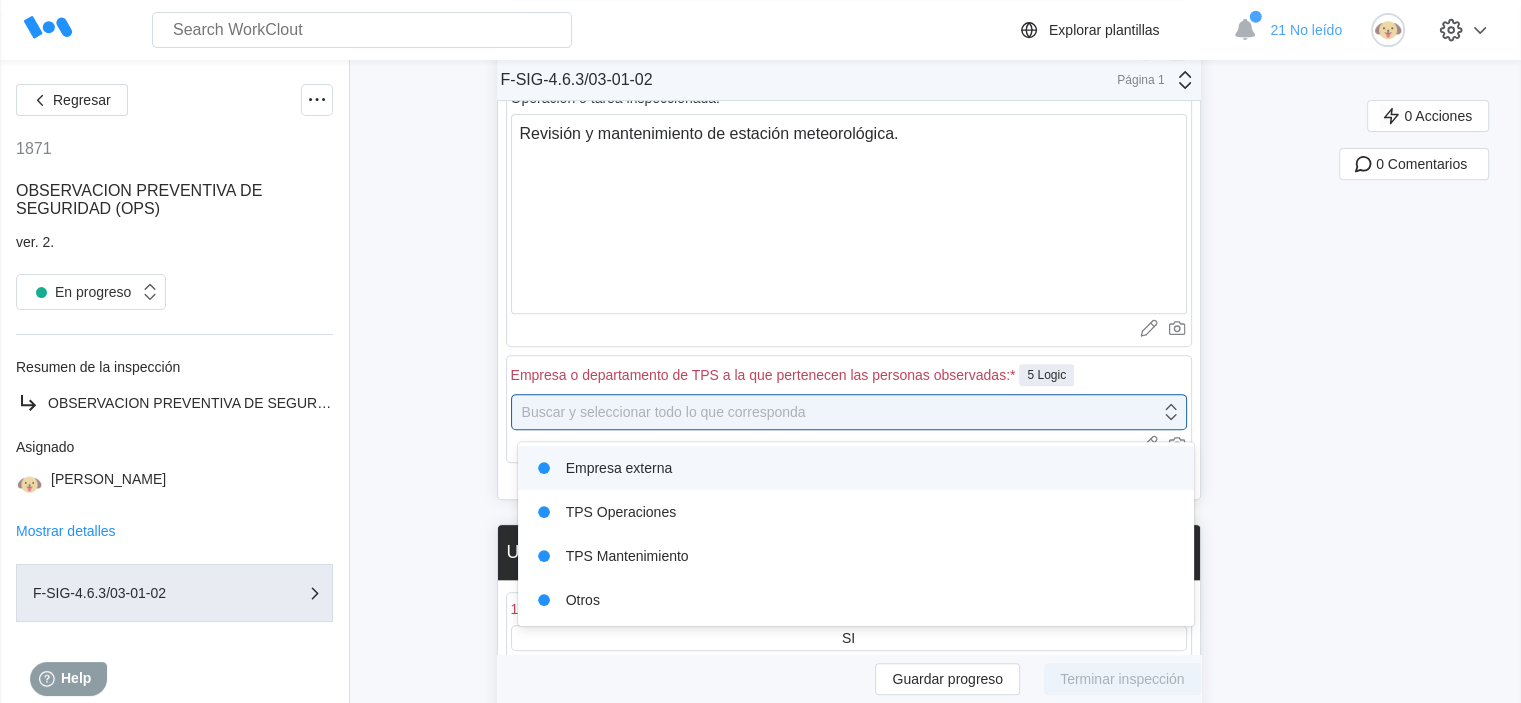 click on "Empresa externa" at bounding box center (856, 468) 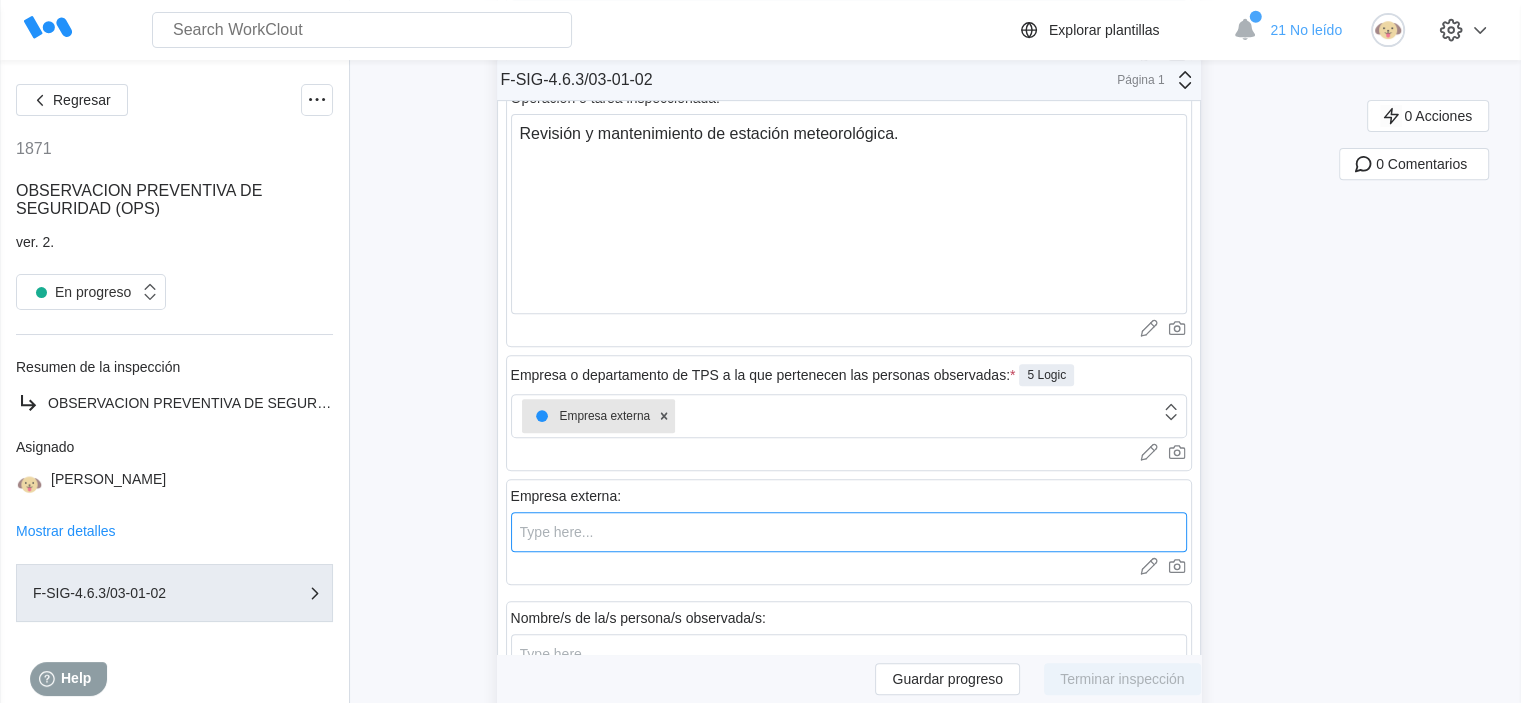 click at bounding box center (849, 532) 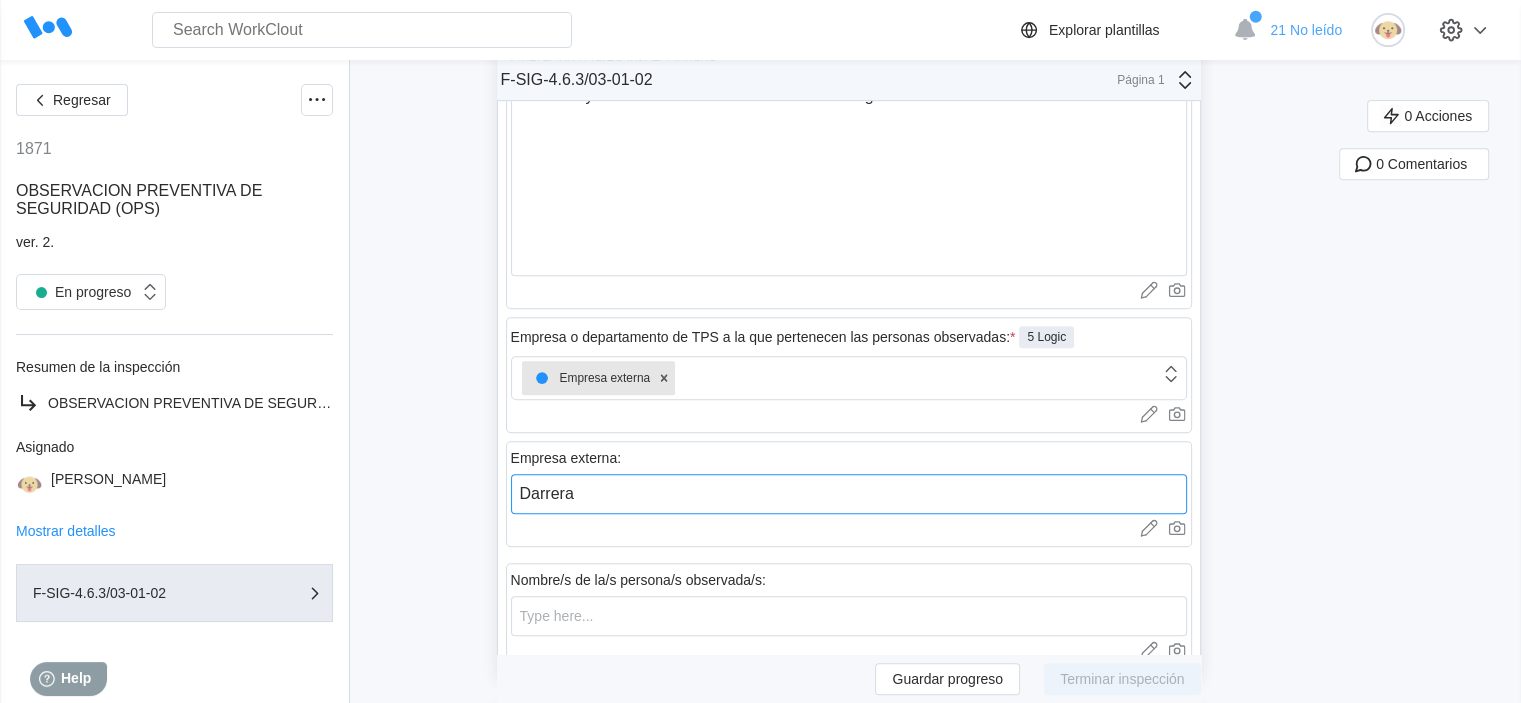 scroll, scrollTop: 900, scrollLeft: 0, axis: vertical 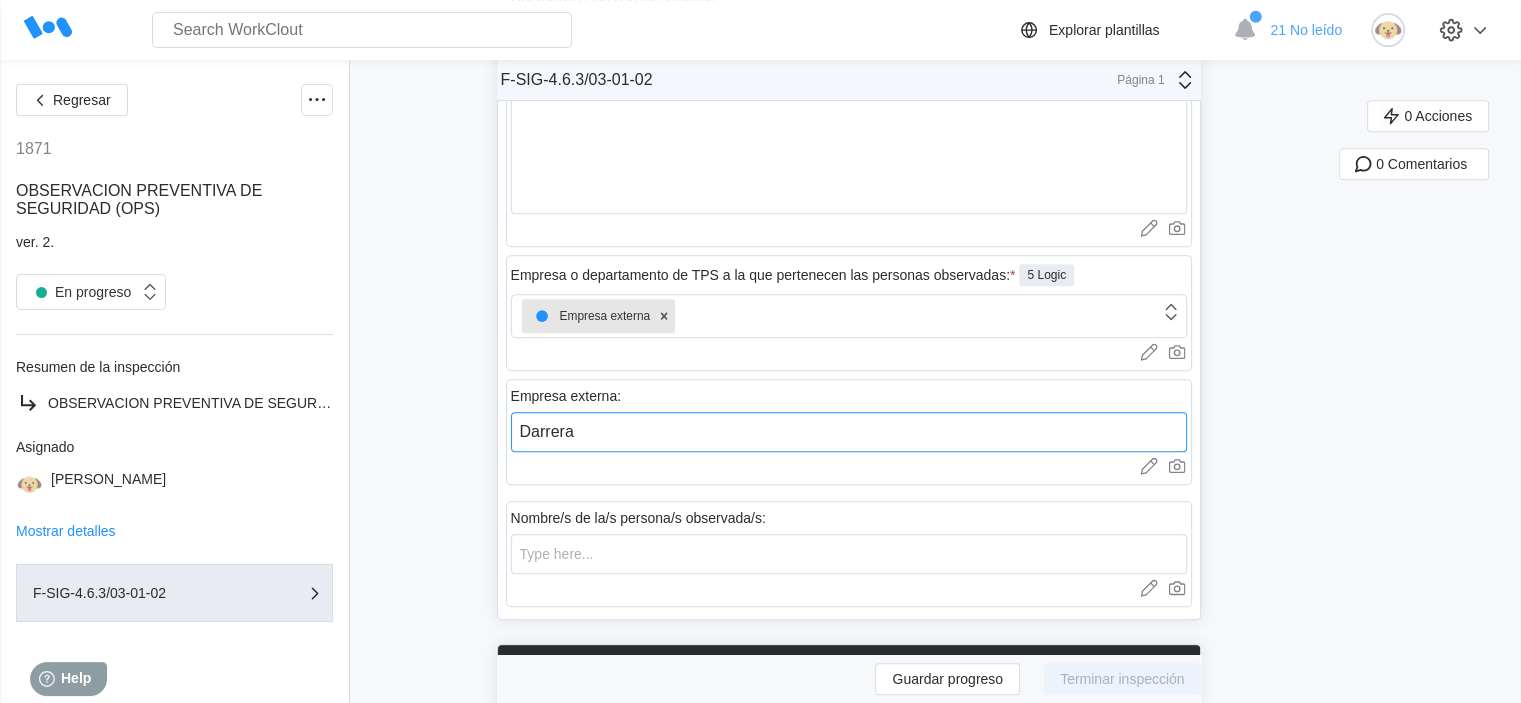 type on "Darrera" 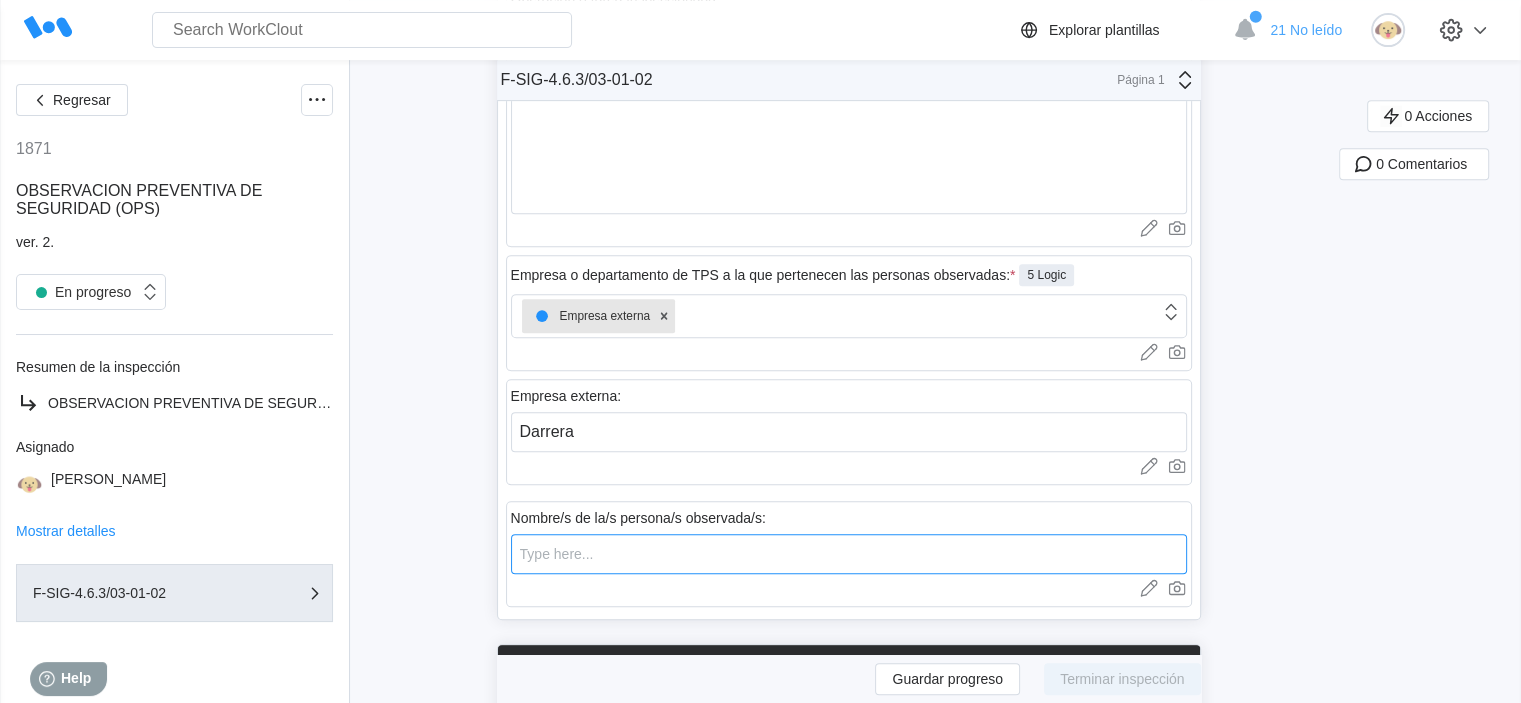 click at bounding box center (849, 554) 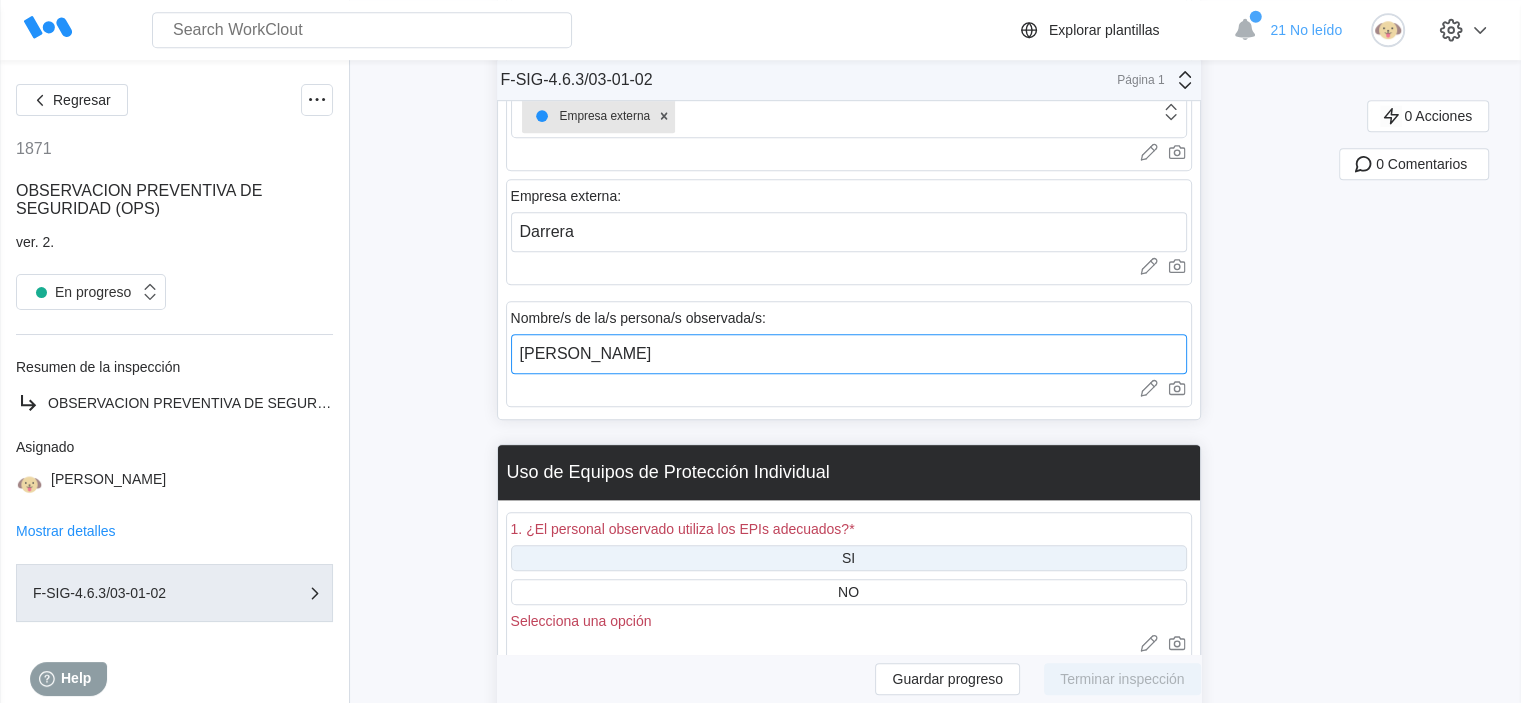 scroll, scrollTop: 1200, scrollLeft: 0, axis: vertical 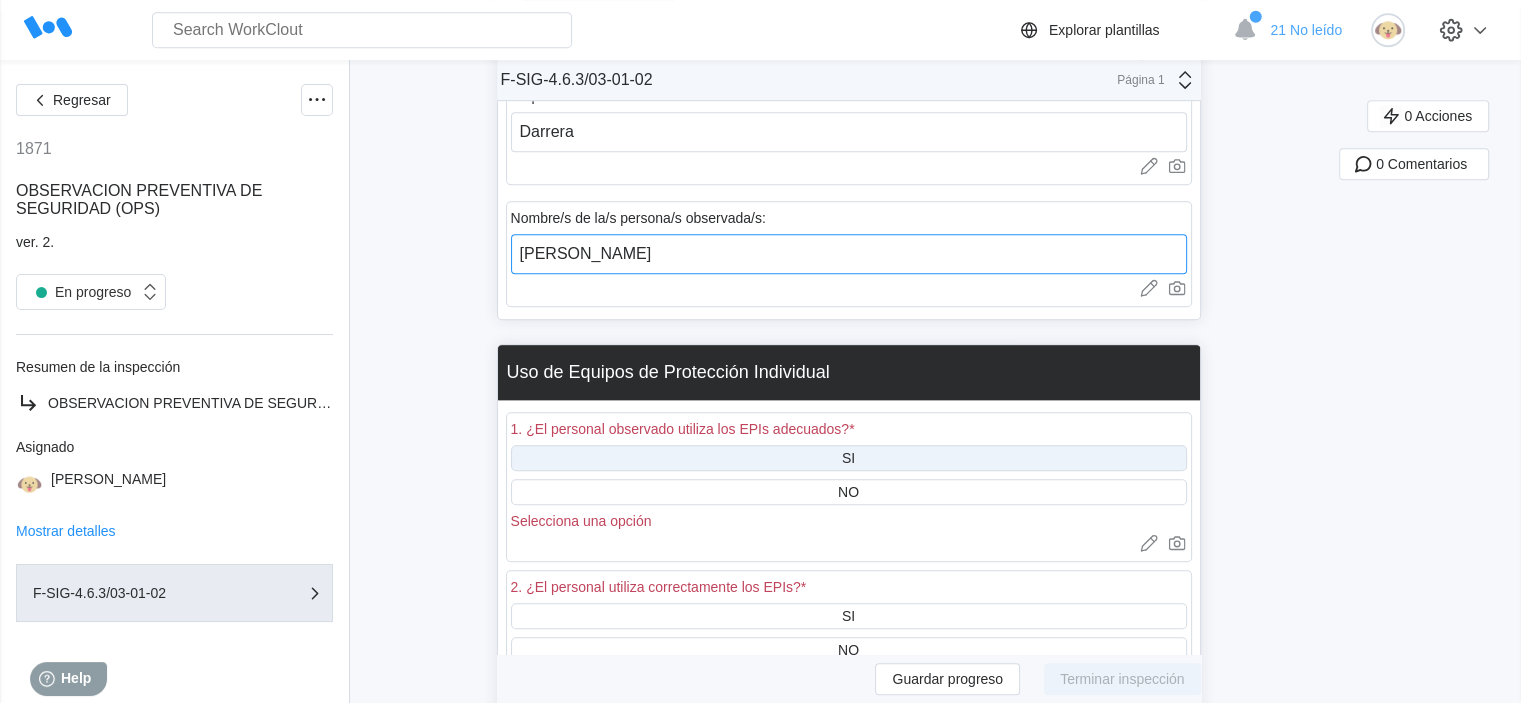 type on "[PERSON_NAME]" 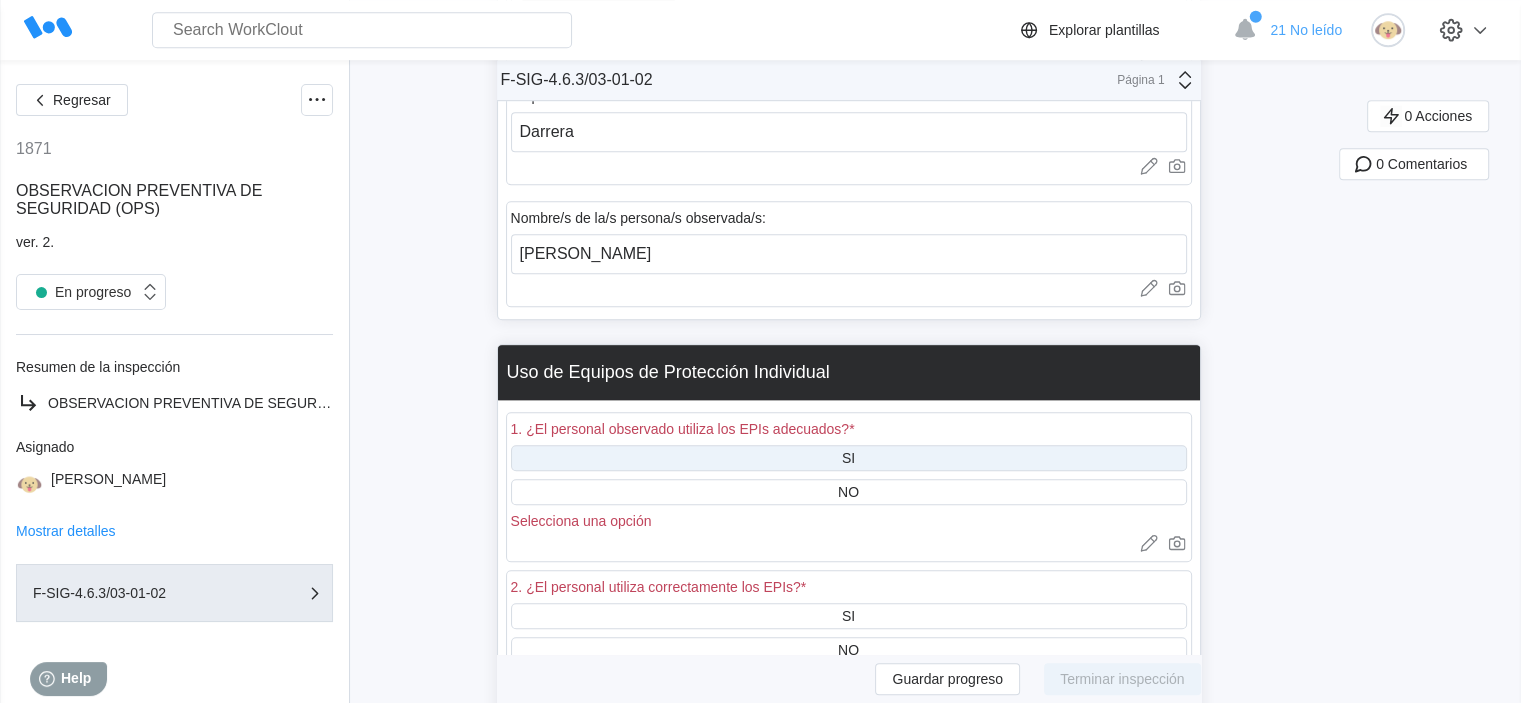click on "SI" at bounding box center (849, 458) 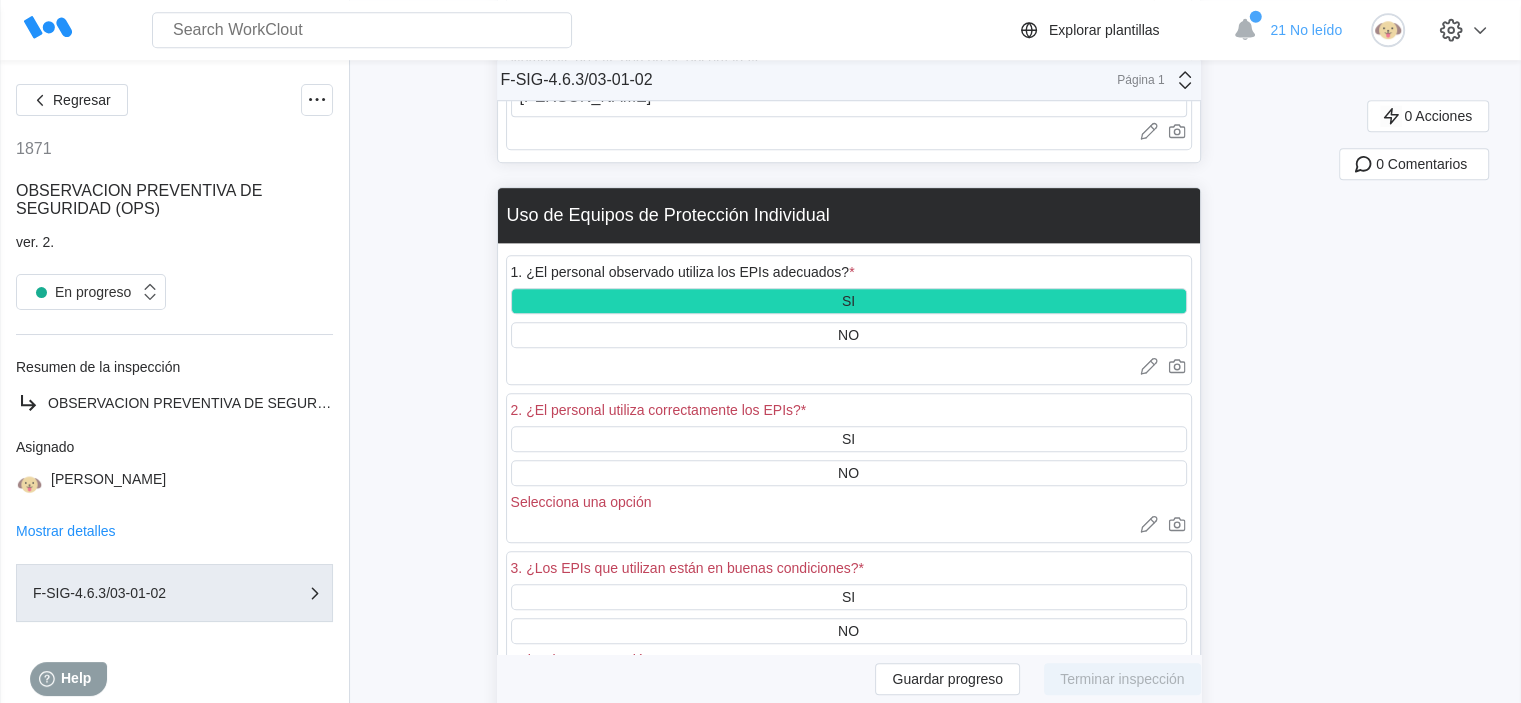 scroll, scrollTop: 1400, scrollLeft: 0, axis: vertical 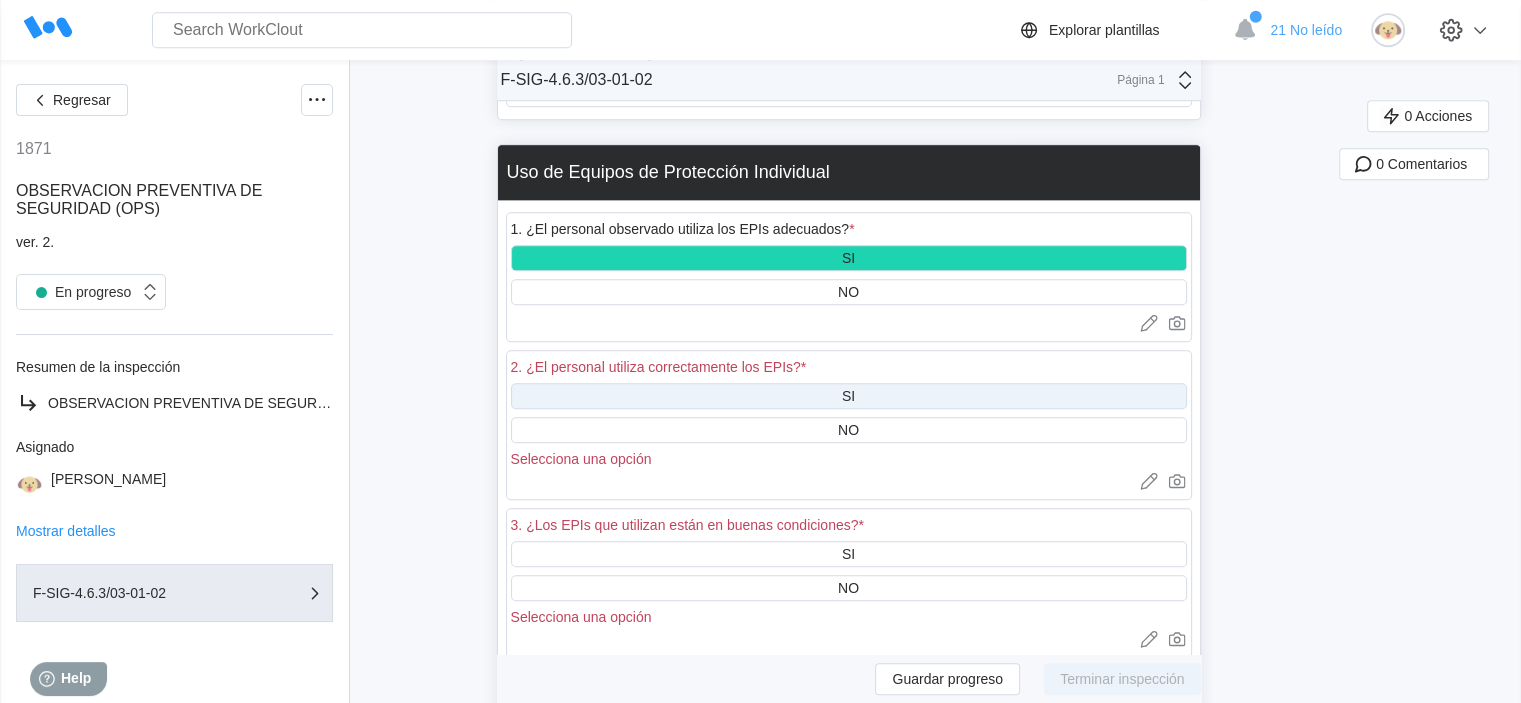 click on "SI" at bounding box center [848, 396] 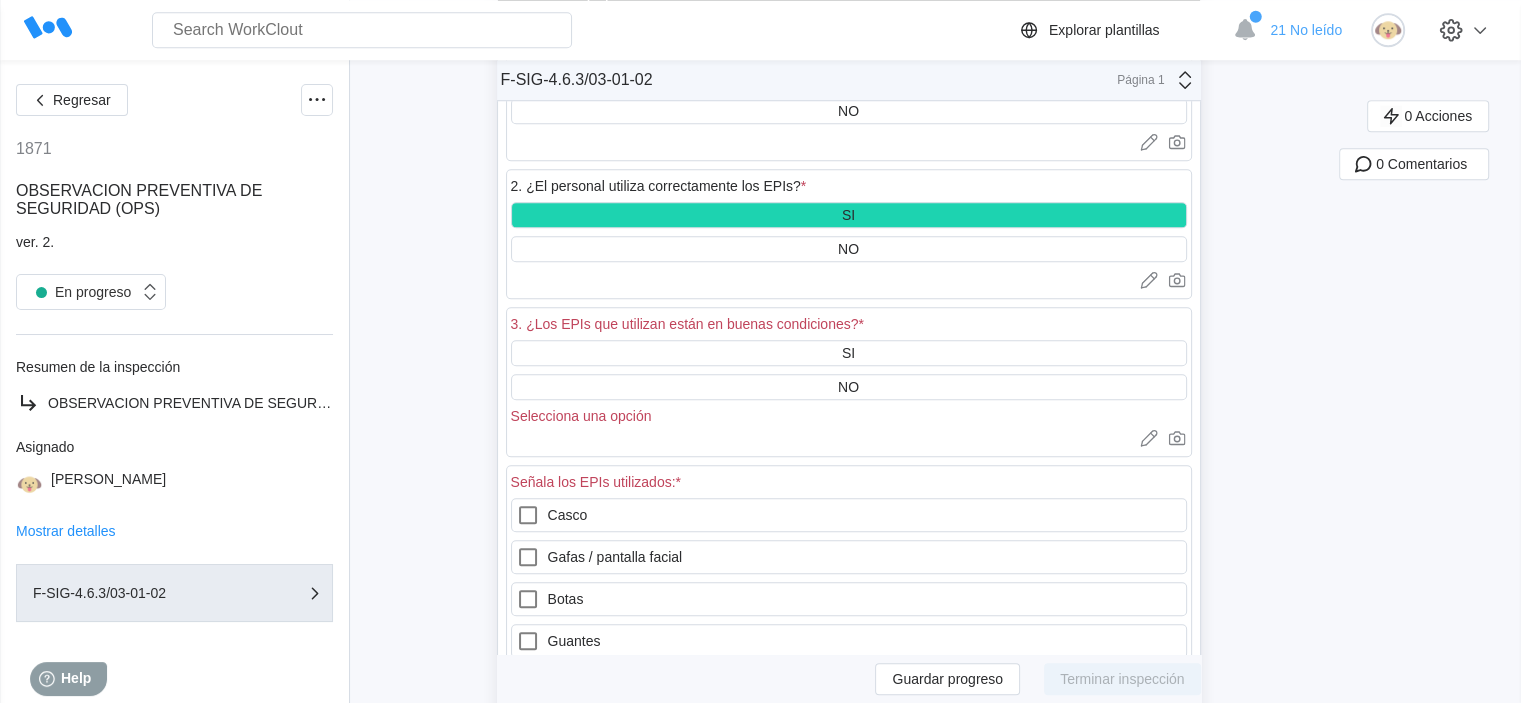 scroll, scrollTop: 1600, scrollLeft: 0, axis: vertical 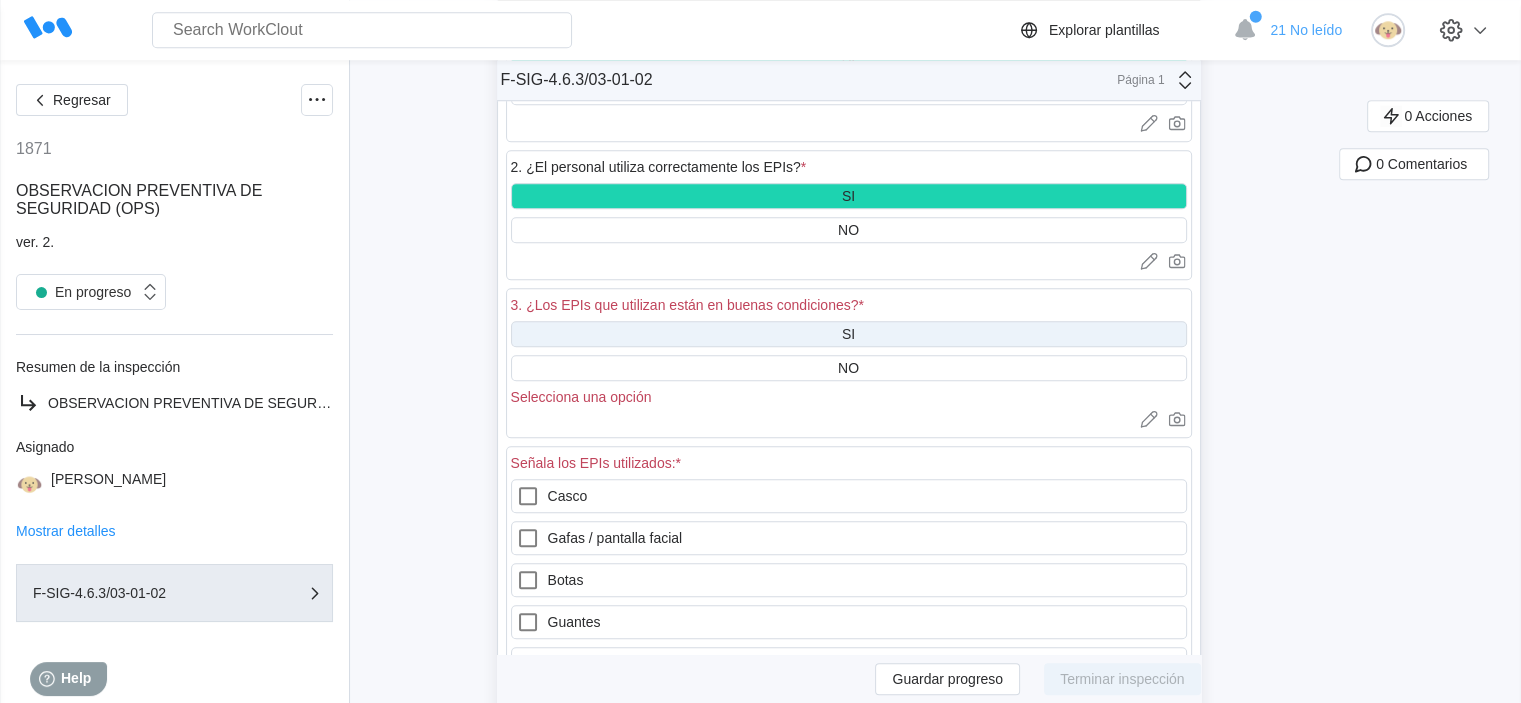 click on "SI" at bounding box center [849, 334] 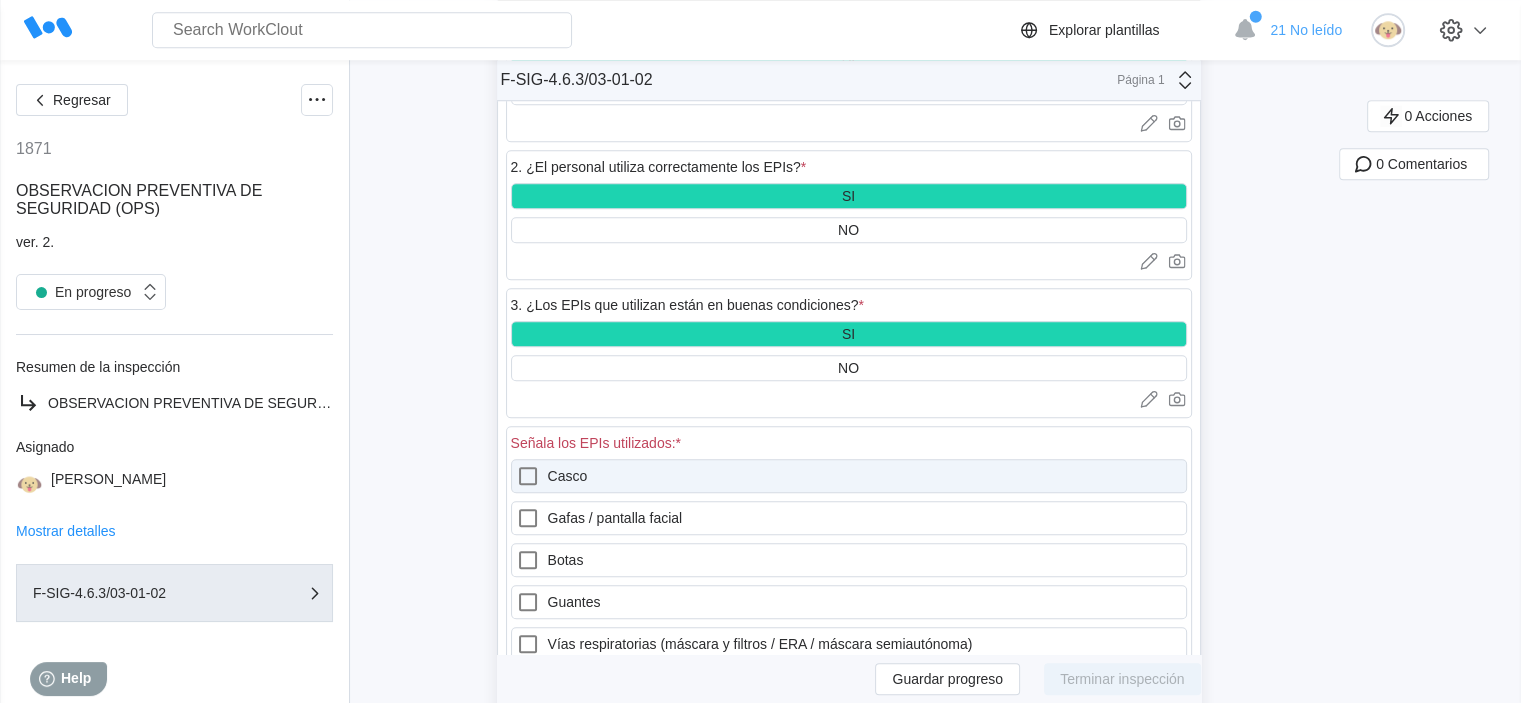 click 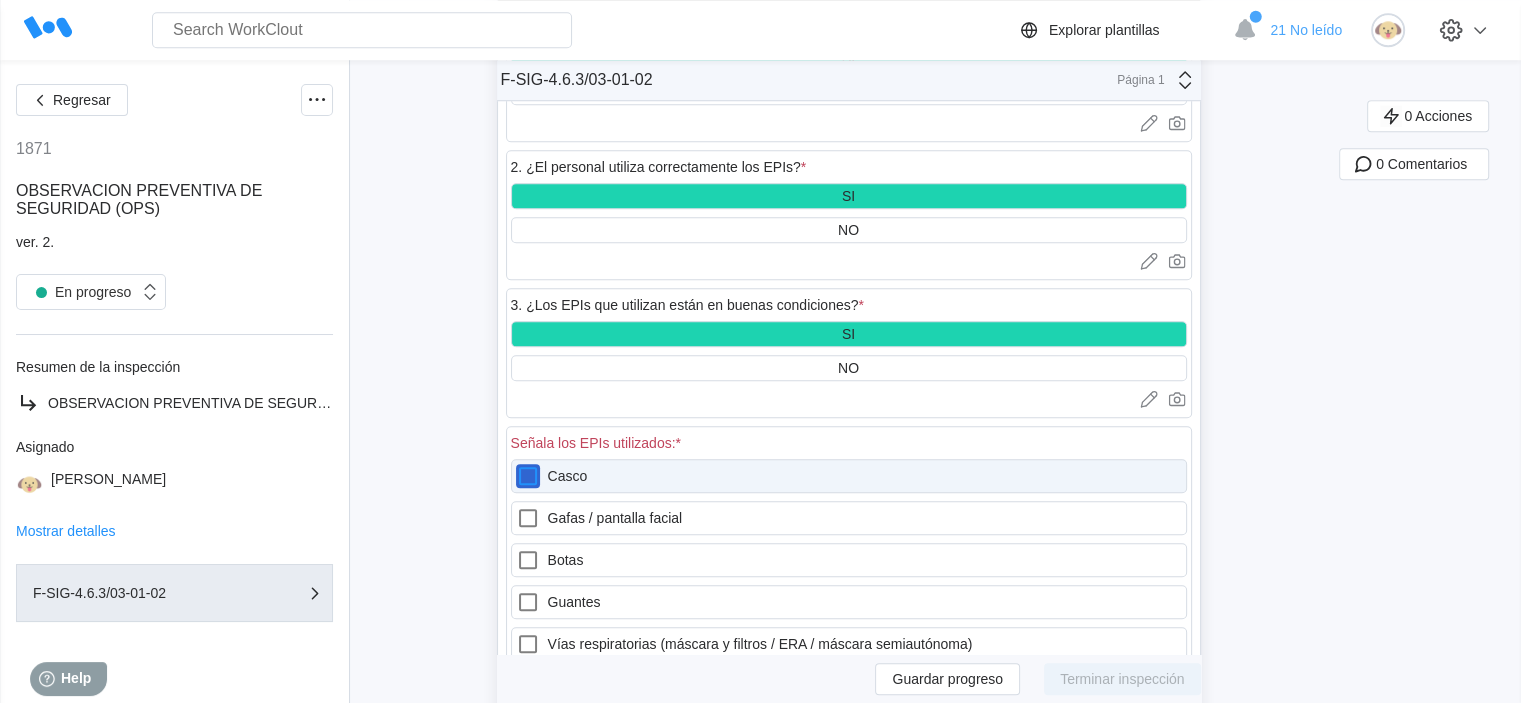 click on "Casco" at bounding box center [516, 464] 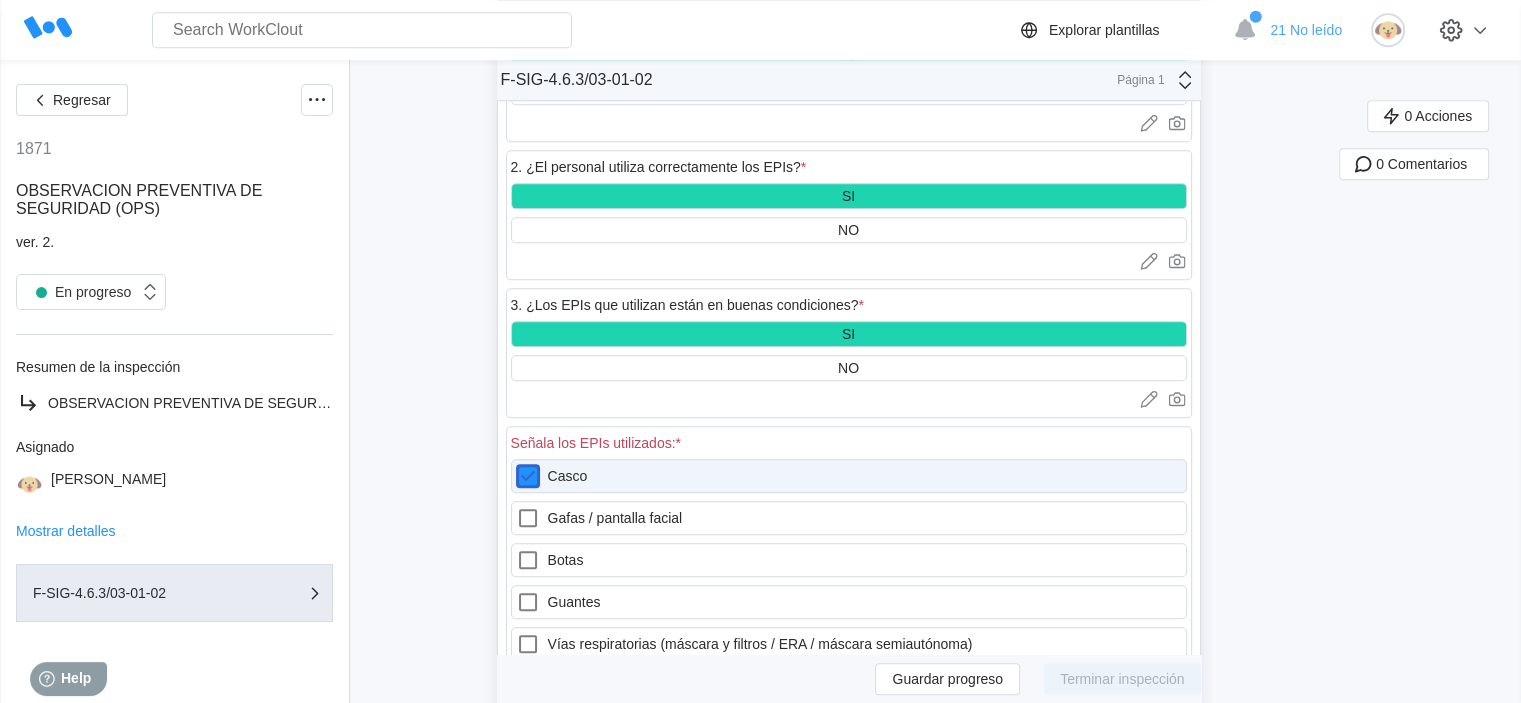 checkbox on "true" 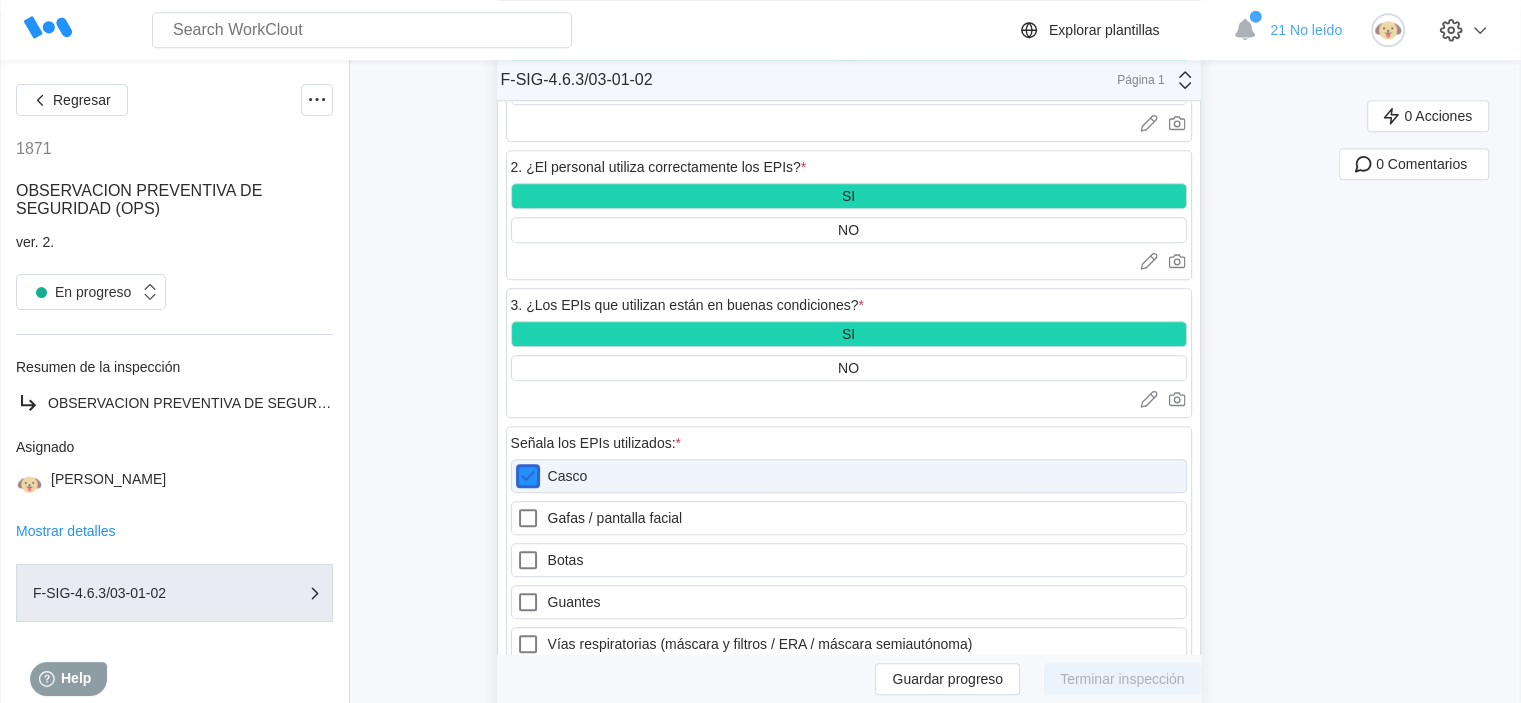 scroll, scrollTop: 1700, scrollLeft: 0, axis: vertical 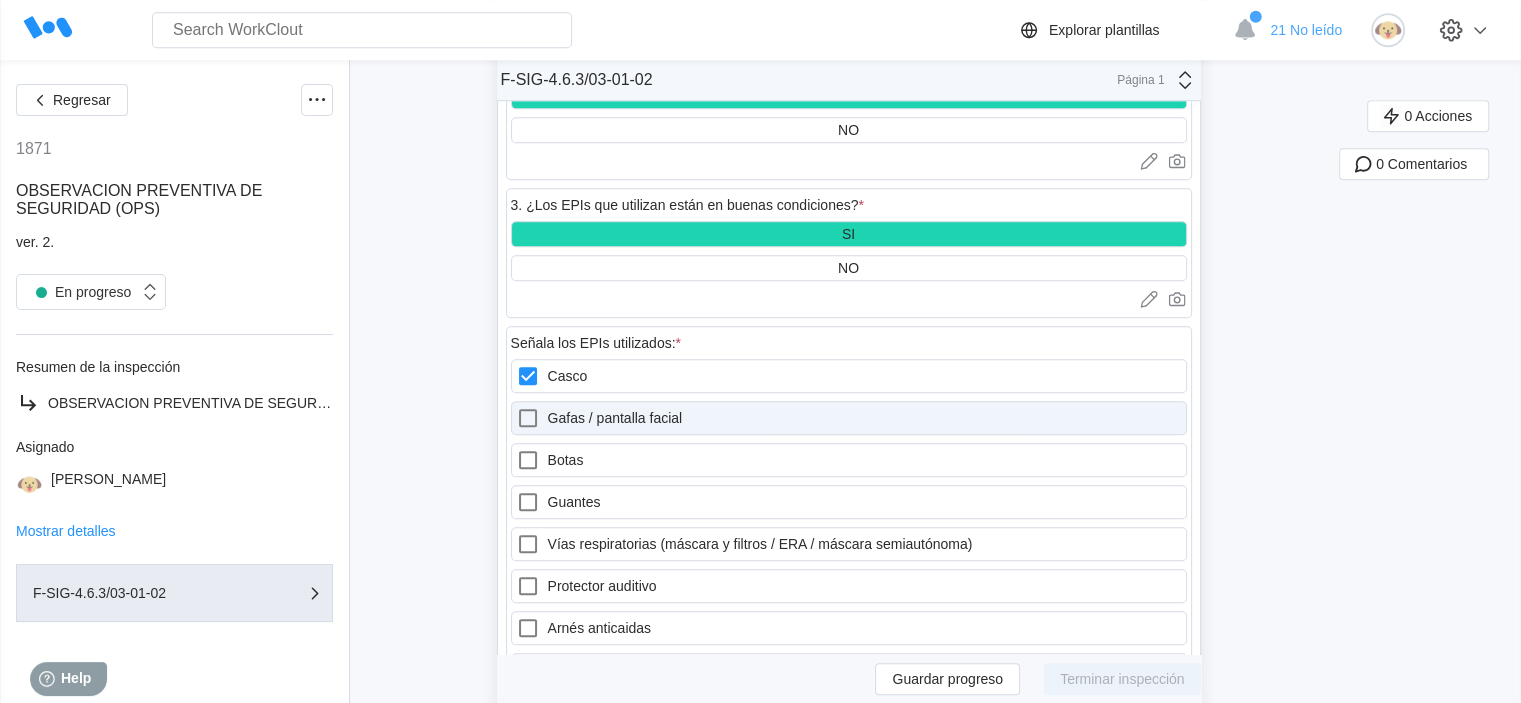 click 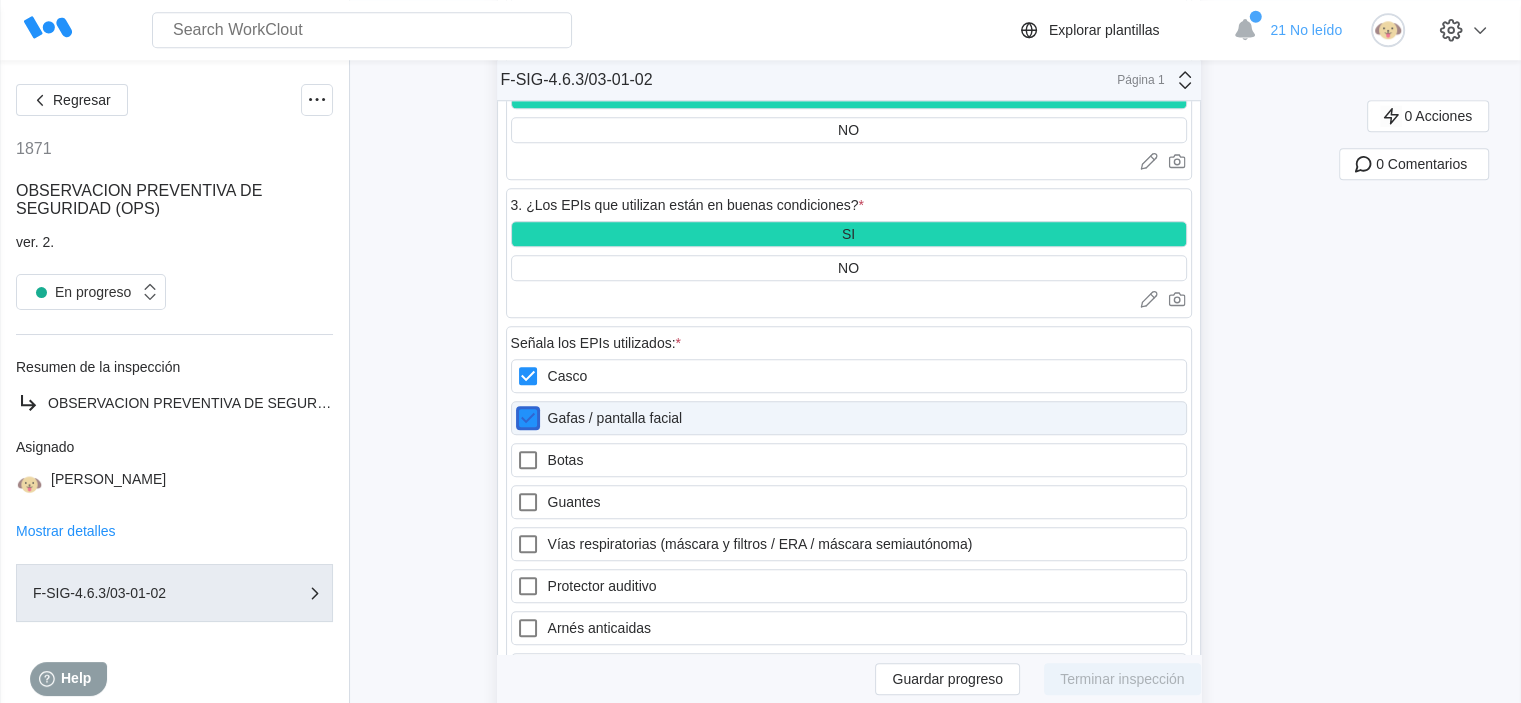 checkbox on "true" 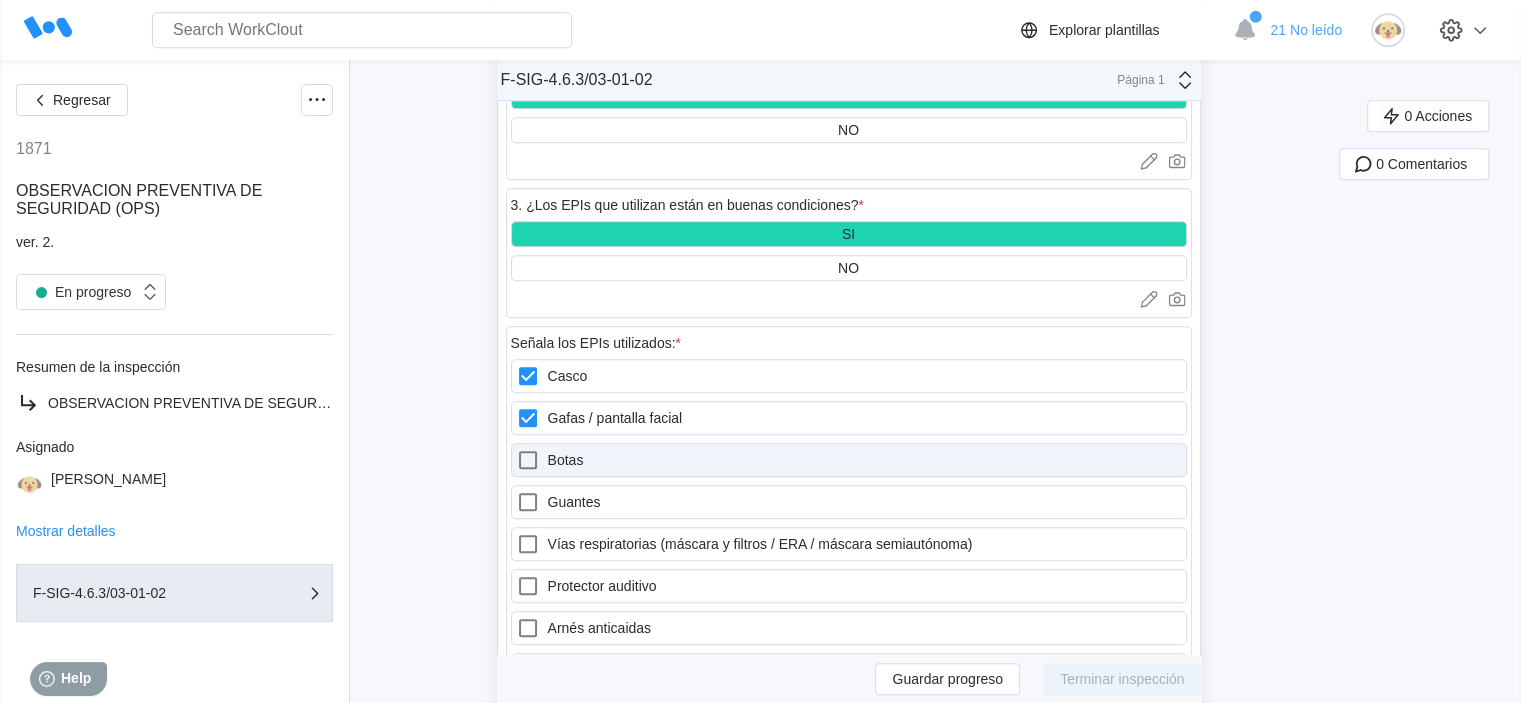 click 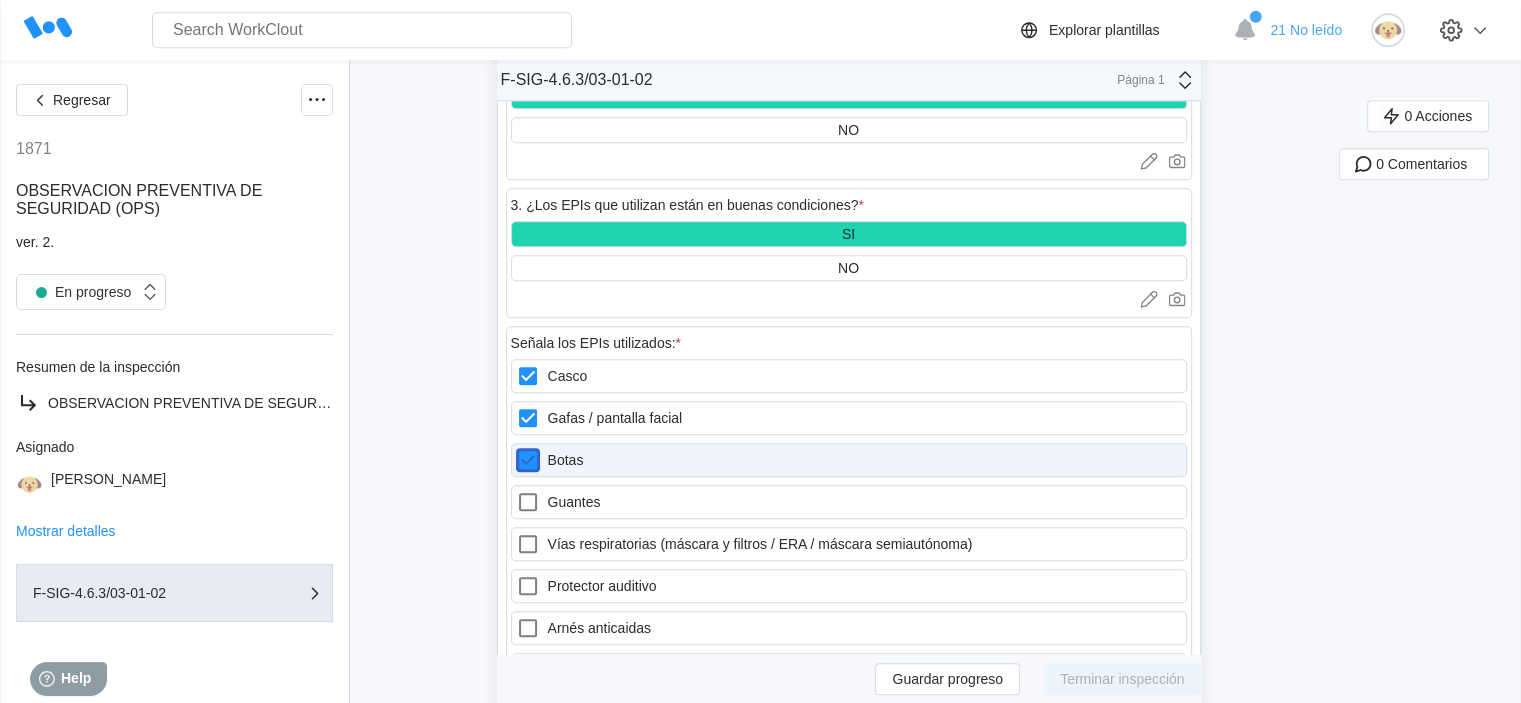 checkbox on "true" 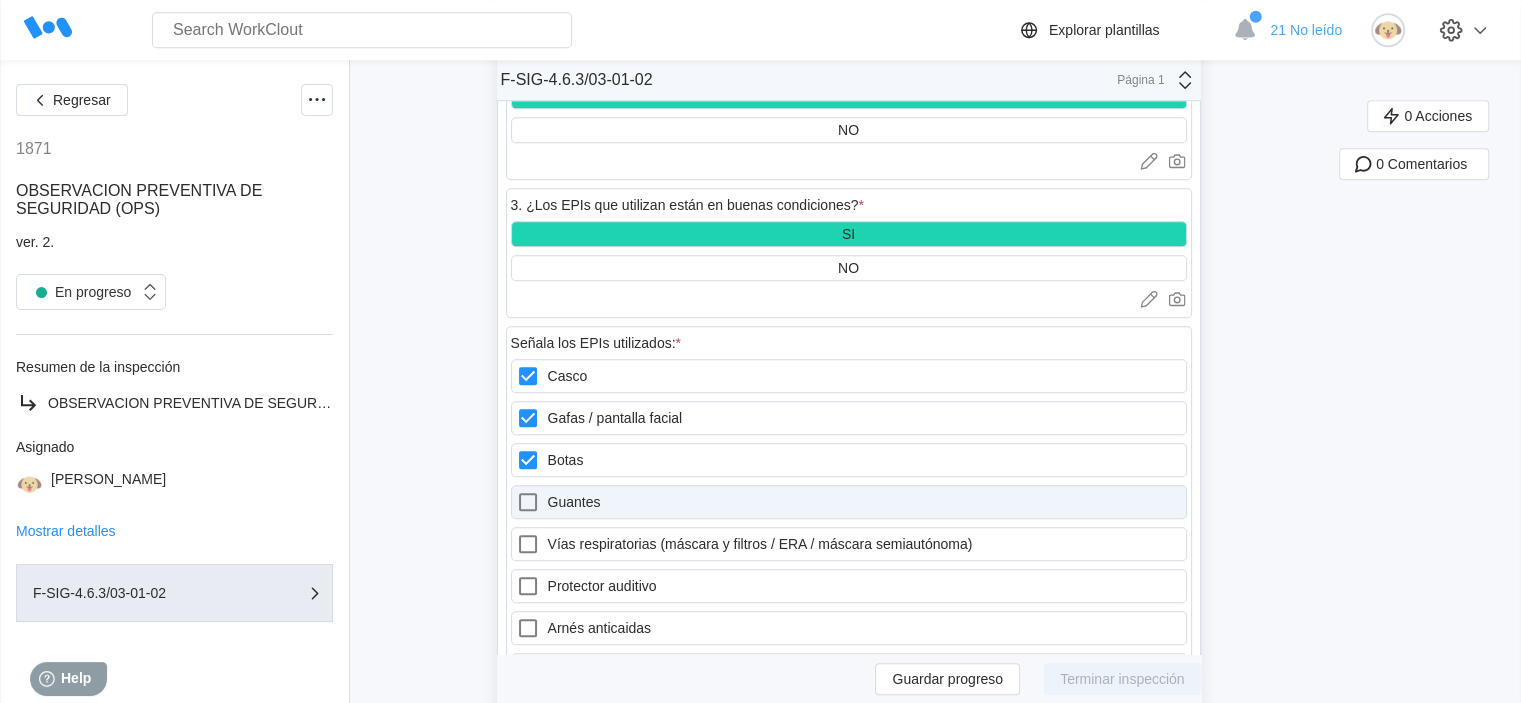 click 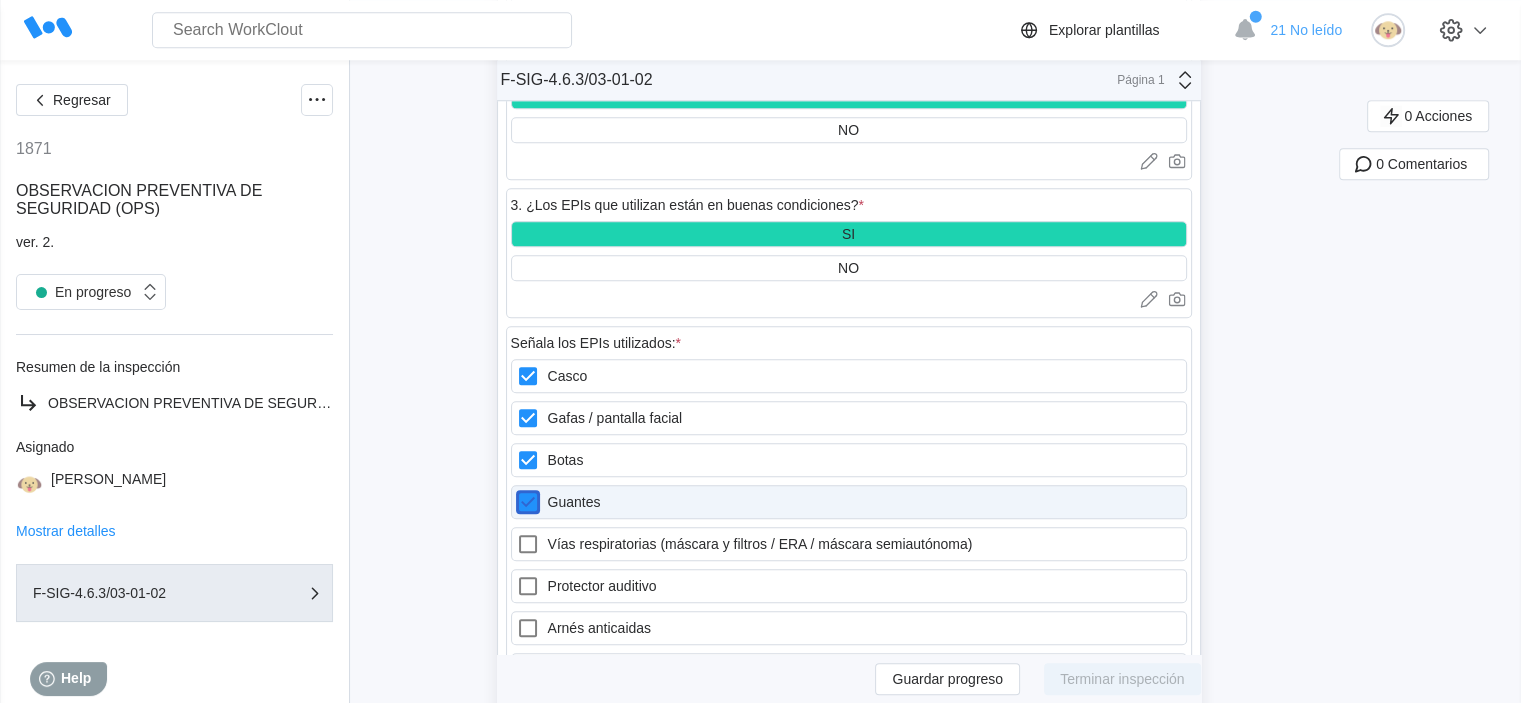 checkbox on "true" 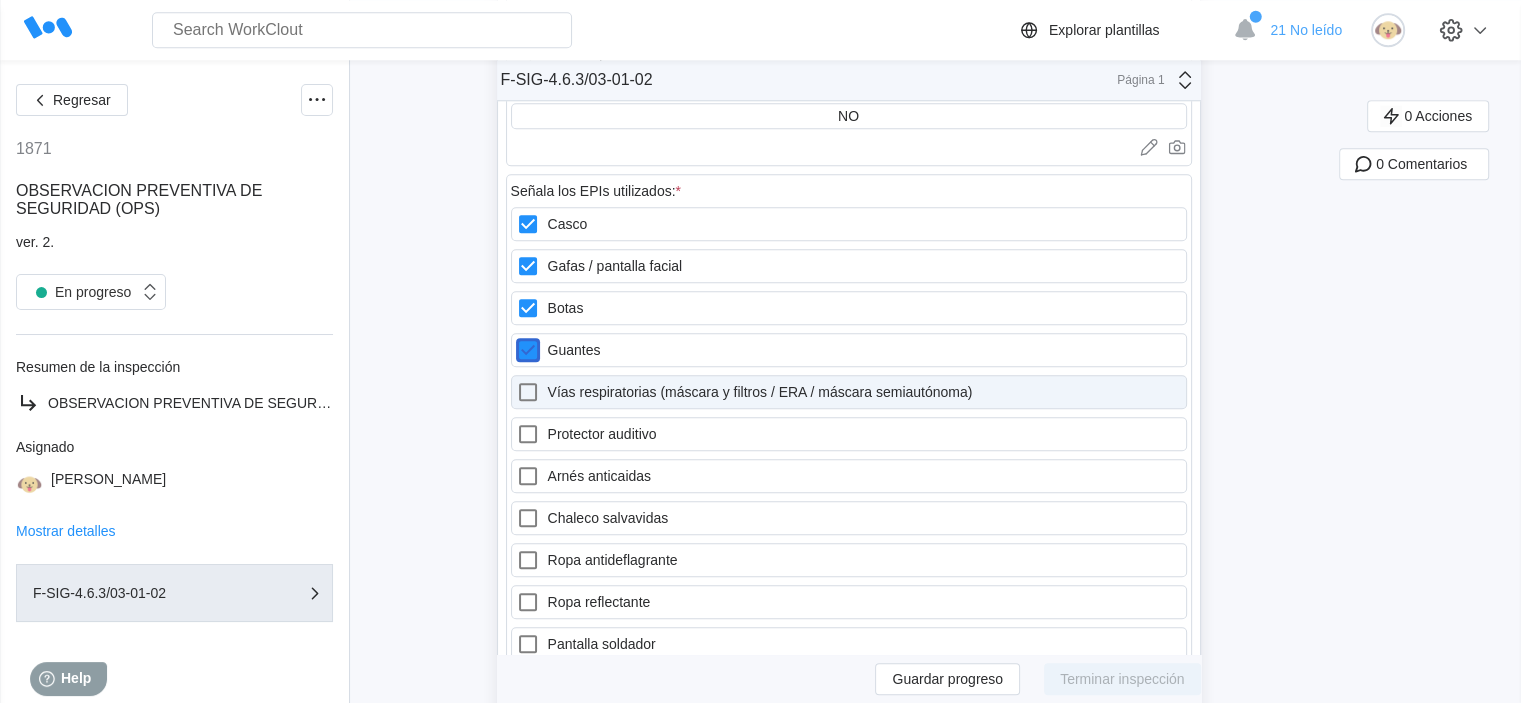scroll, scrollTop: 1900, scrollLeft: 0, axis: vertical 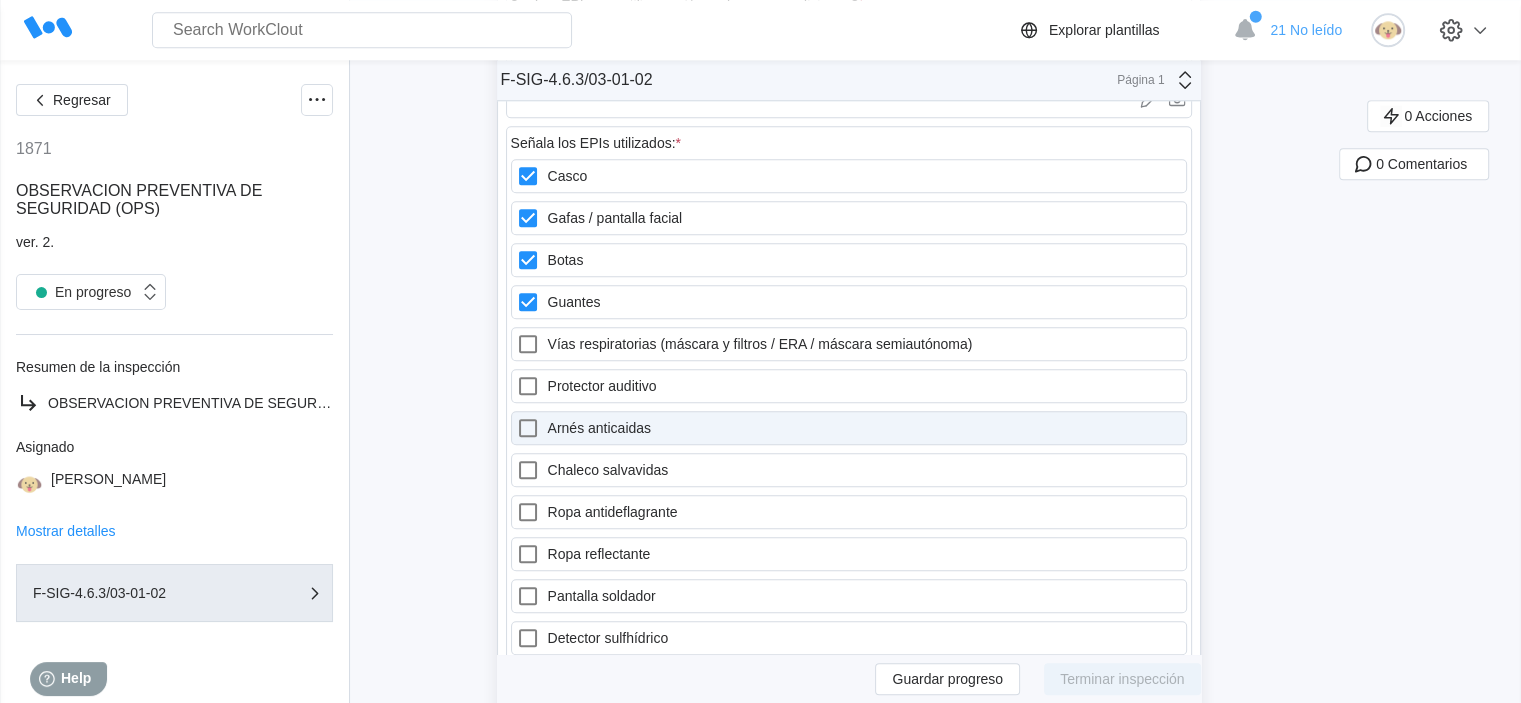 click 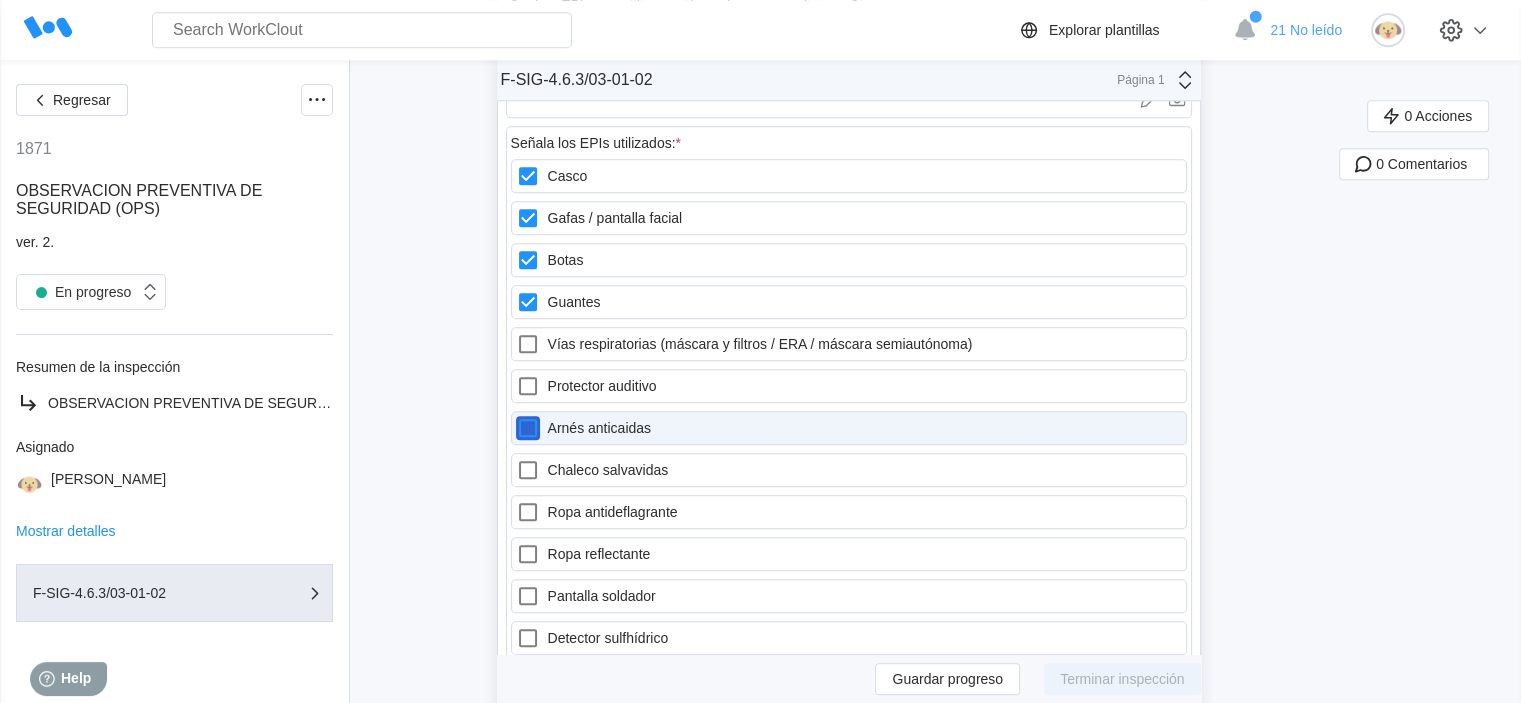 click on "Arnés anticaidas" at bounding box center (516, 416) 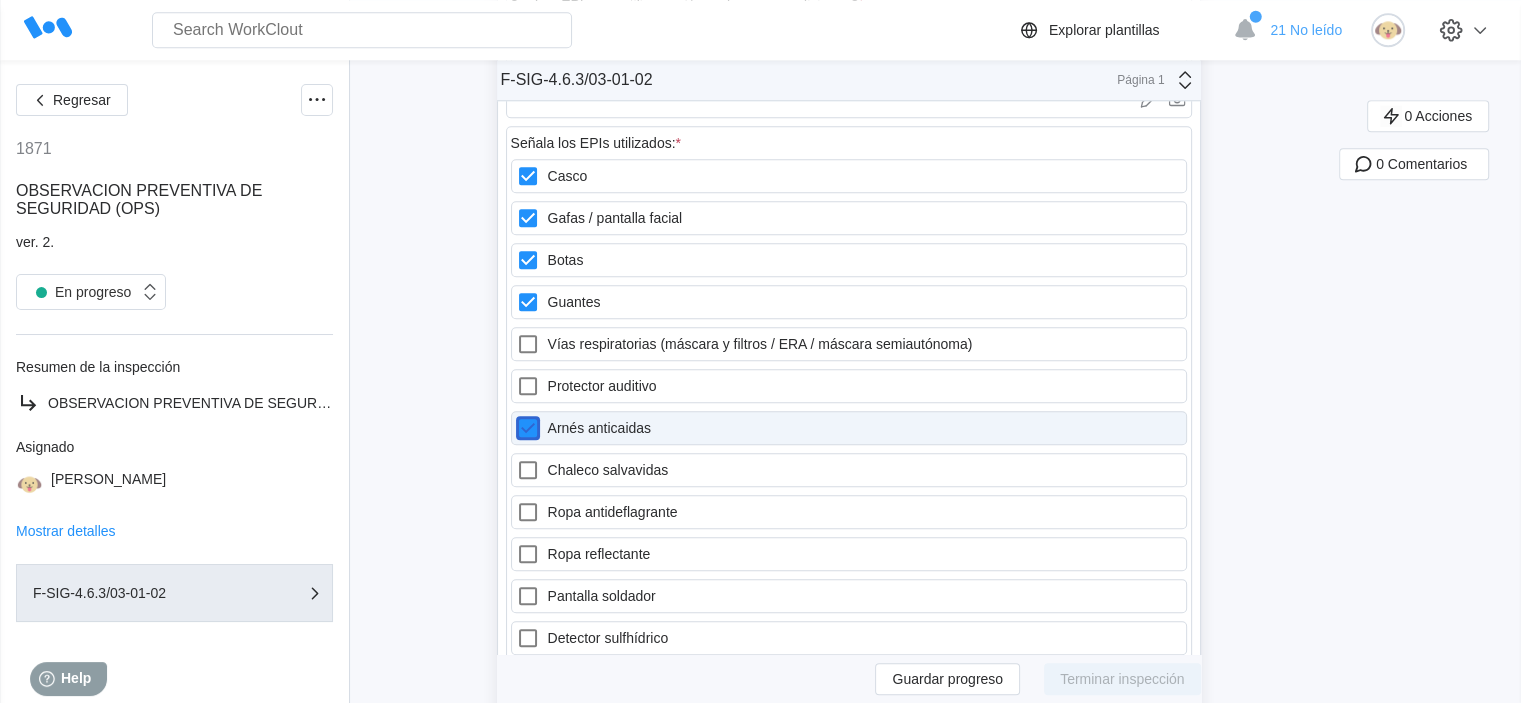 checkbox on "true" 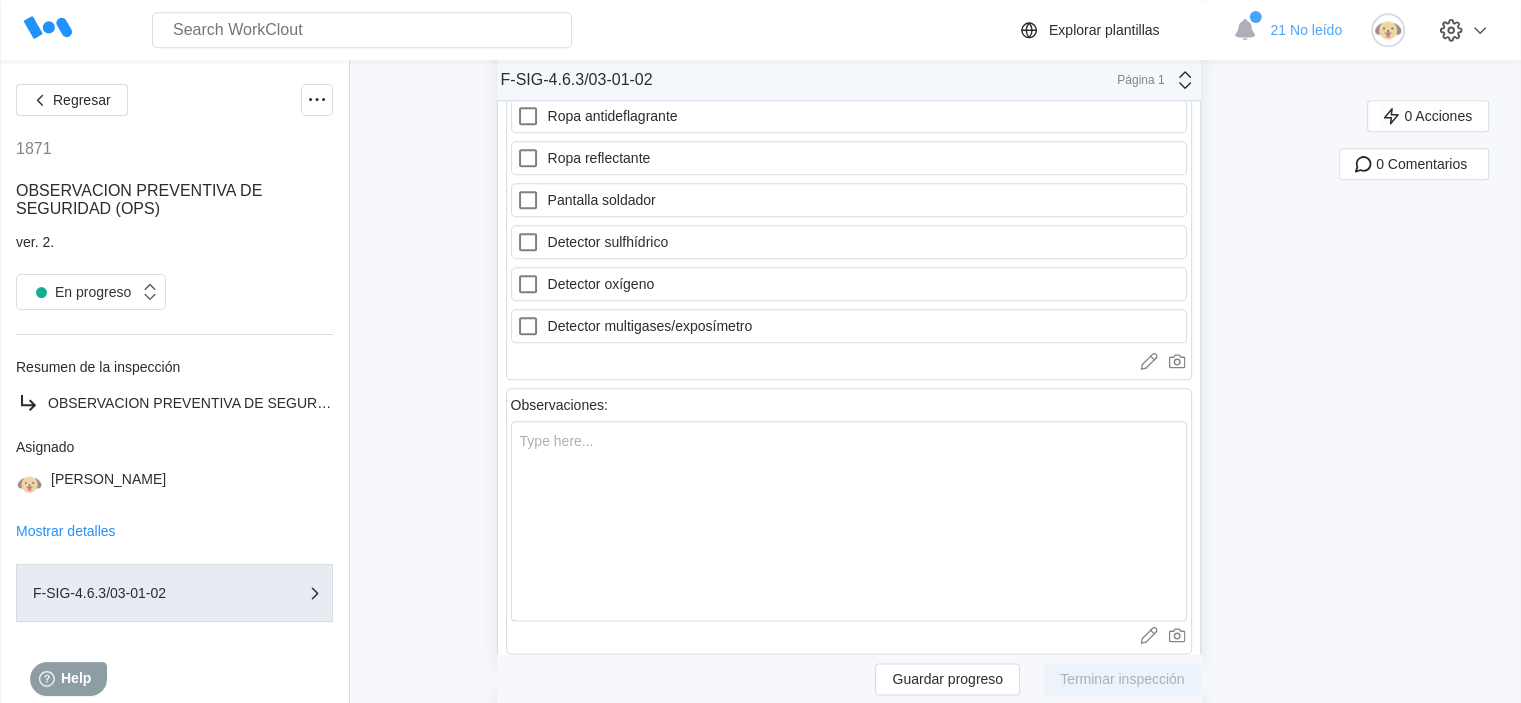 scroll, scrollTop: 2300, scrollLeft: 0, axis: vertical 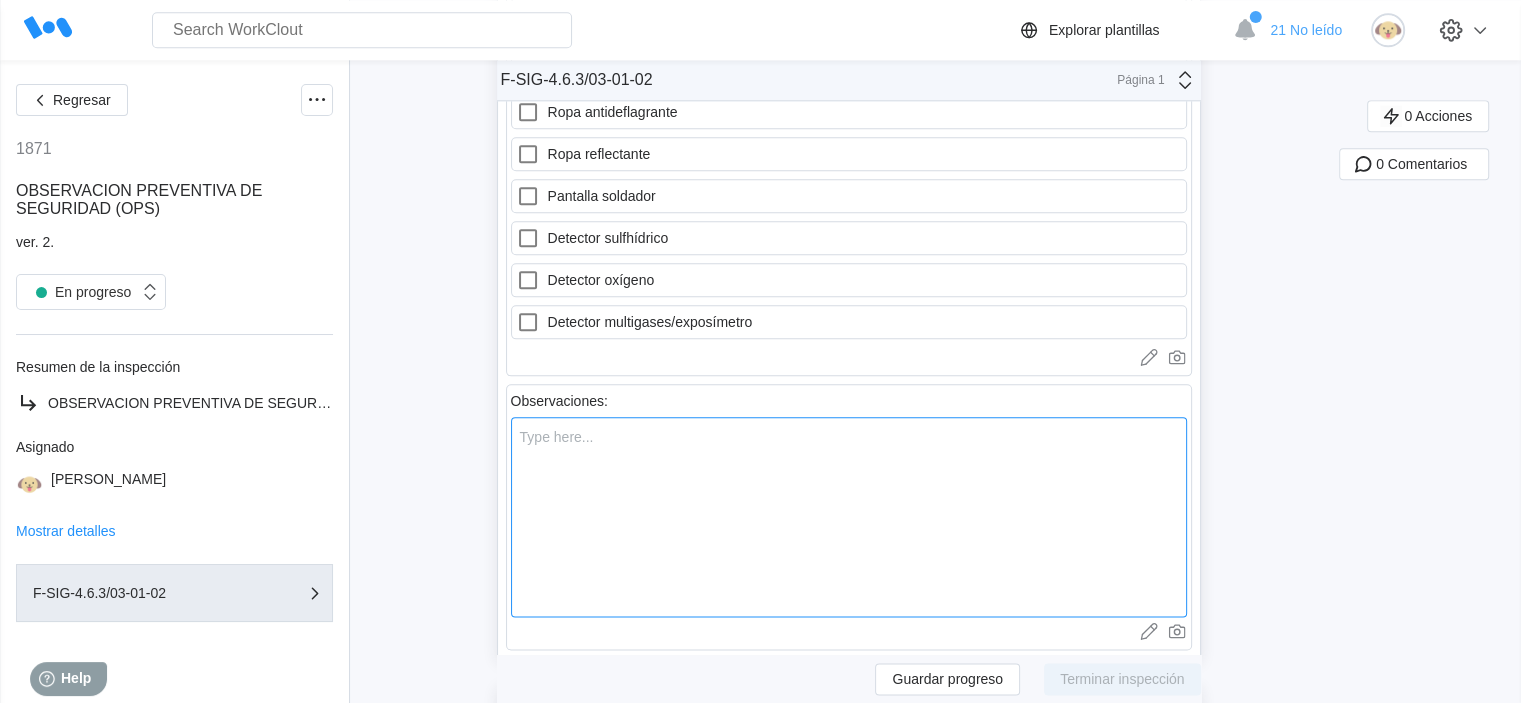 click at bounding box center (849, 517) 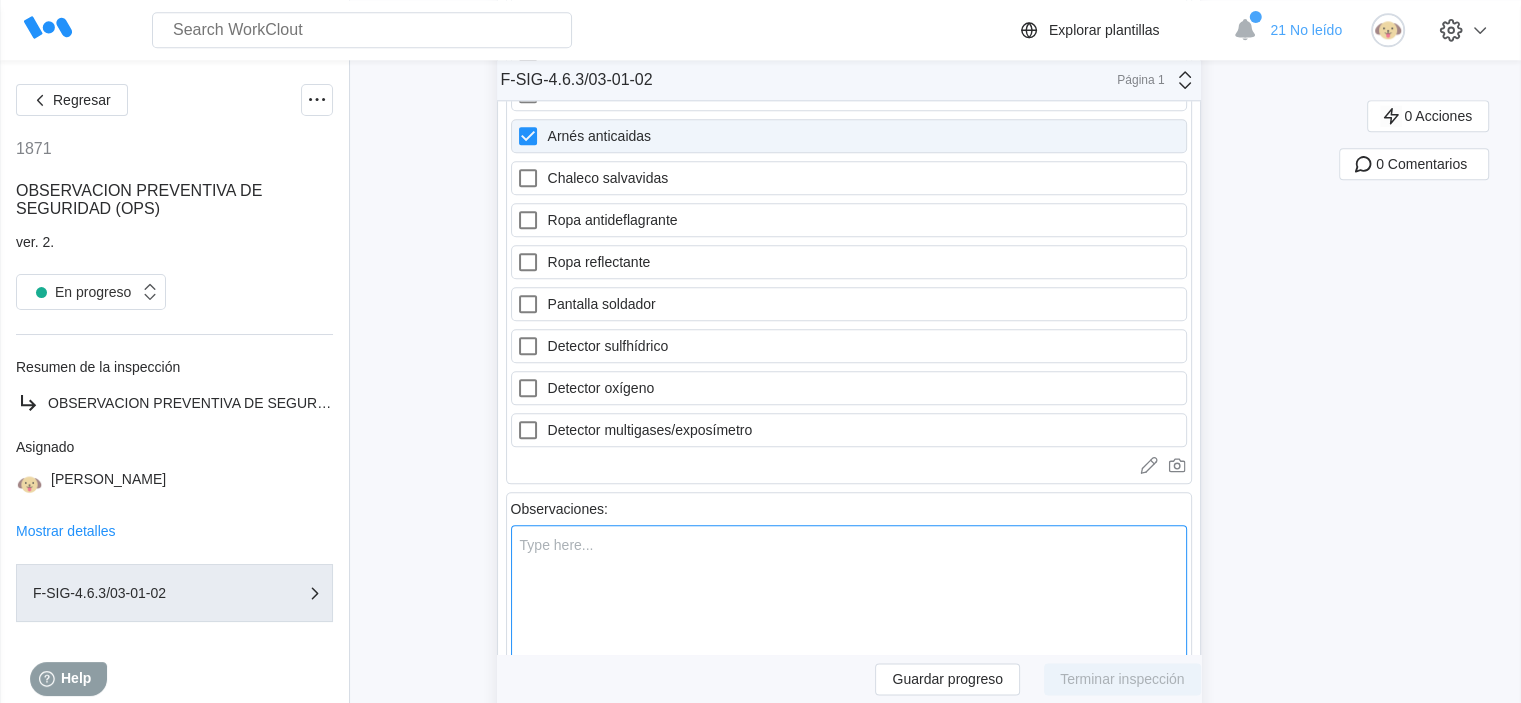 scroll, scrollTop: 2100, scrollLeft: 0, axis: vertical 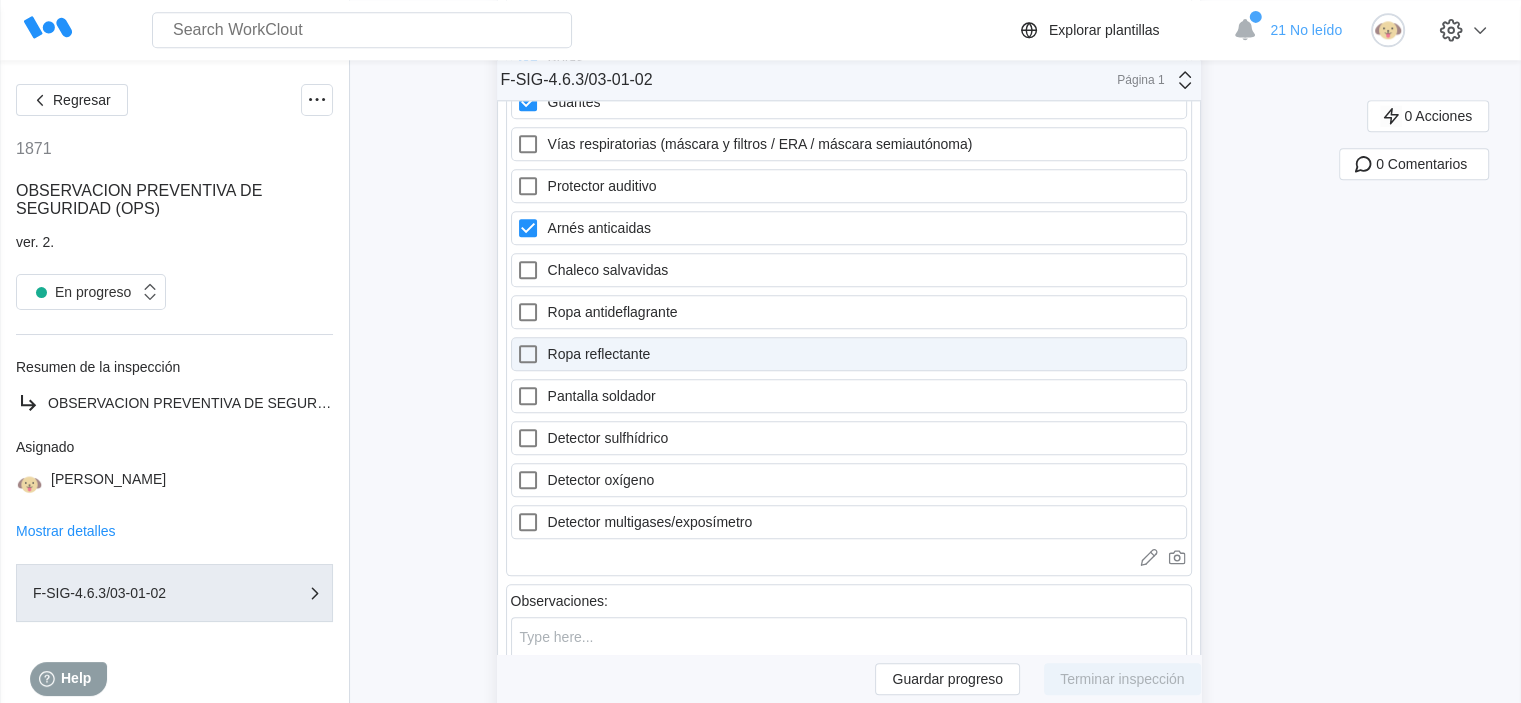 click 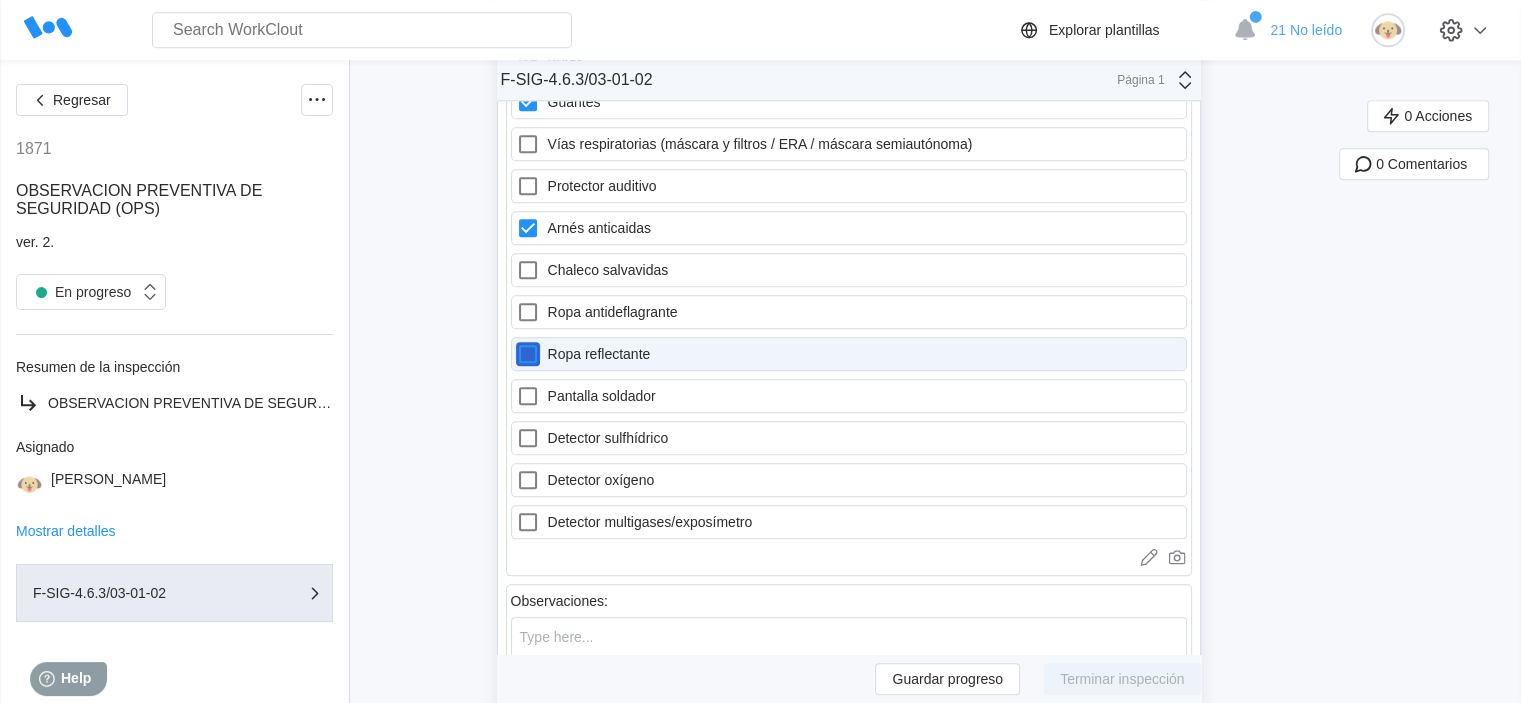 click on "Ropa reflectante" at bounding box center (516, 342) 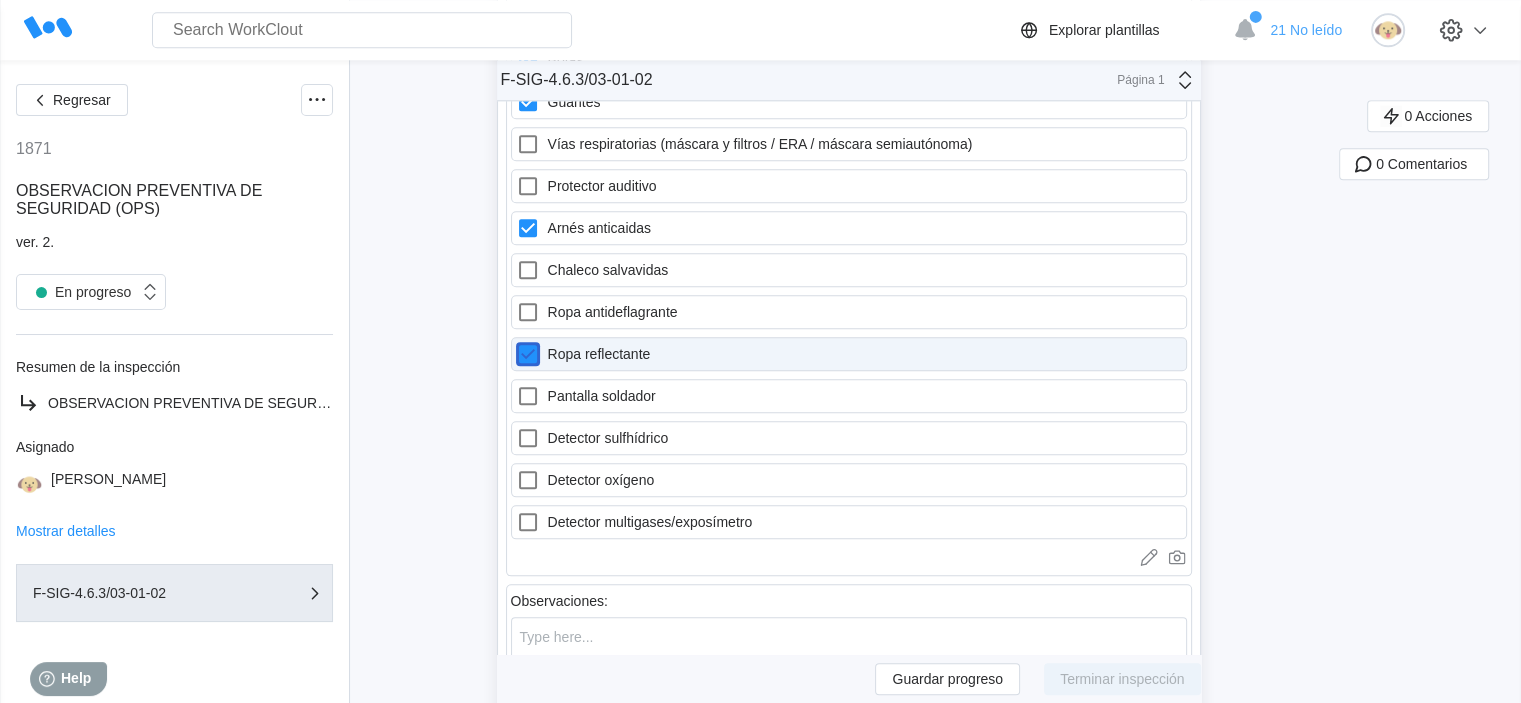 checkbox on "true" 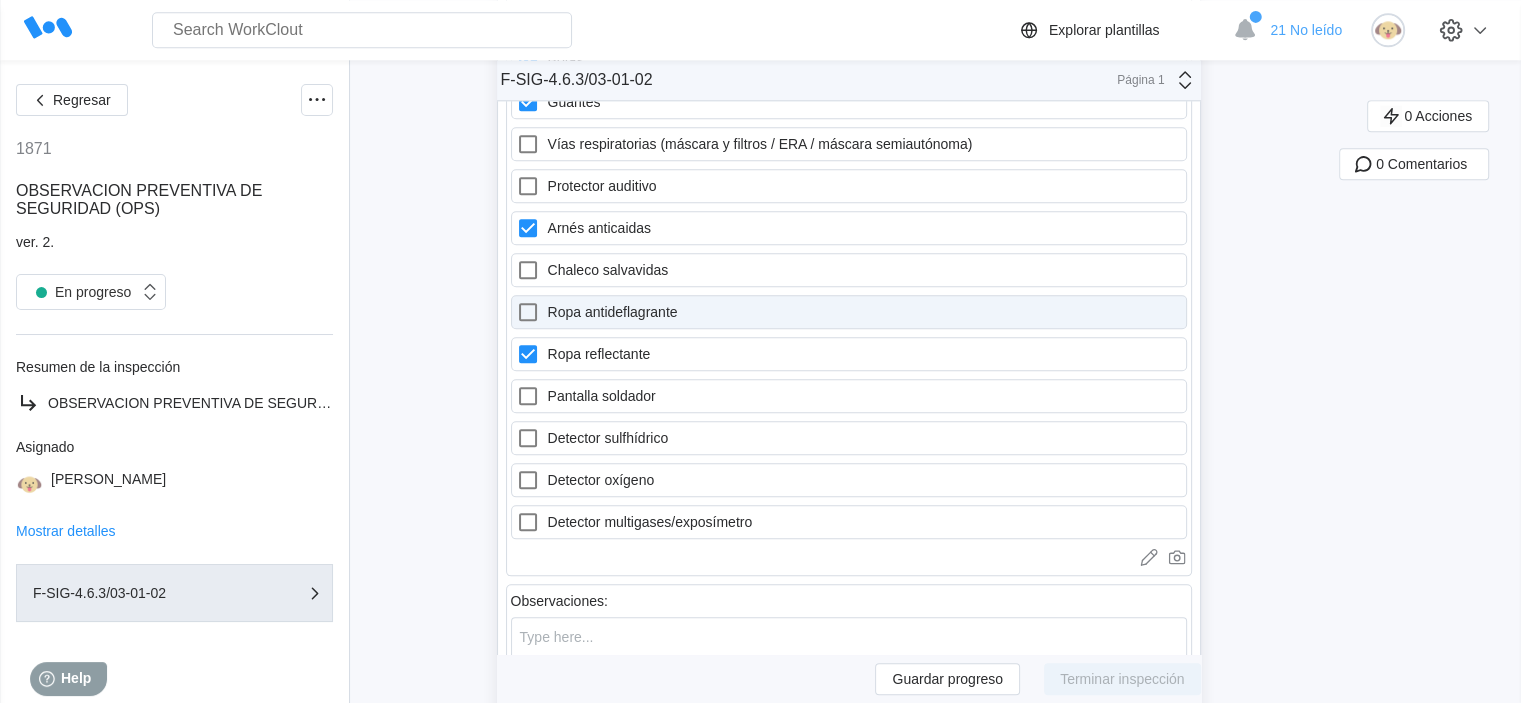 click 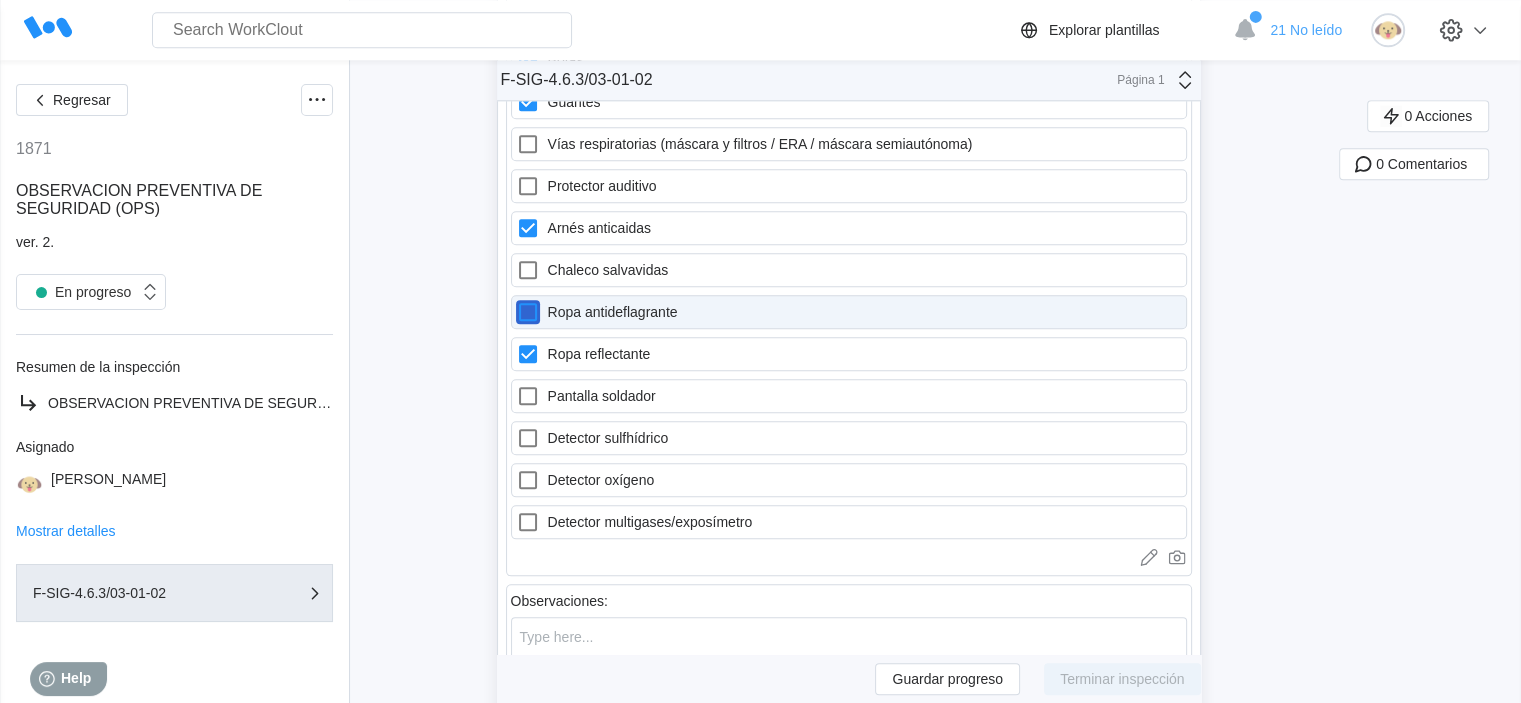 click on "Ropa antideflagrante" at bounding box center [516, 300] 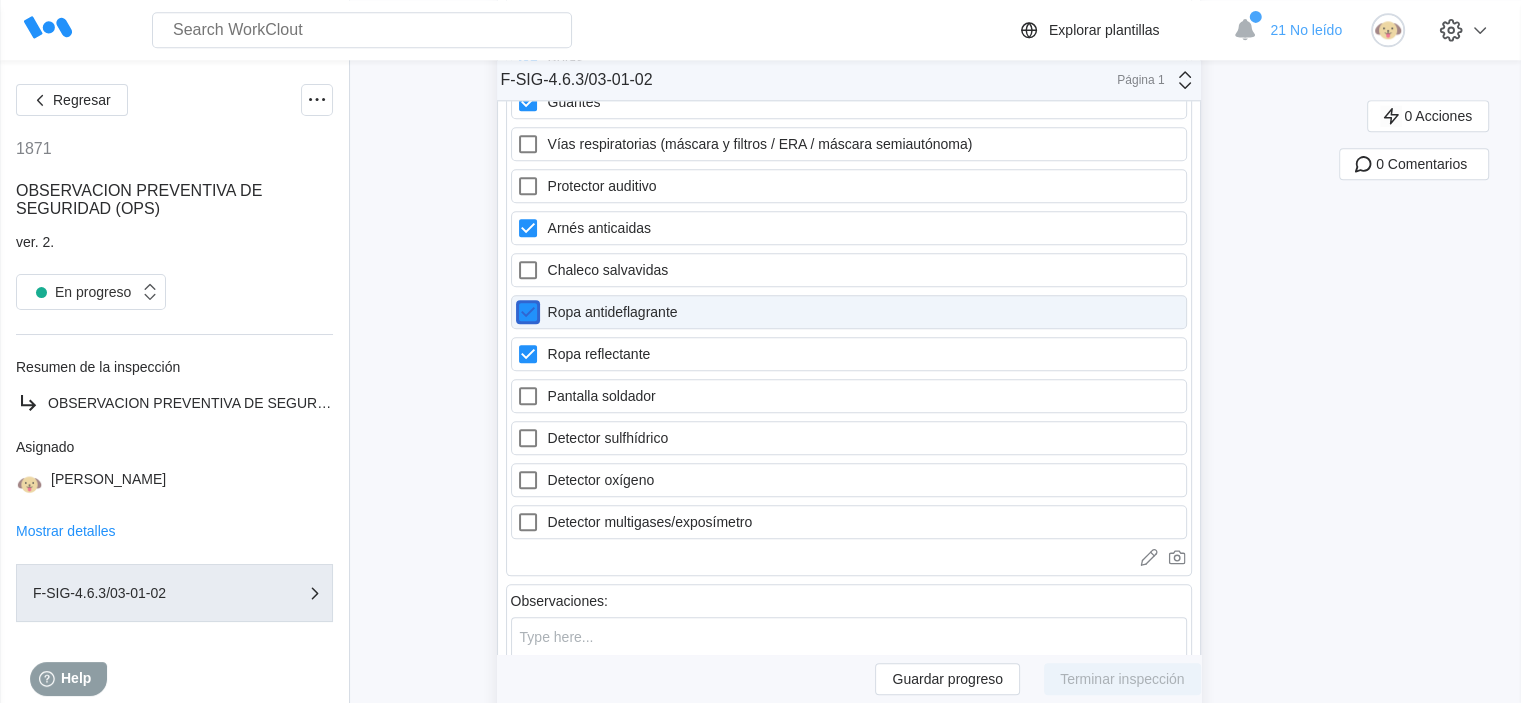 checkbox on "true" 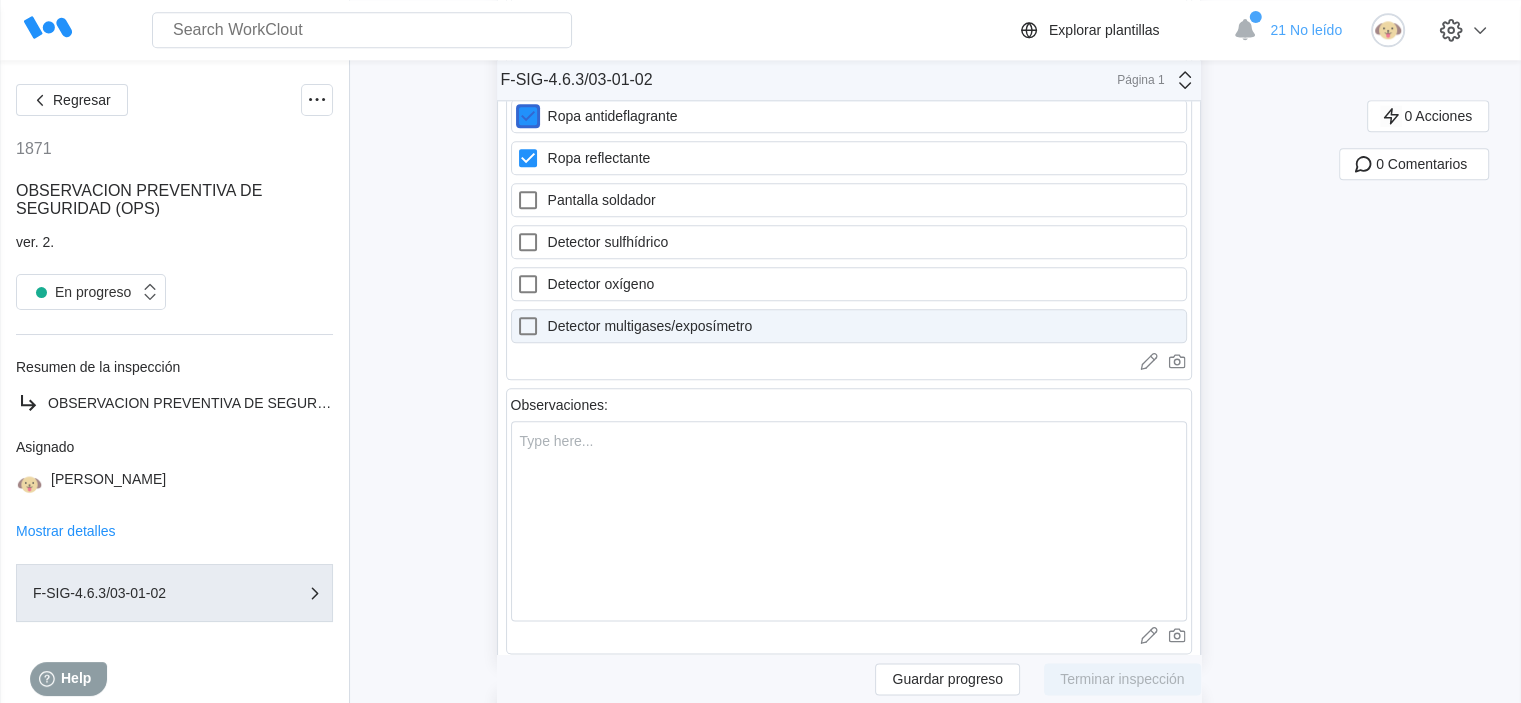 scroll, scrollTop: 2300, scrollLeft: 0, axis: vertical 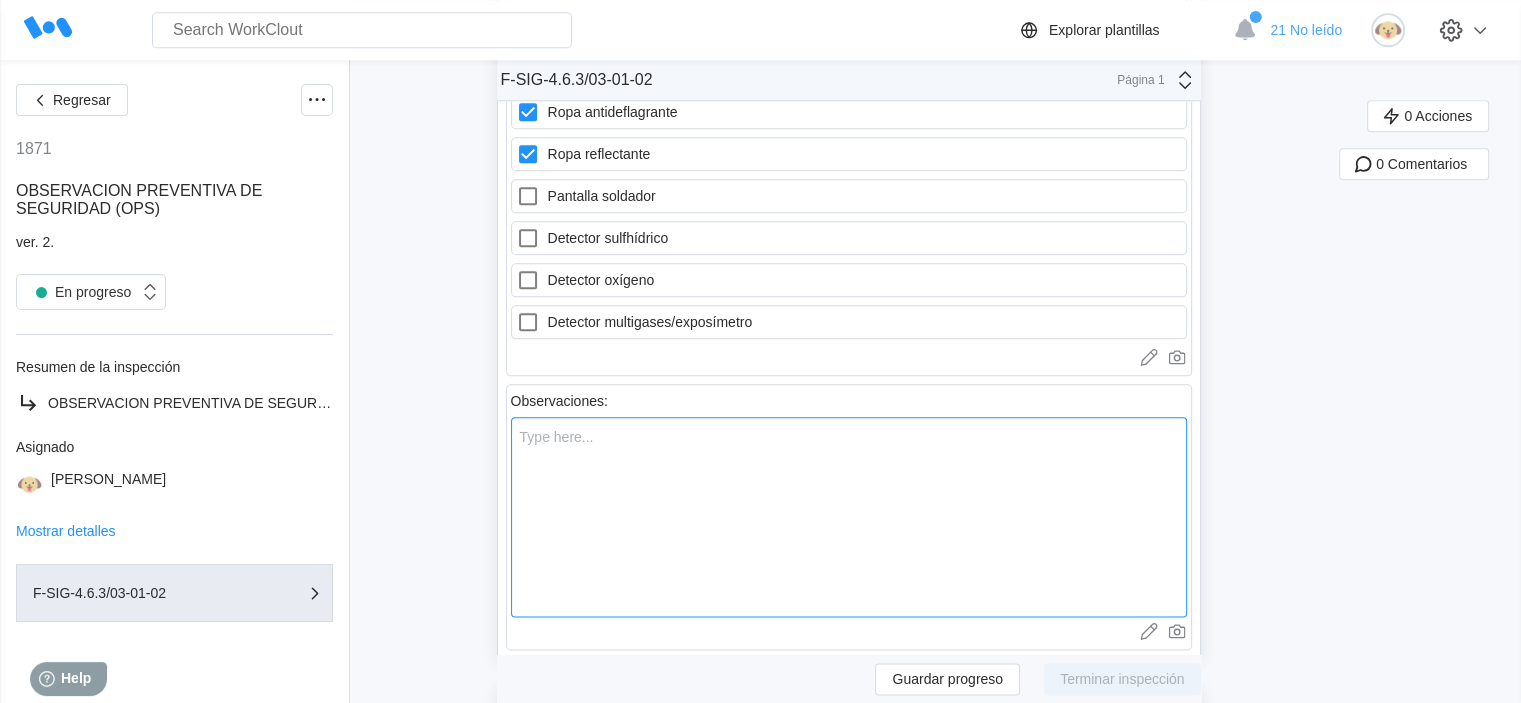 click at bounding box center (849, 517) 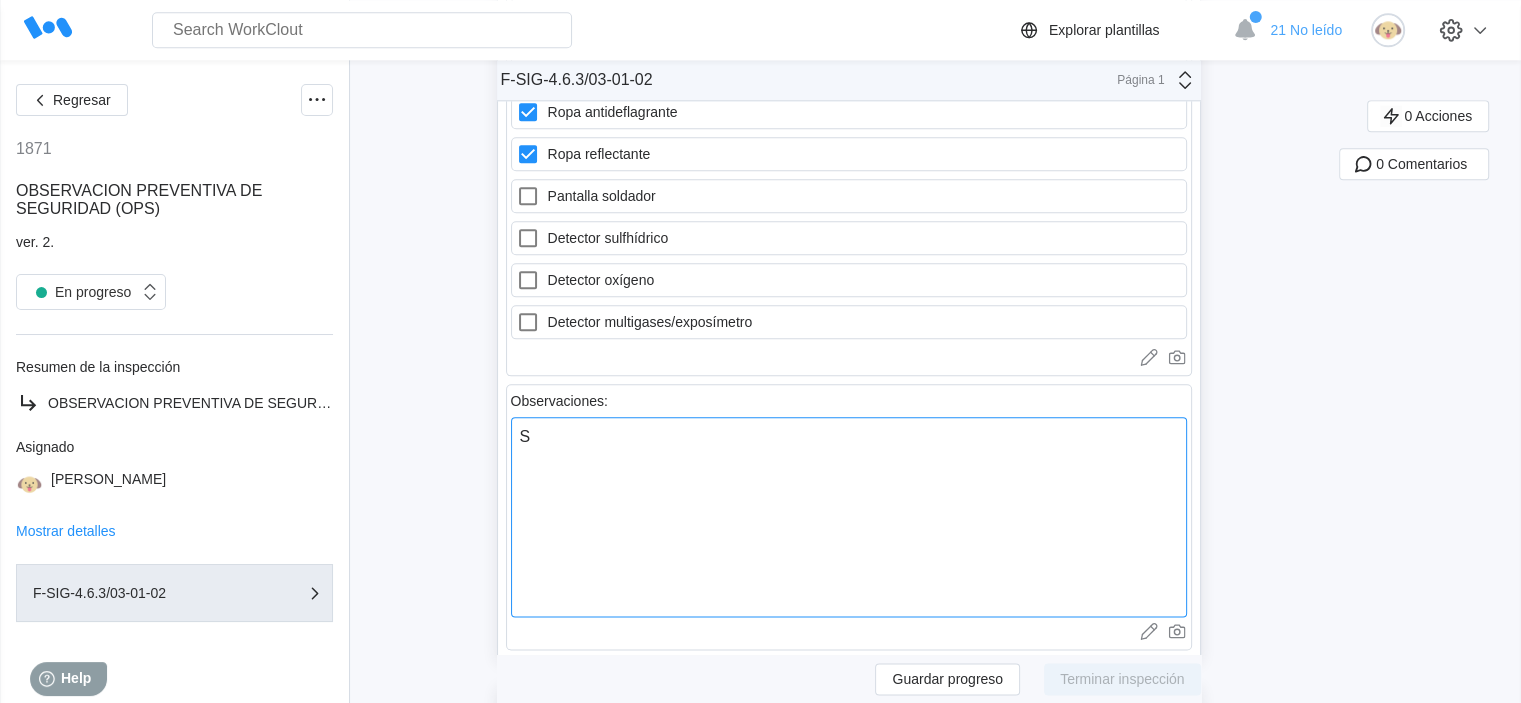 type on "Se" 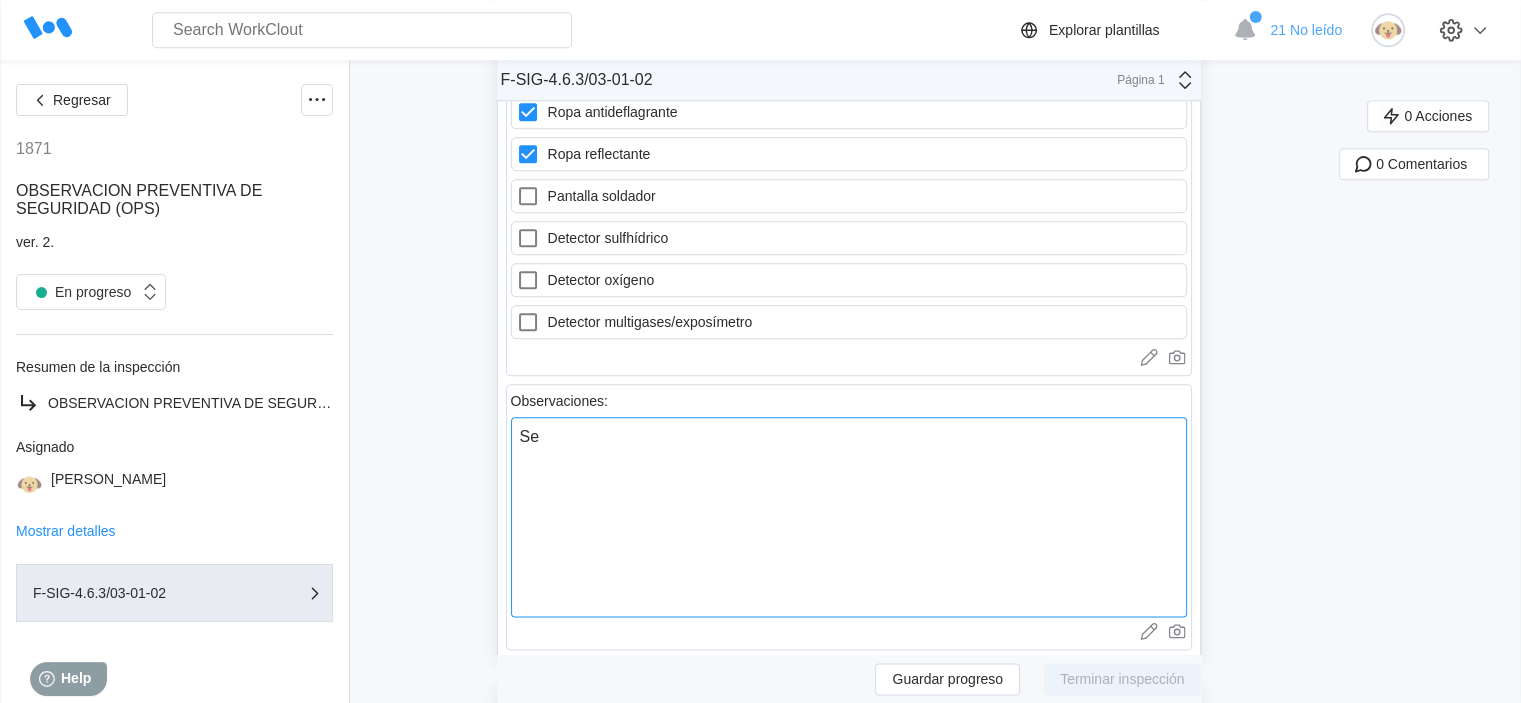 type on "Se" 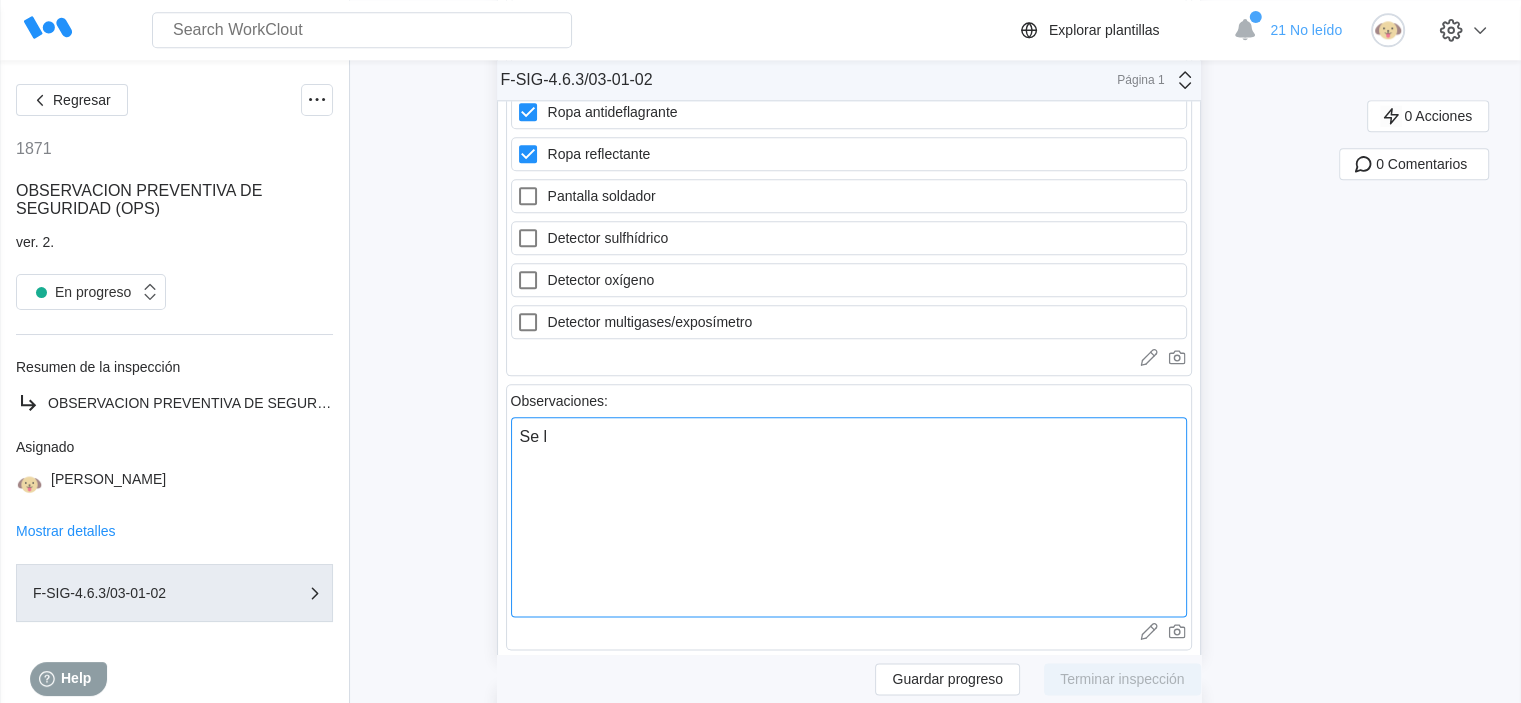 type on "Se le" 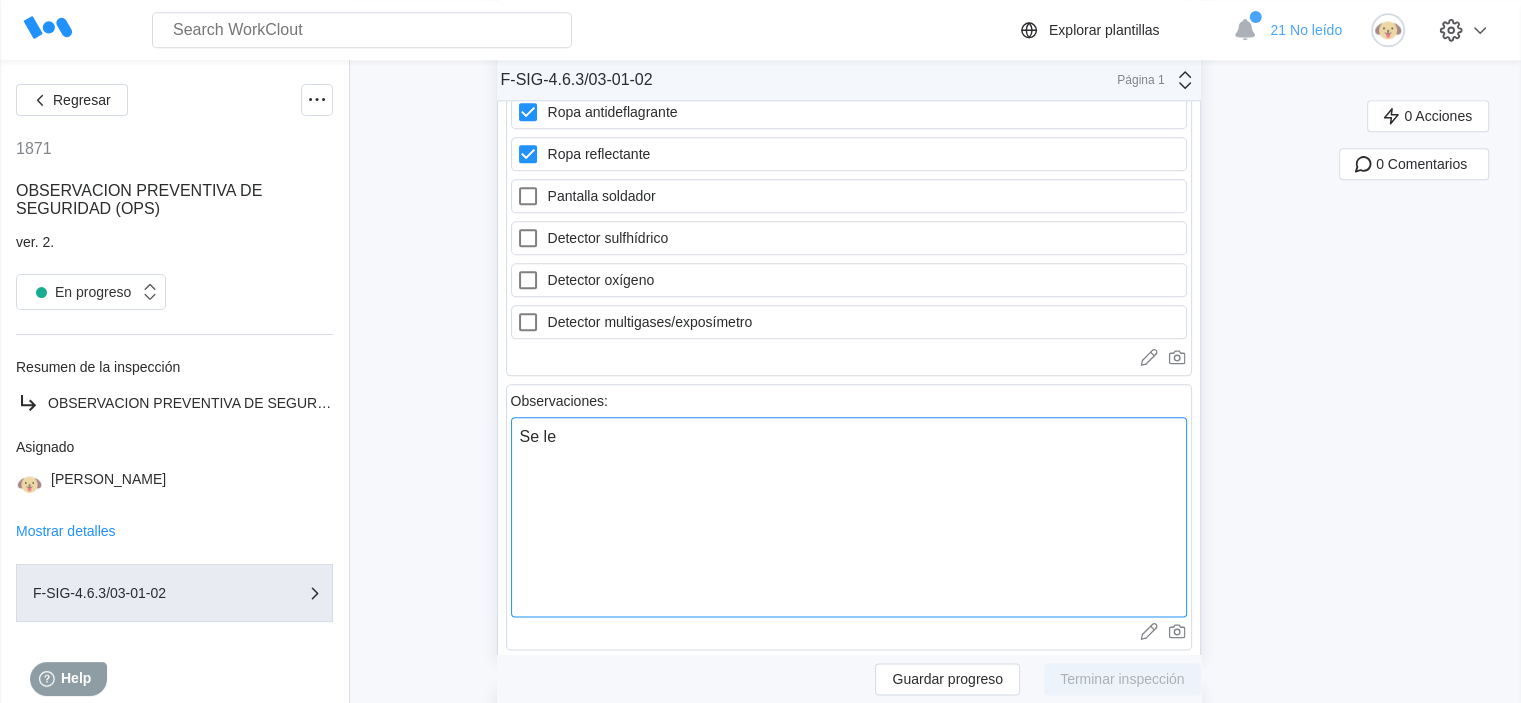 type on "Se le" 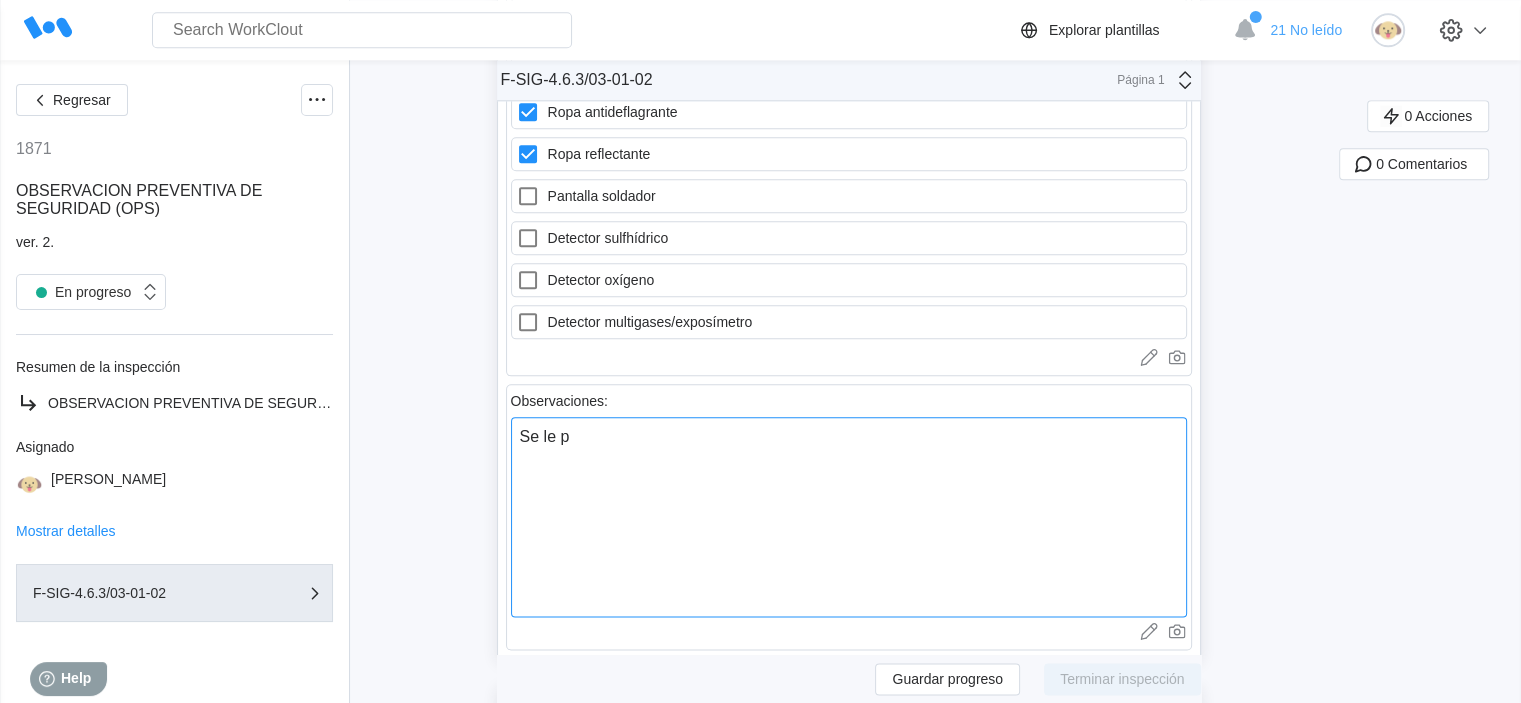 type on "Se le pr" 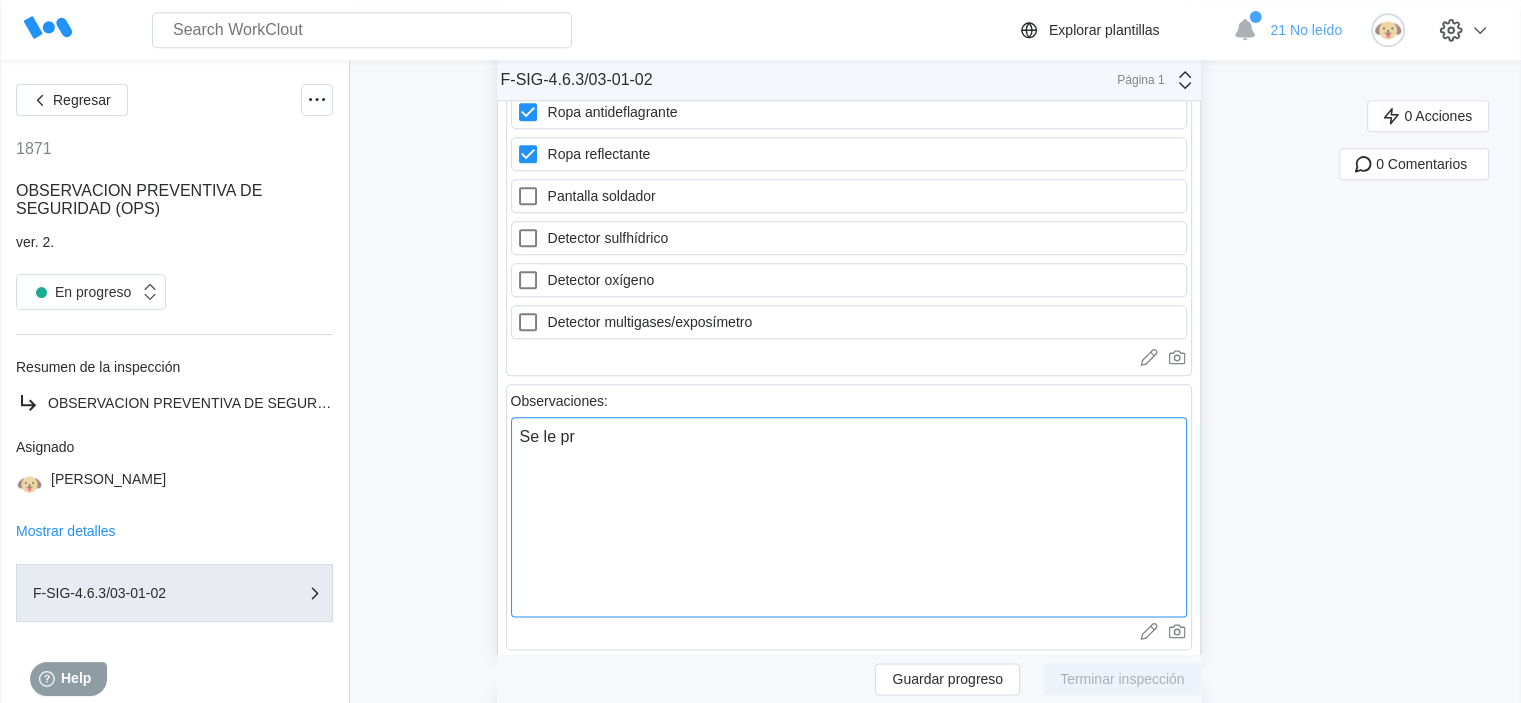 type on "Se le pre" 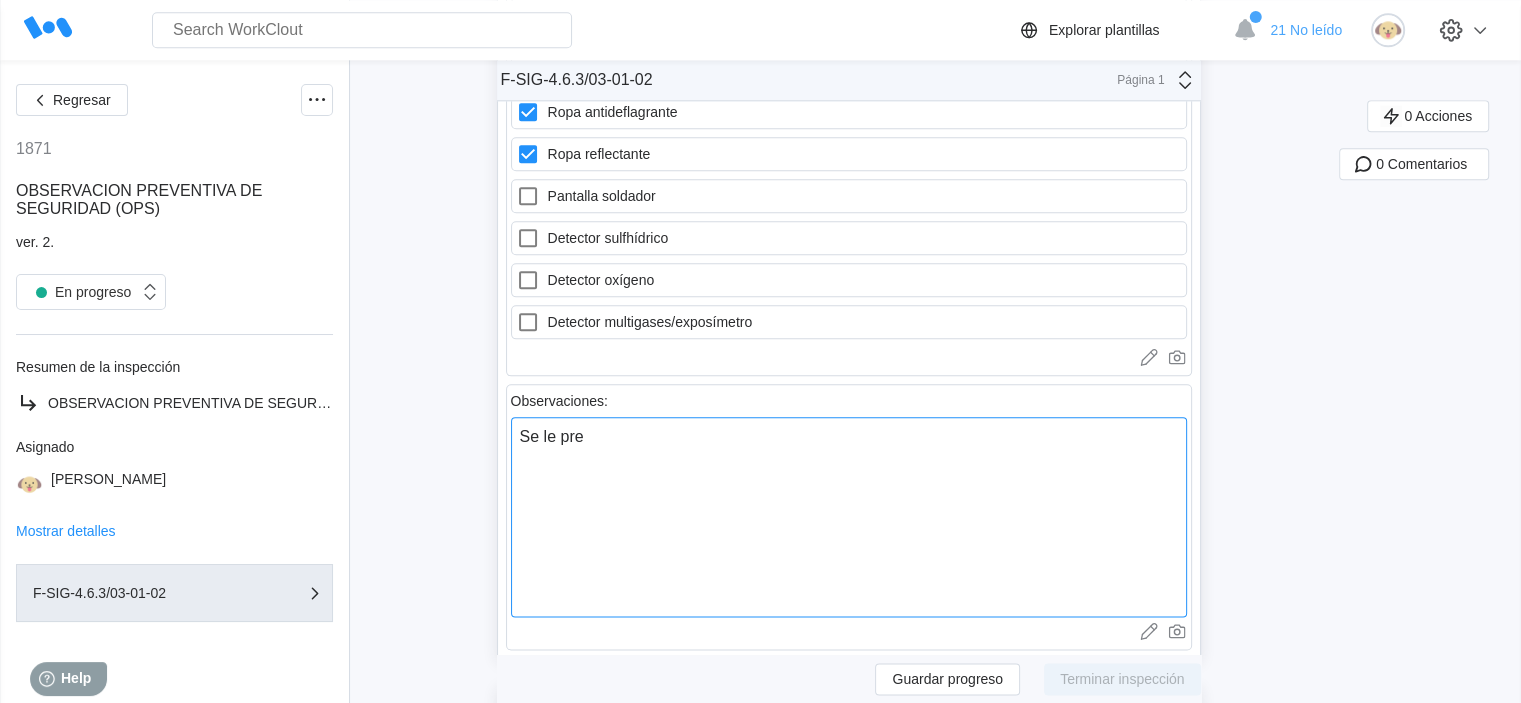 type on "Se le pres" 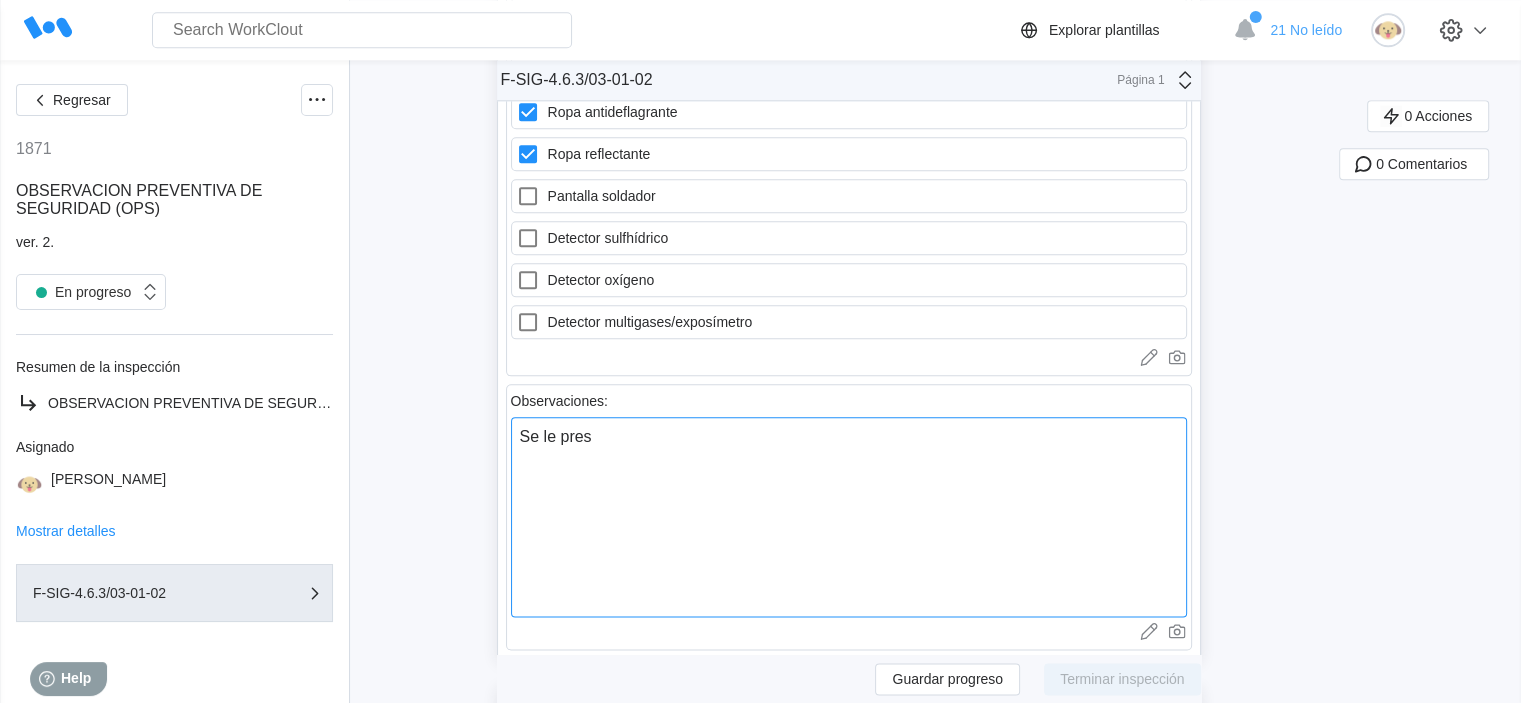 type on "Se le [DEMOGRAPHIC_DATA]" 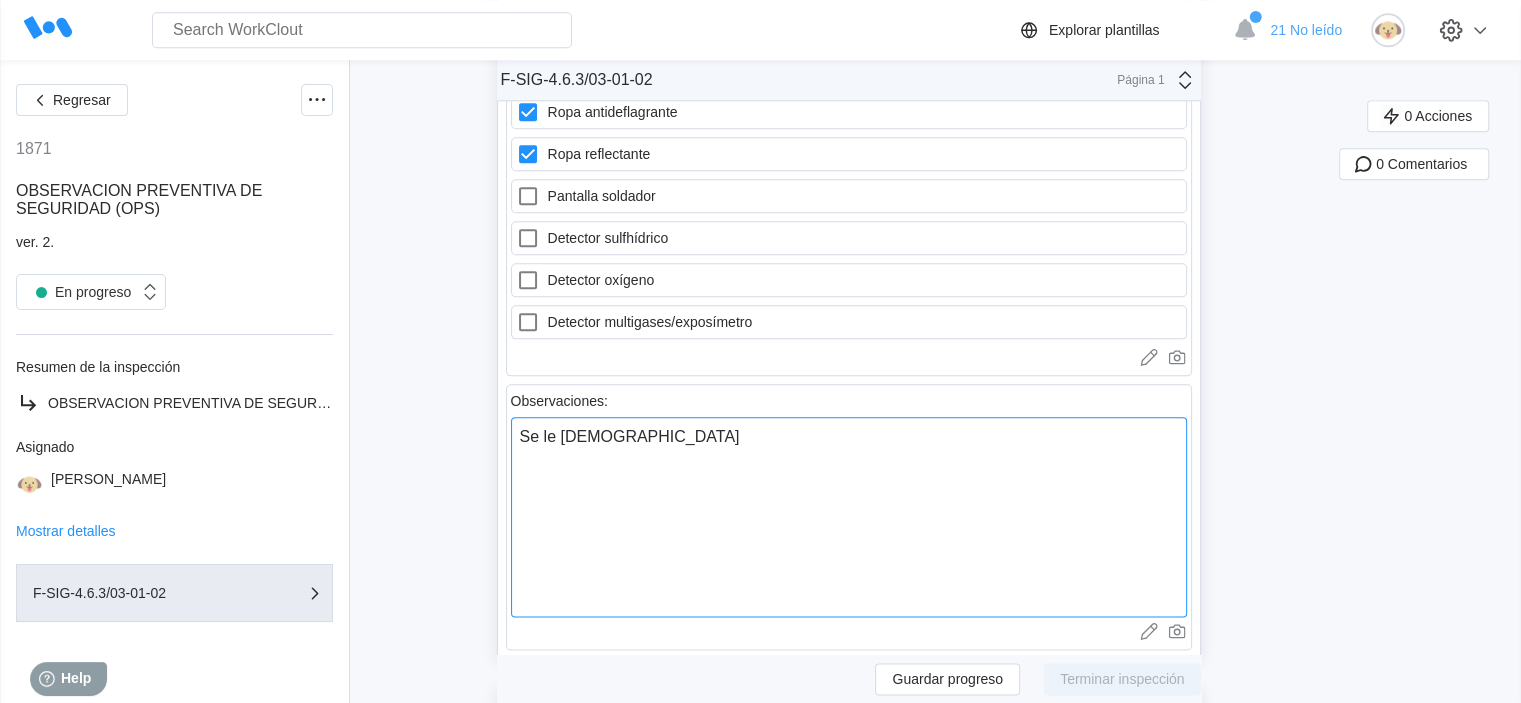 type on "Se le presta" 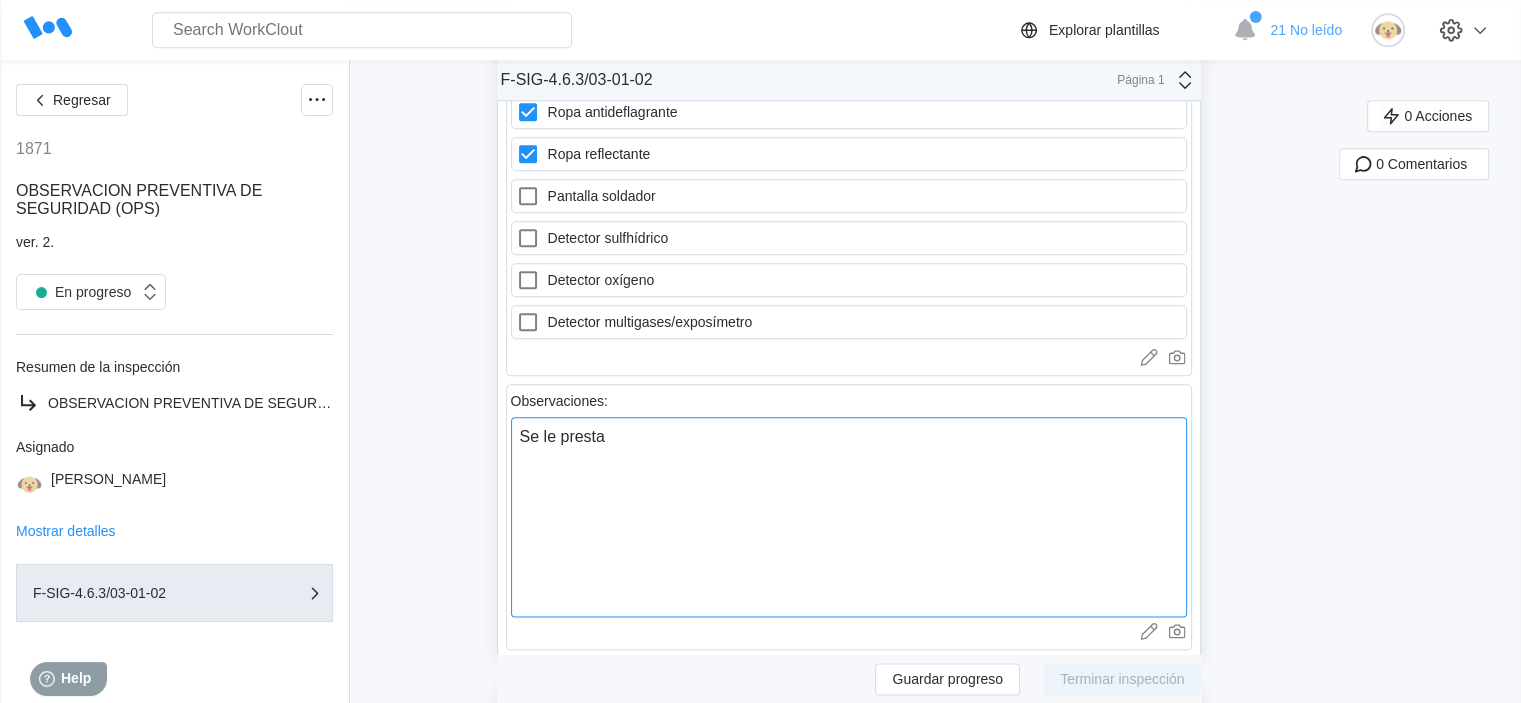 type on "Se le presta" 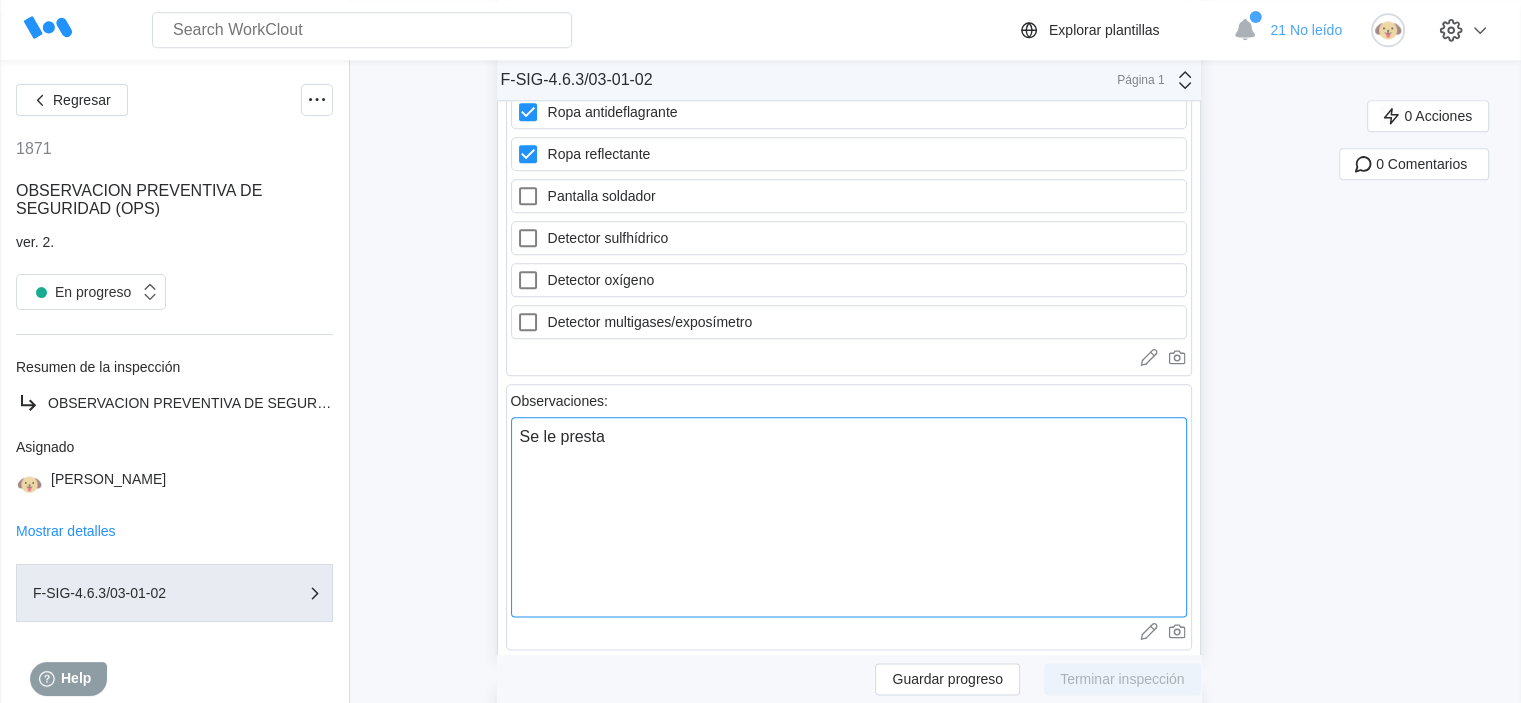 type on "Se le presta r" 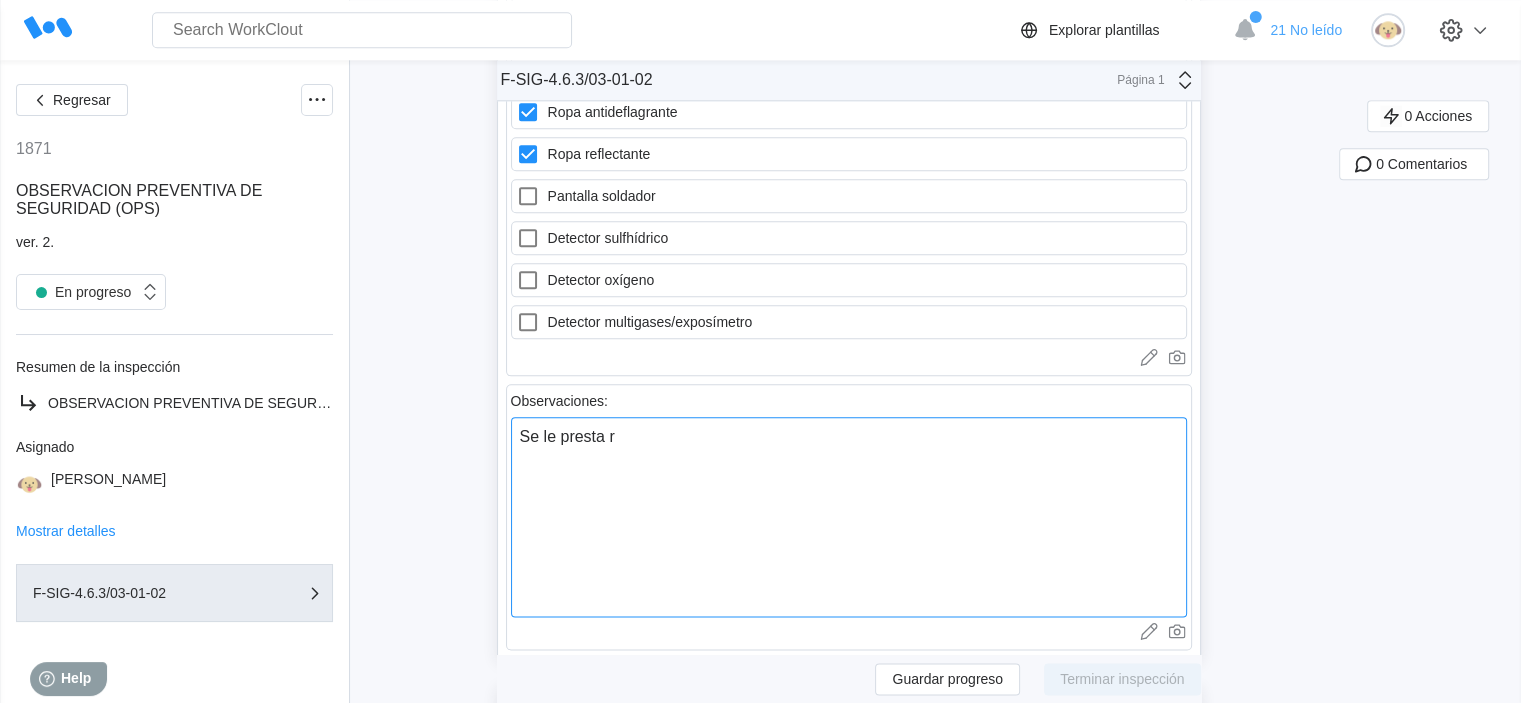 type on "Se le presta ro" 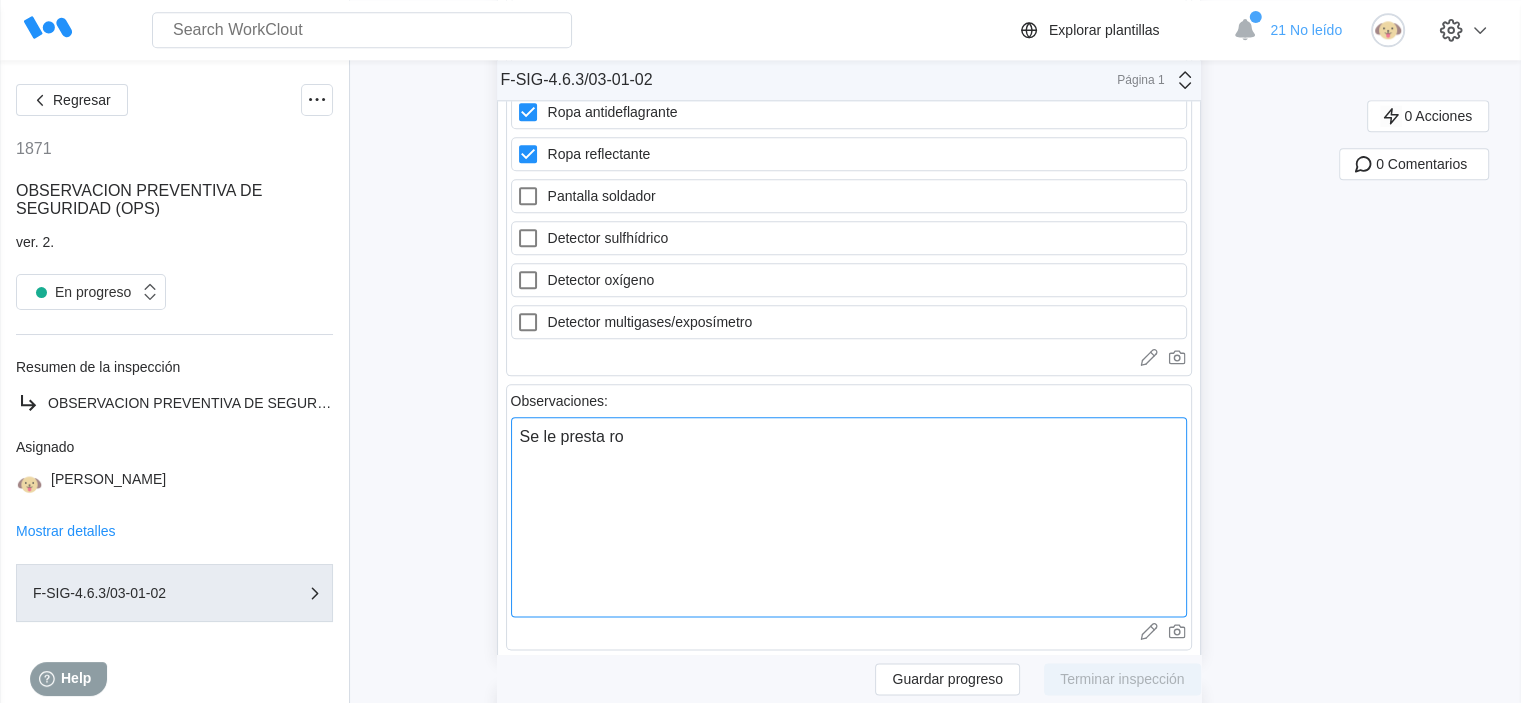 type on "Se le presta rop" 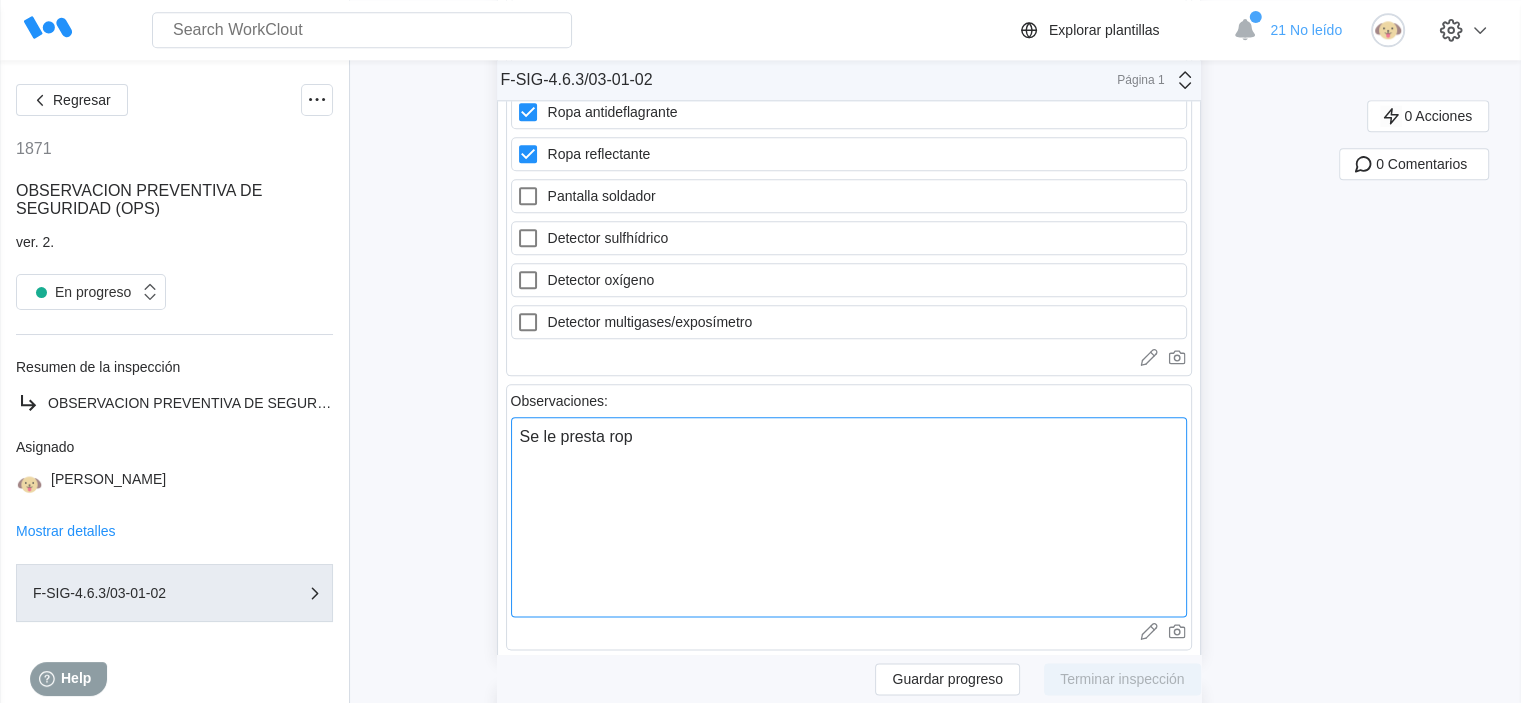 type on "Se le presta ropa" 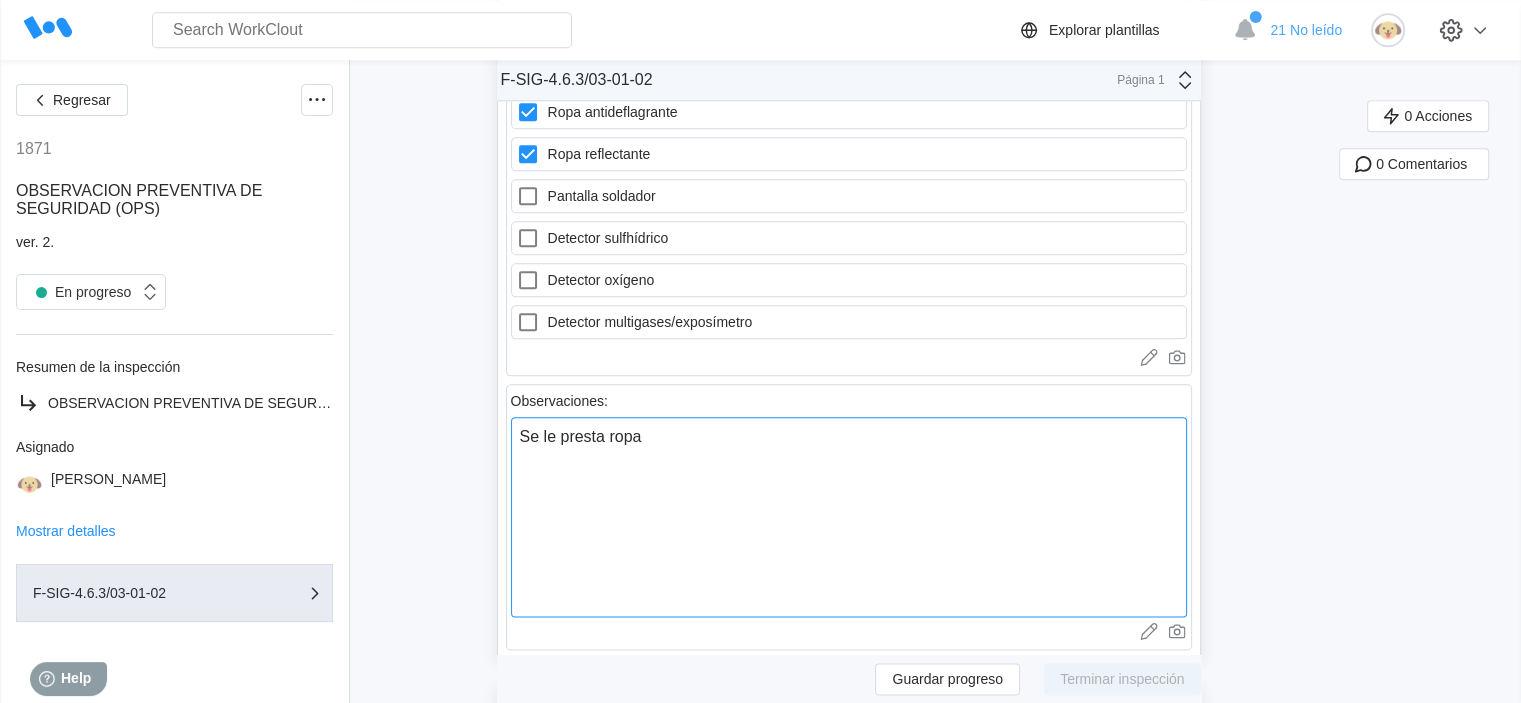 type on "Se le presta ropa" 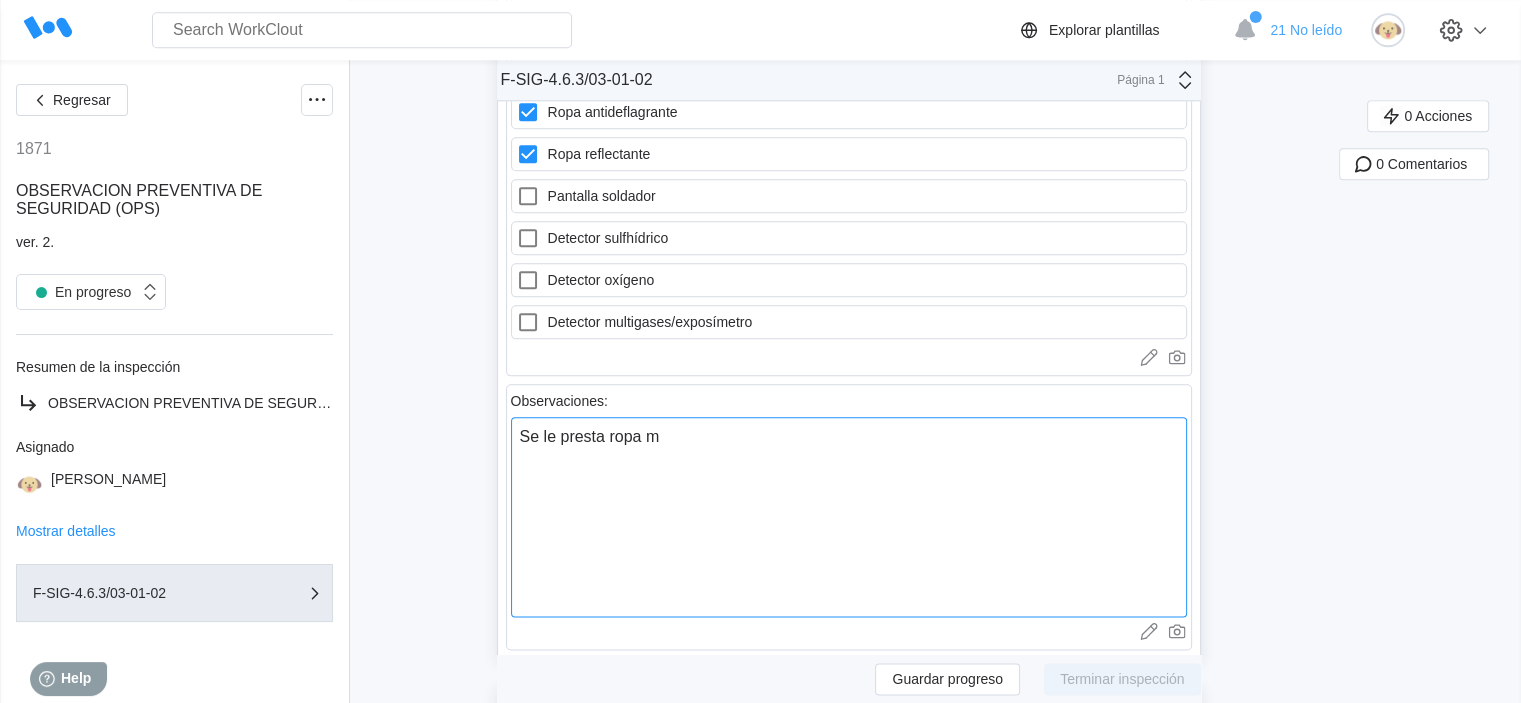 type on "Se le presta ropa ma" 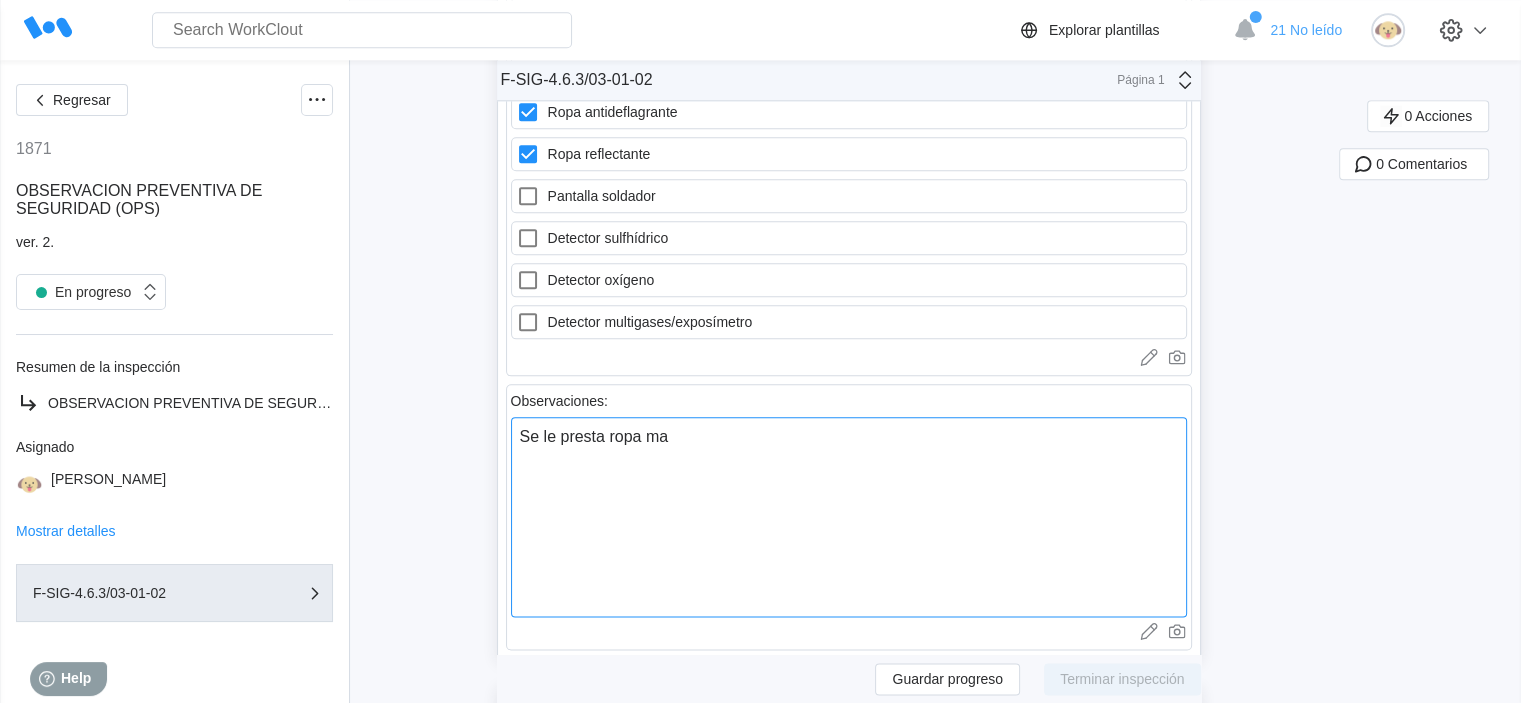type on "Se le presta ropa man" 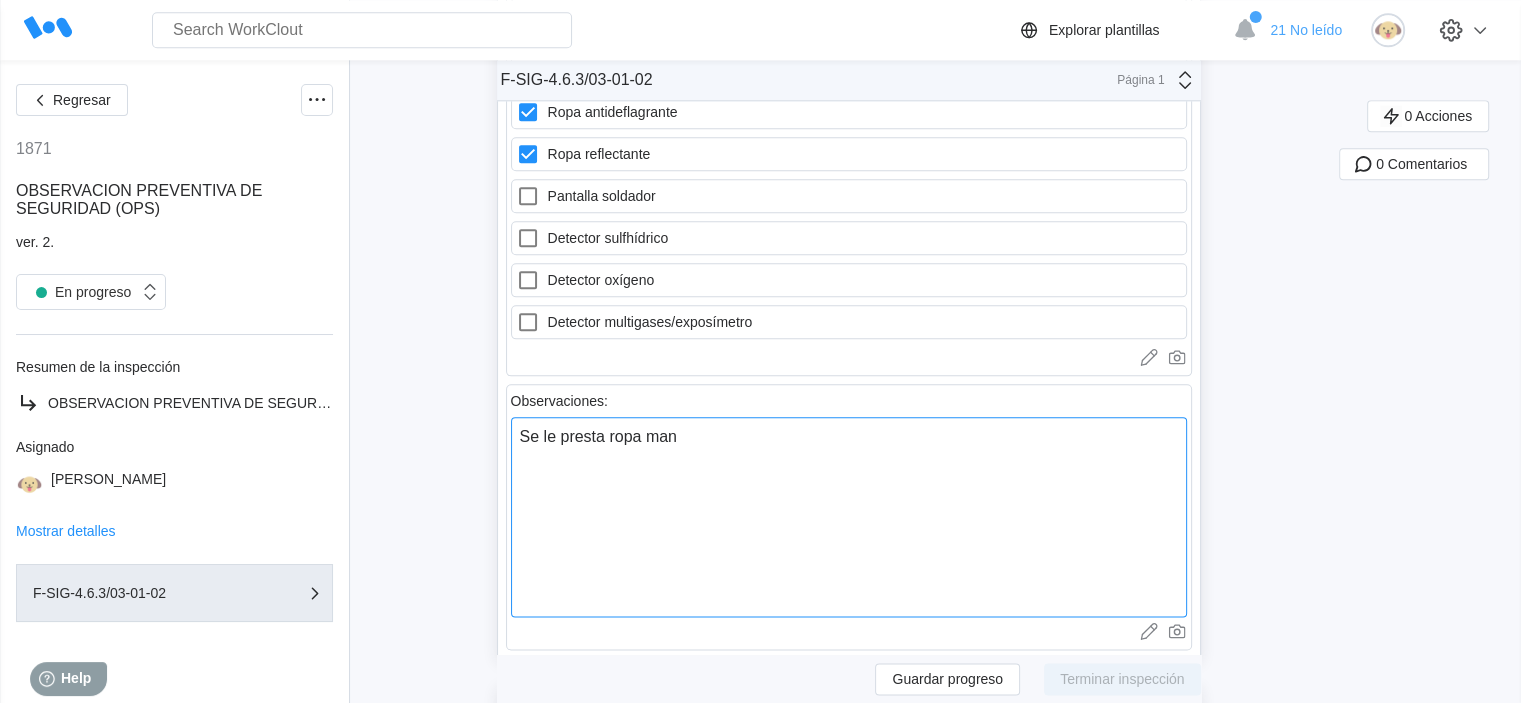 type on "Se le presta ropa mang" 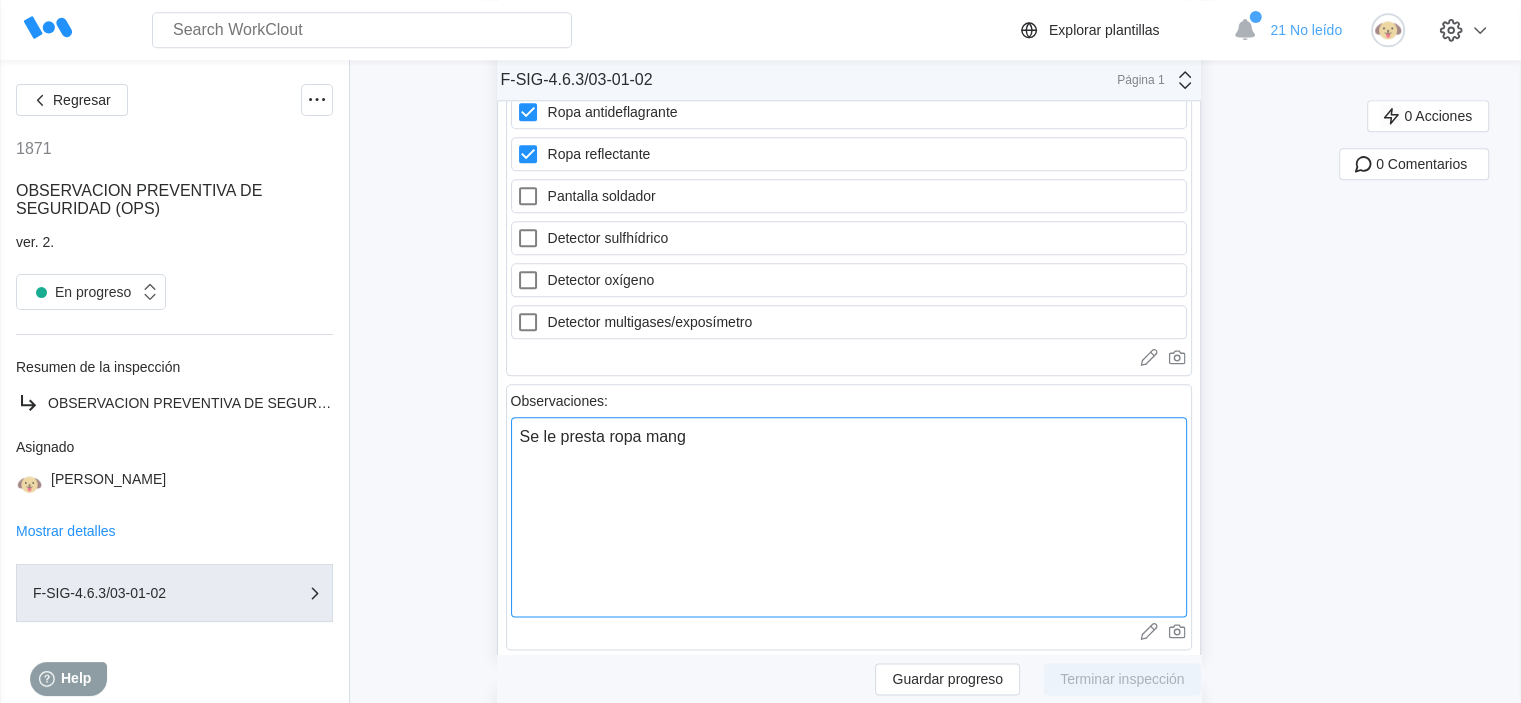 type on "Se le presta ropa mang" 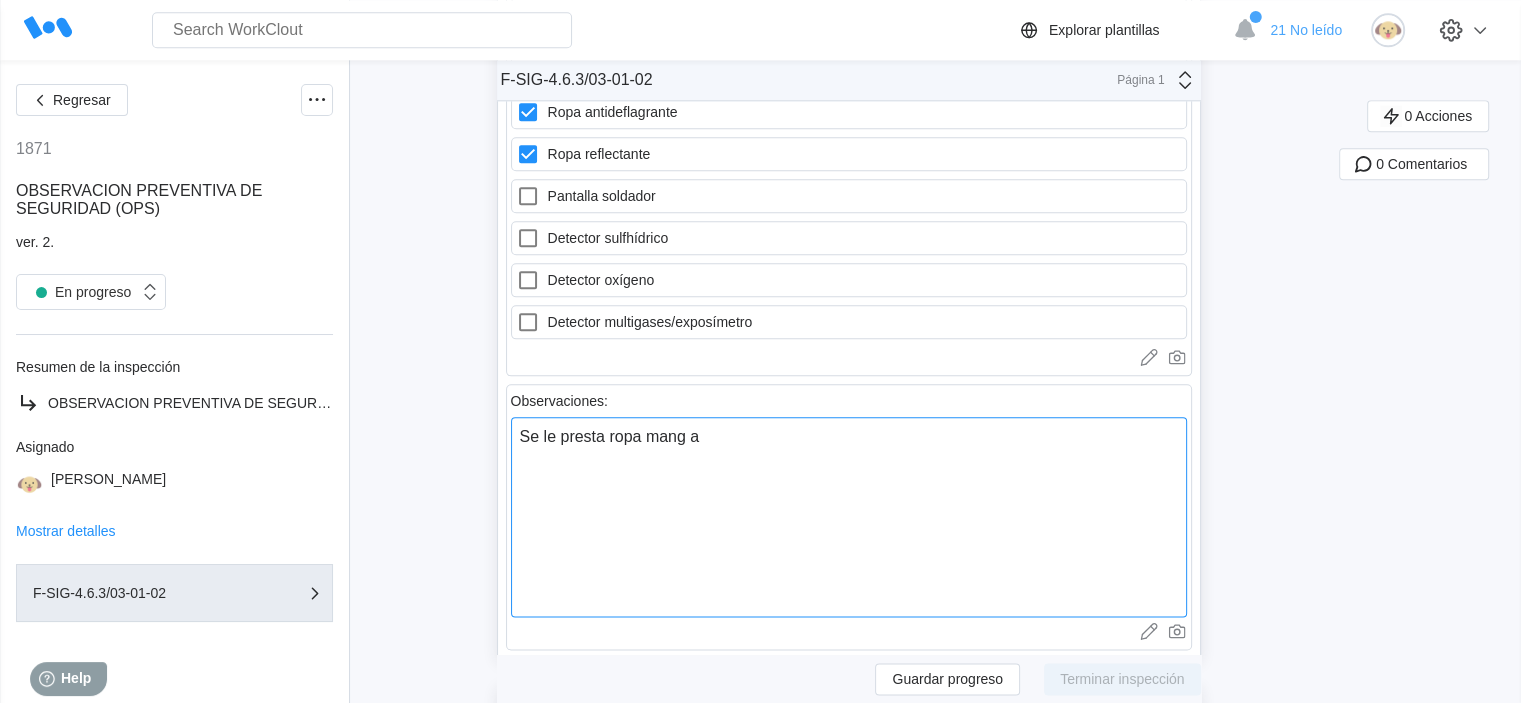 type on "Se le presta ropa mang" 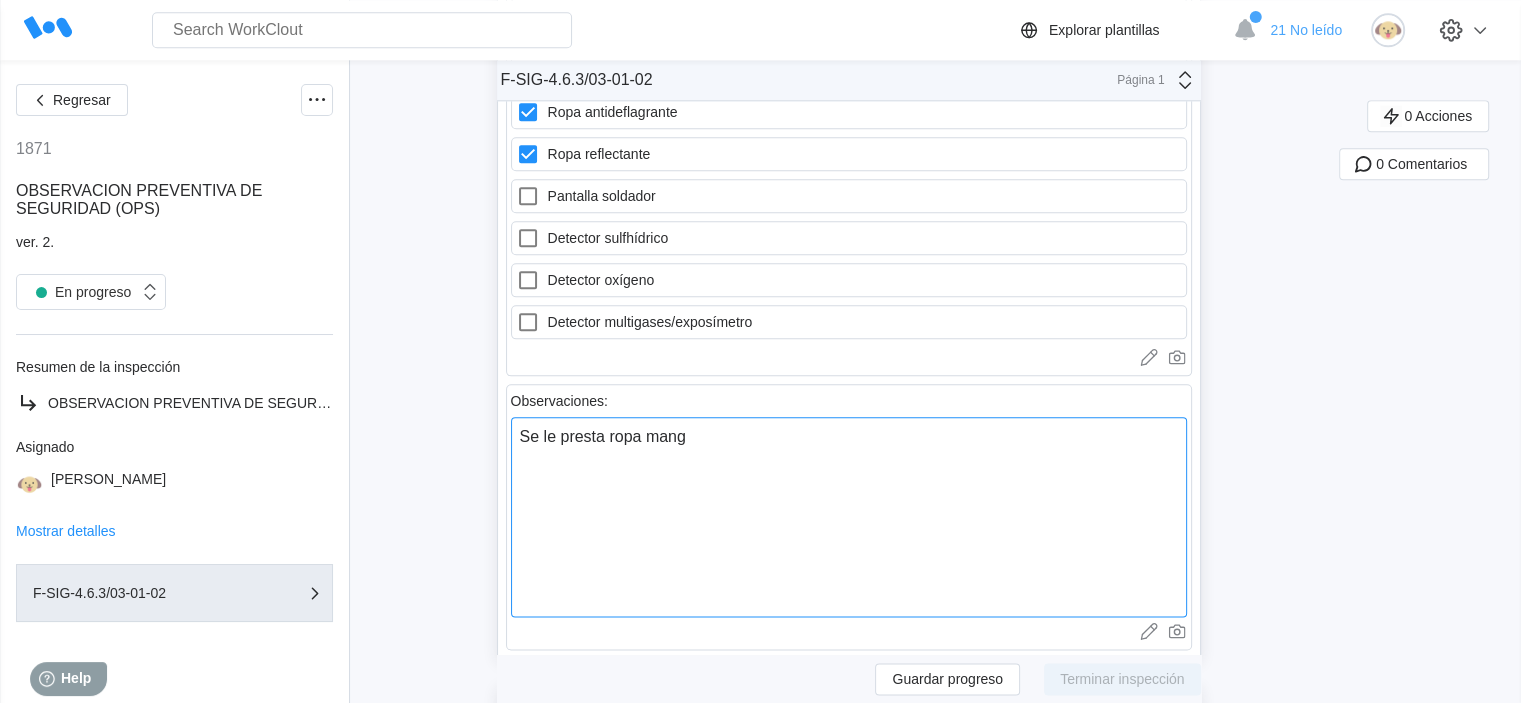 type on "Se le presta ropa mang" 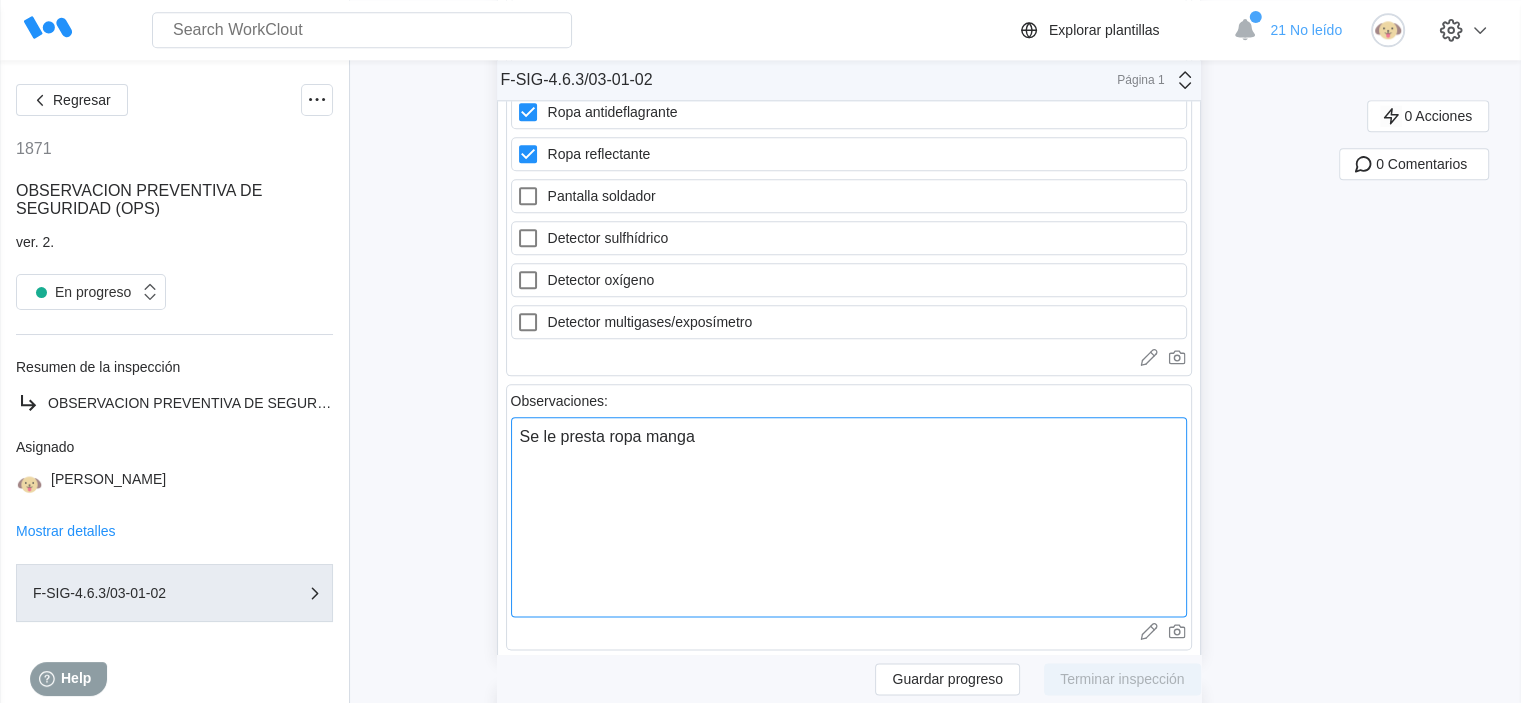 type on "Se le presta ropa manga" 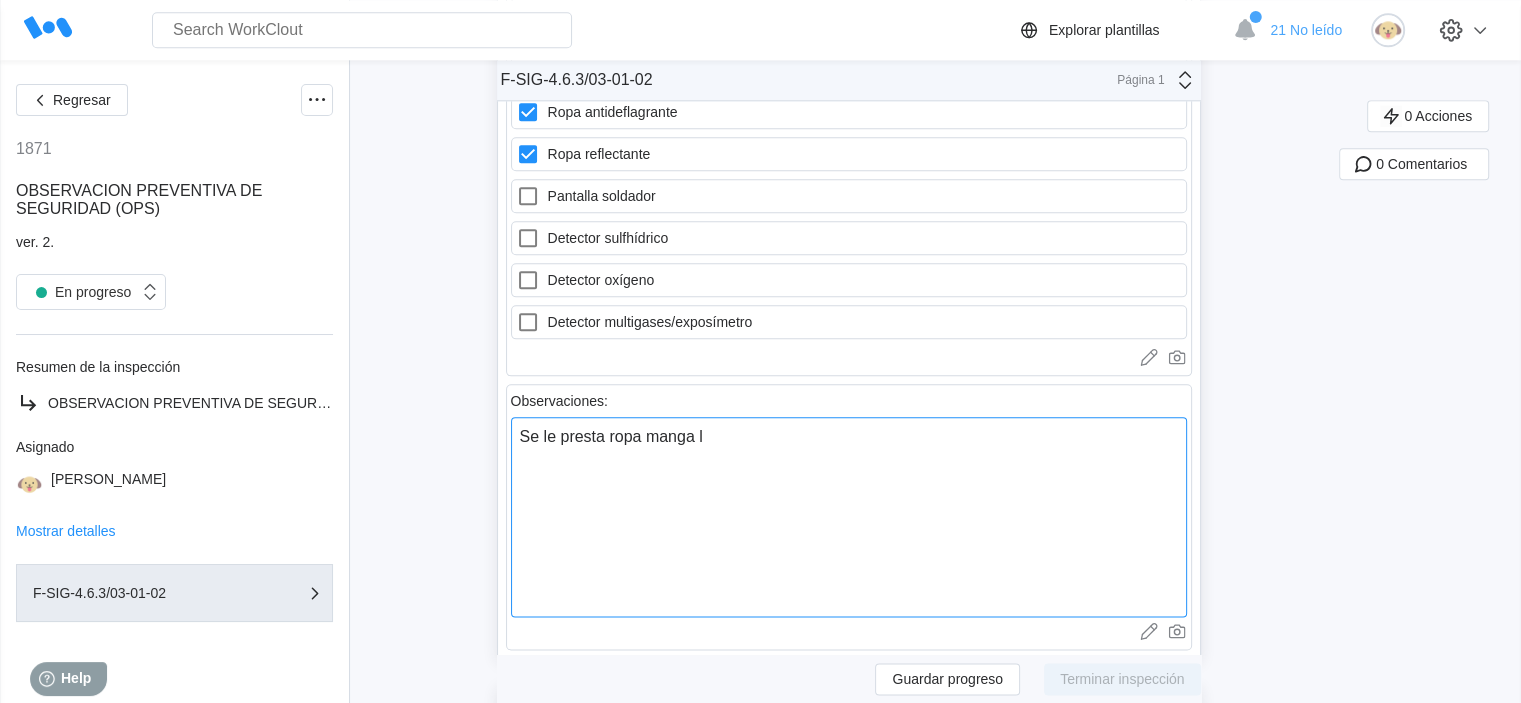 type on "Se le presta ropa manga la" 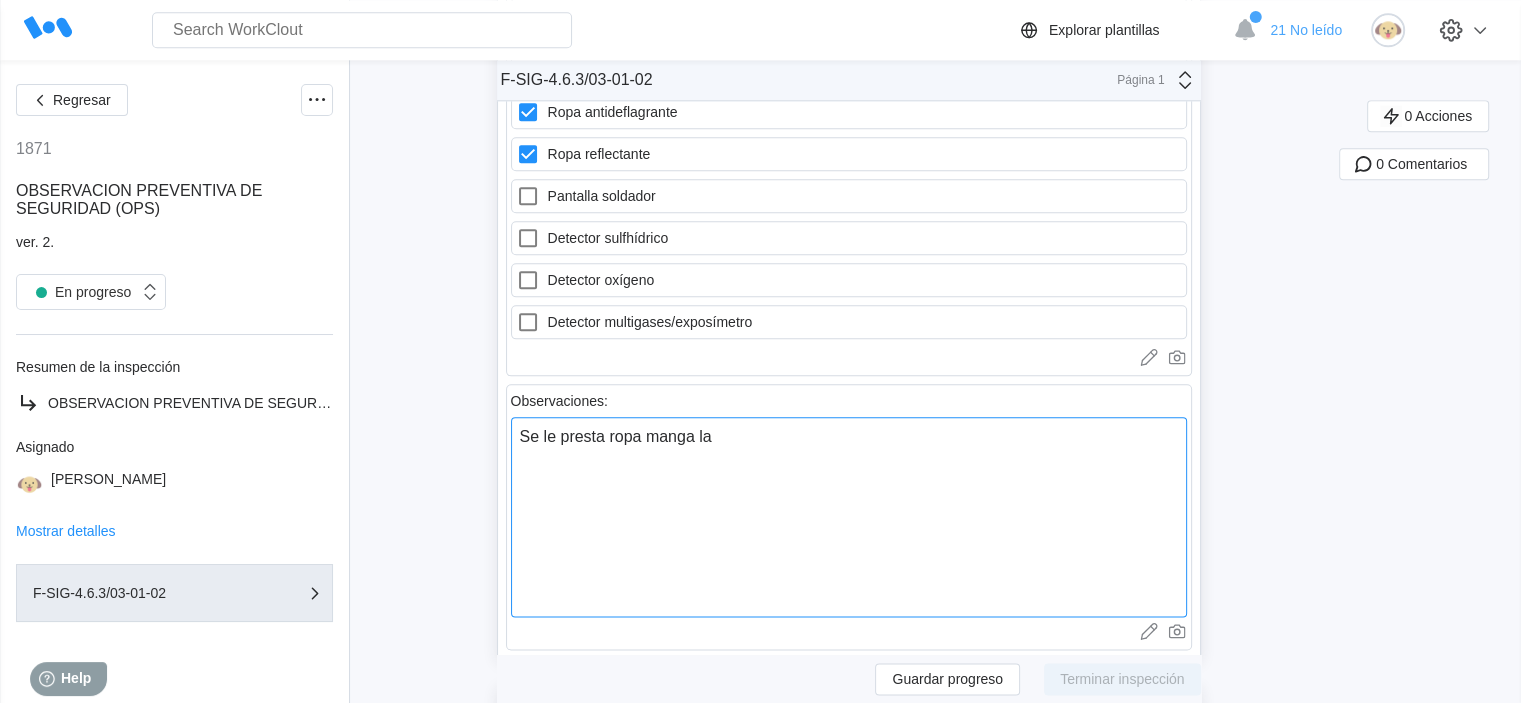 type on "x" 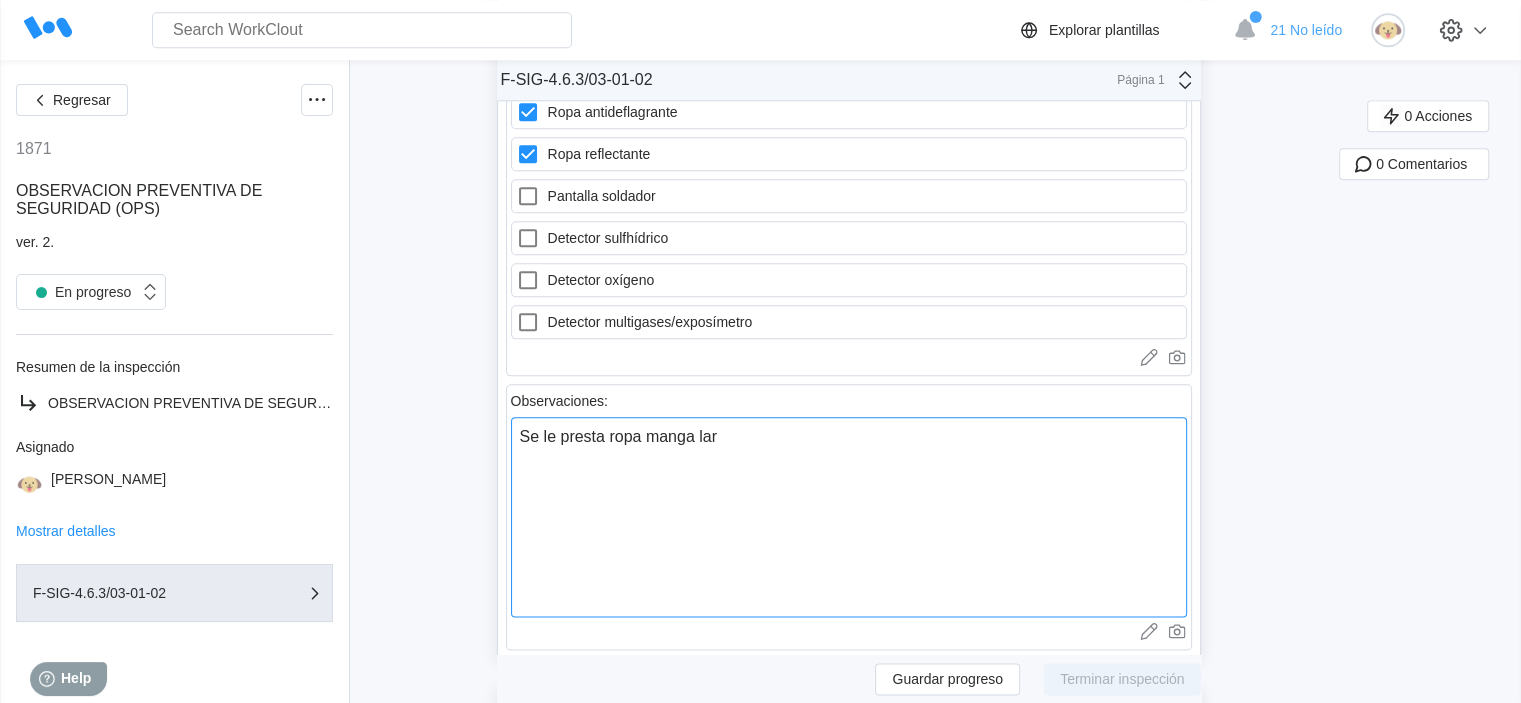 type on "Se le presta ropa manga larg" 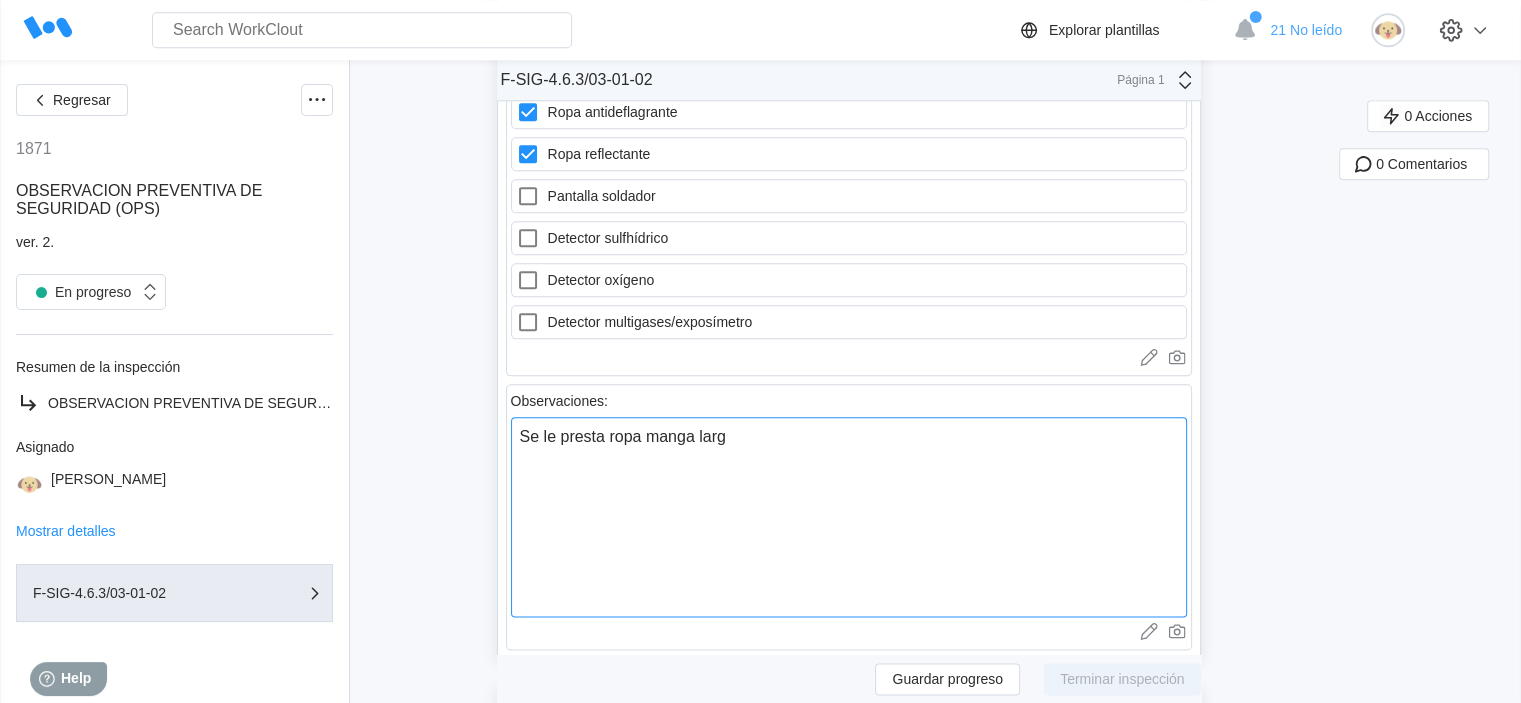 type on "Se le presta ropa manga larga" 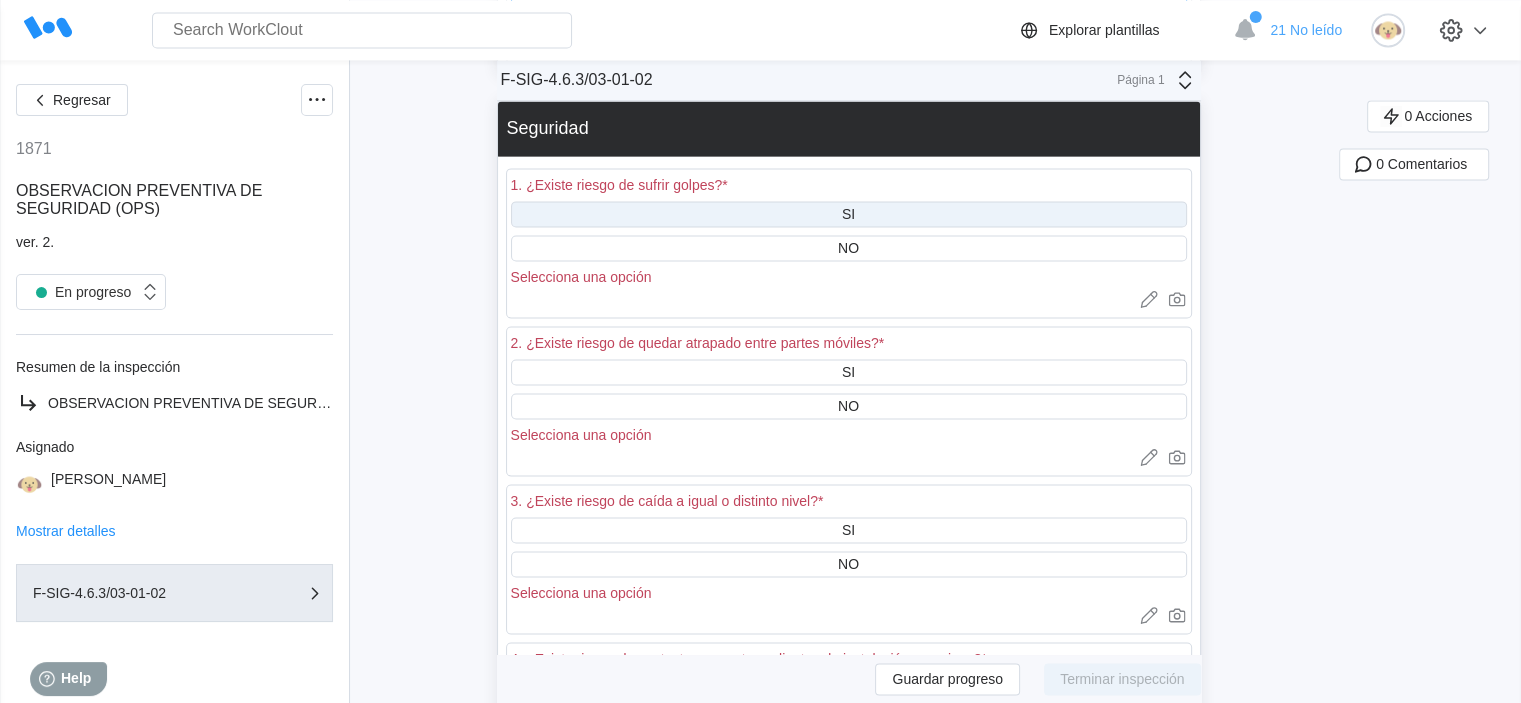 scroll, scrollTop: 2900, scrollLeft: 0, axis: vertical 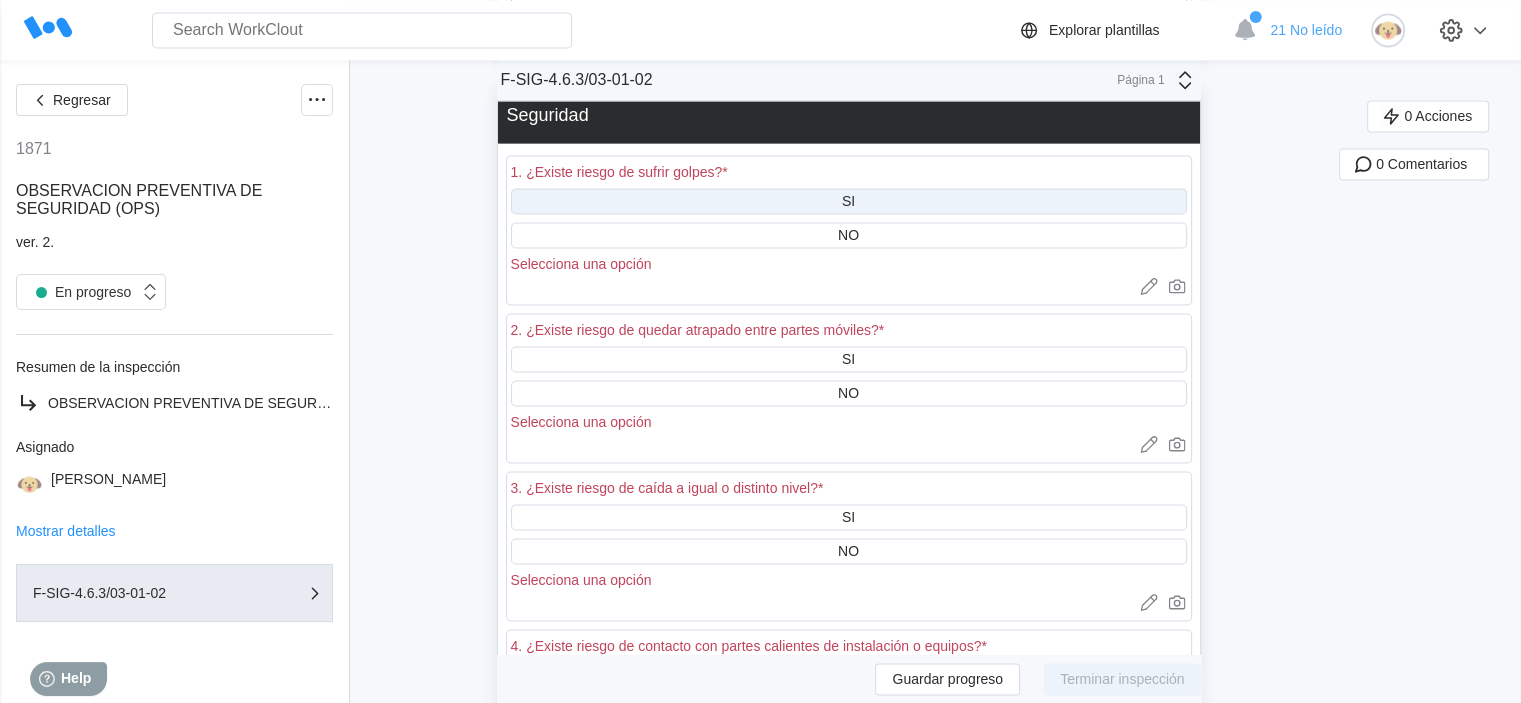 type on "Se le presta ropa manga larga" 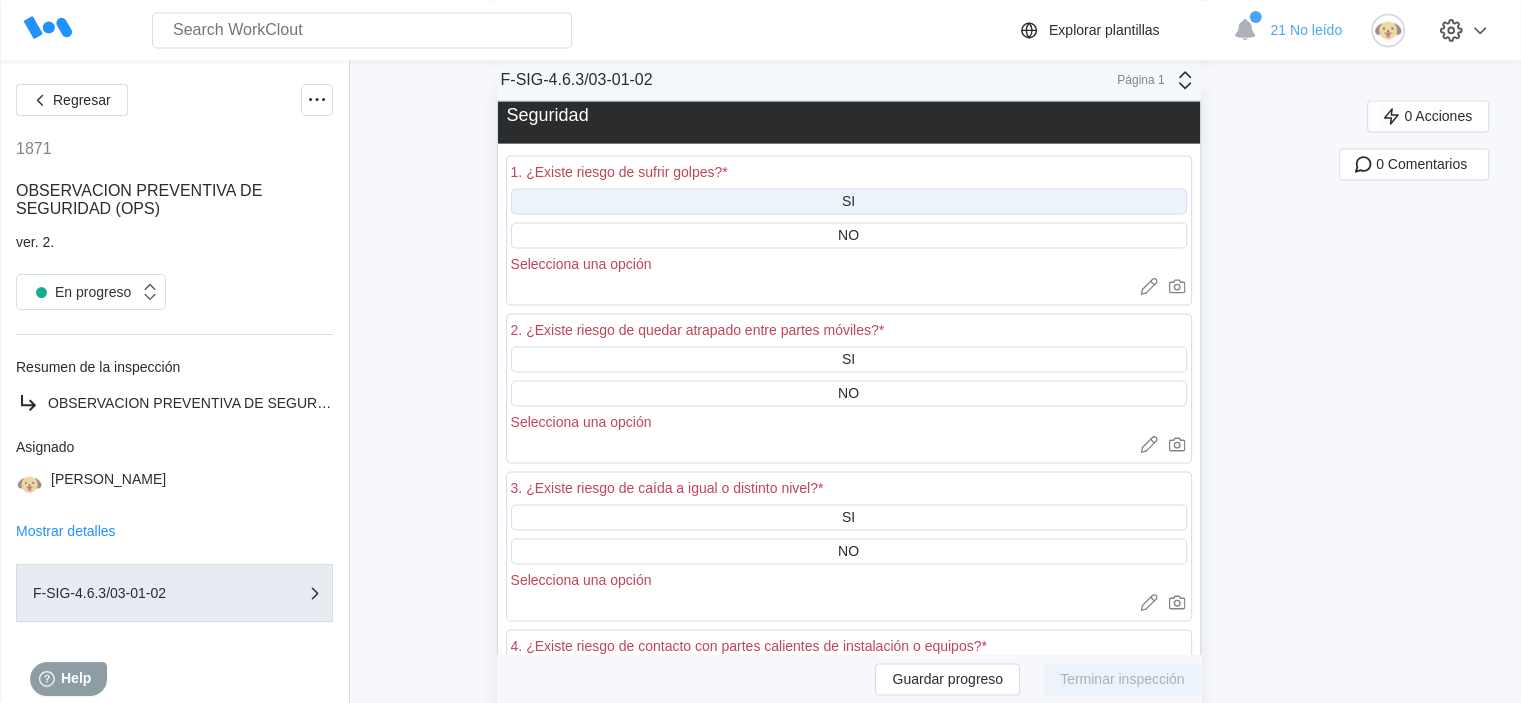 click on "SI" at bounding box center (849, 201) 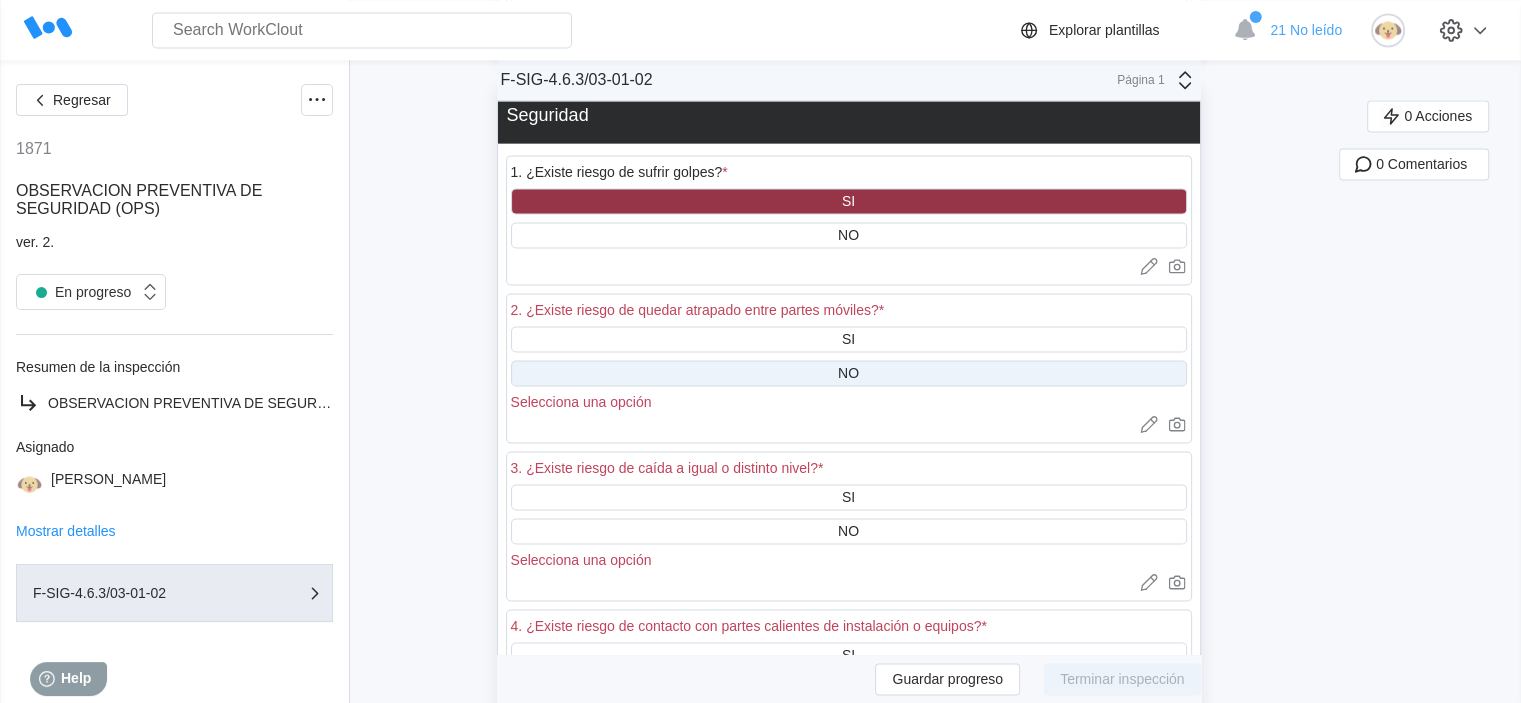 click on "NO" at bounding box center (849, 373) 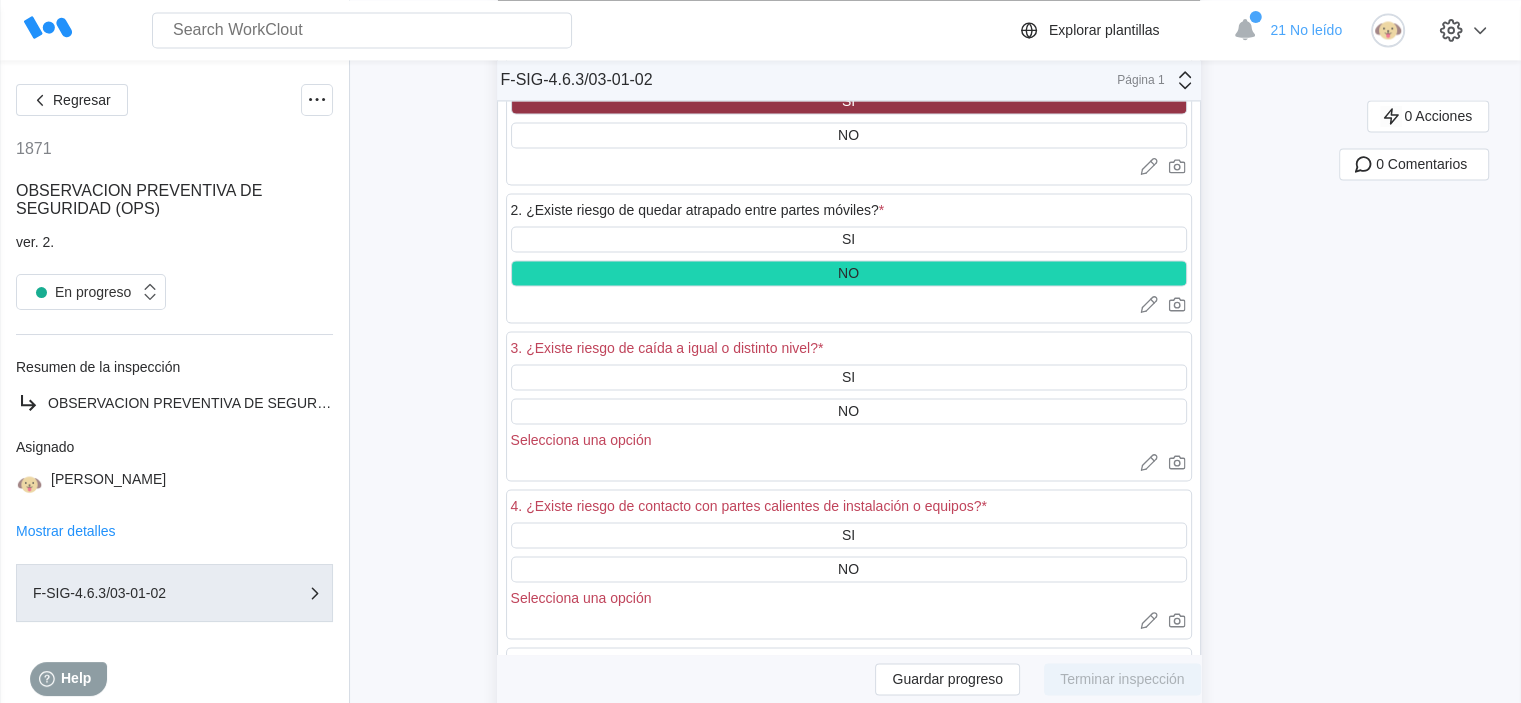 scroll, scrollTop: 3100, scrollLeft: 0, axis: vertical 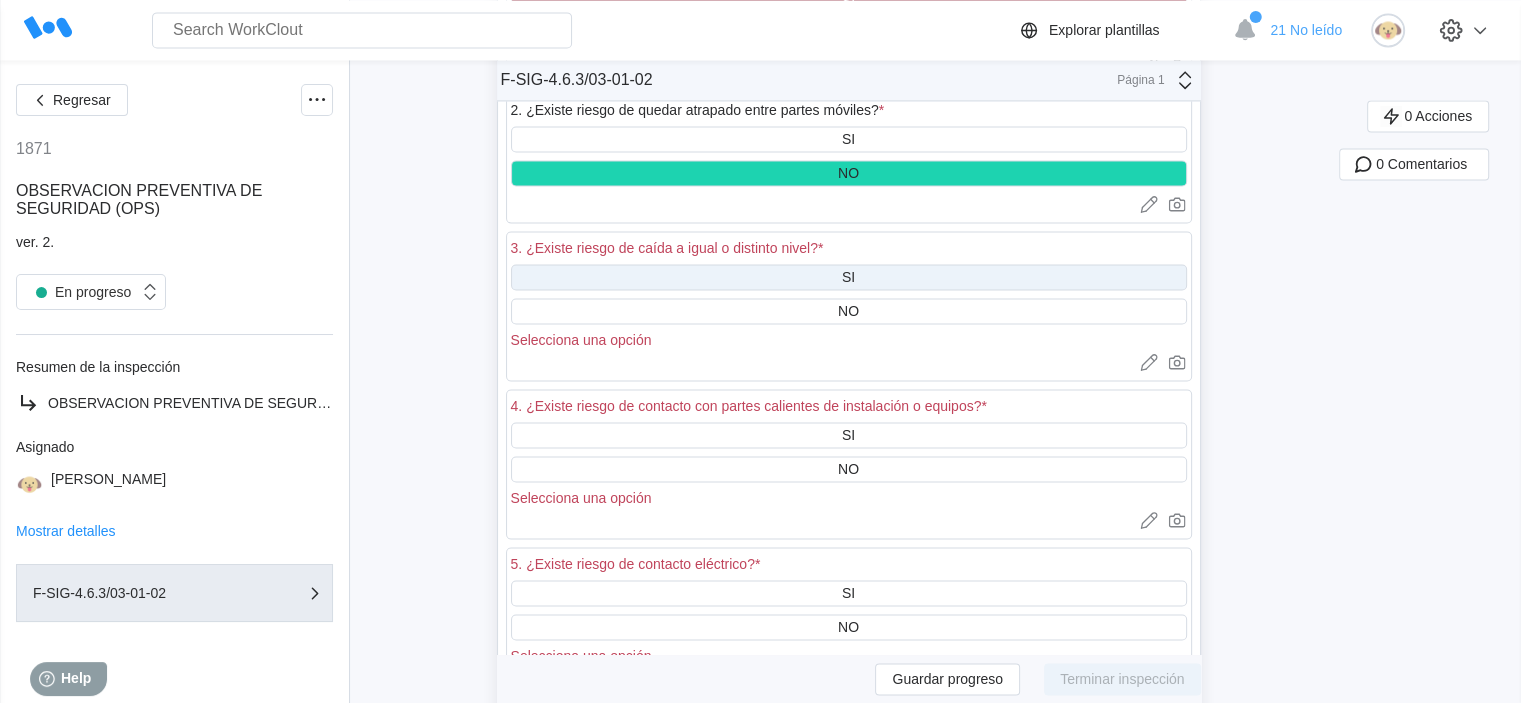 click on "SI" at bounding box center [849, 277] 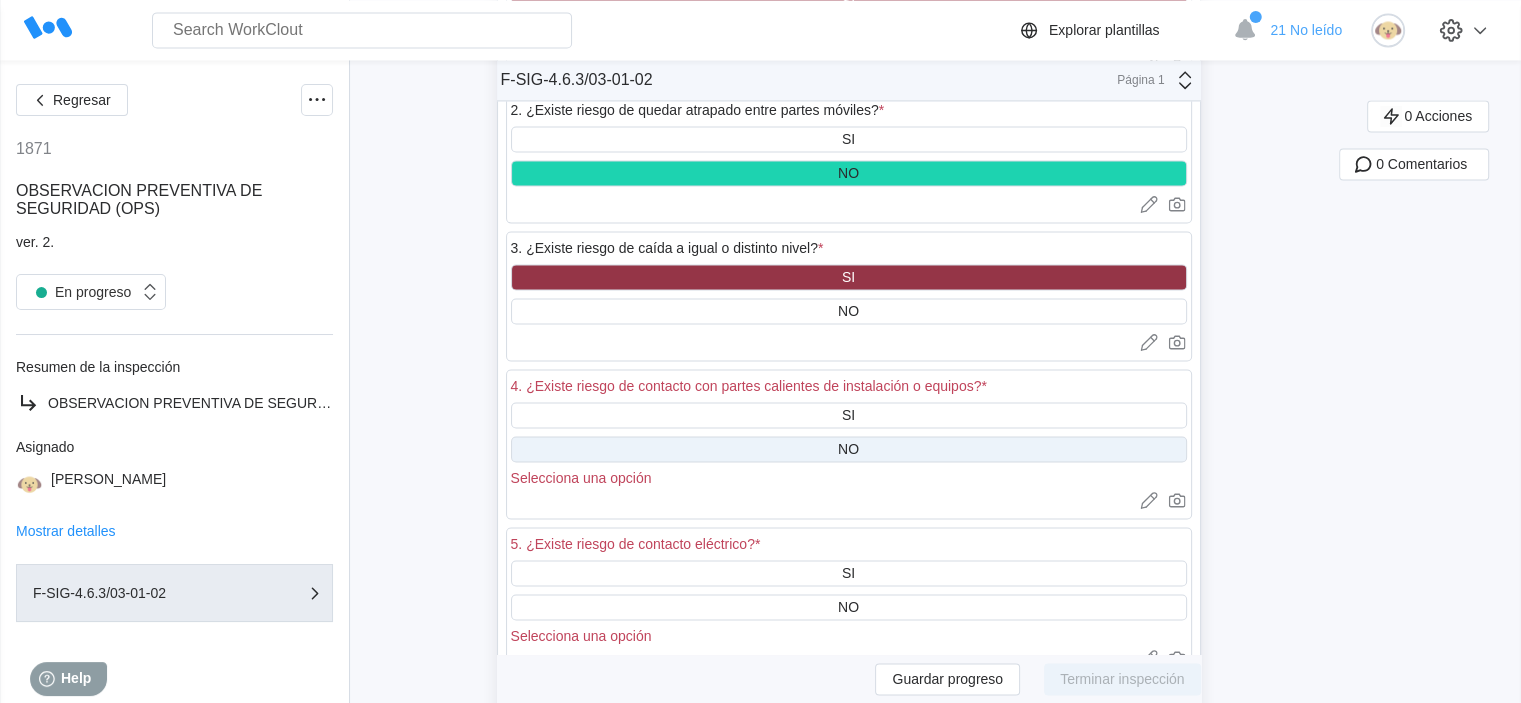 click on "NO" at bounding box center (849, 449) 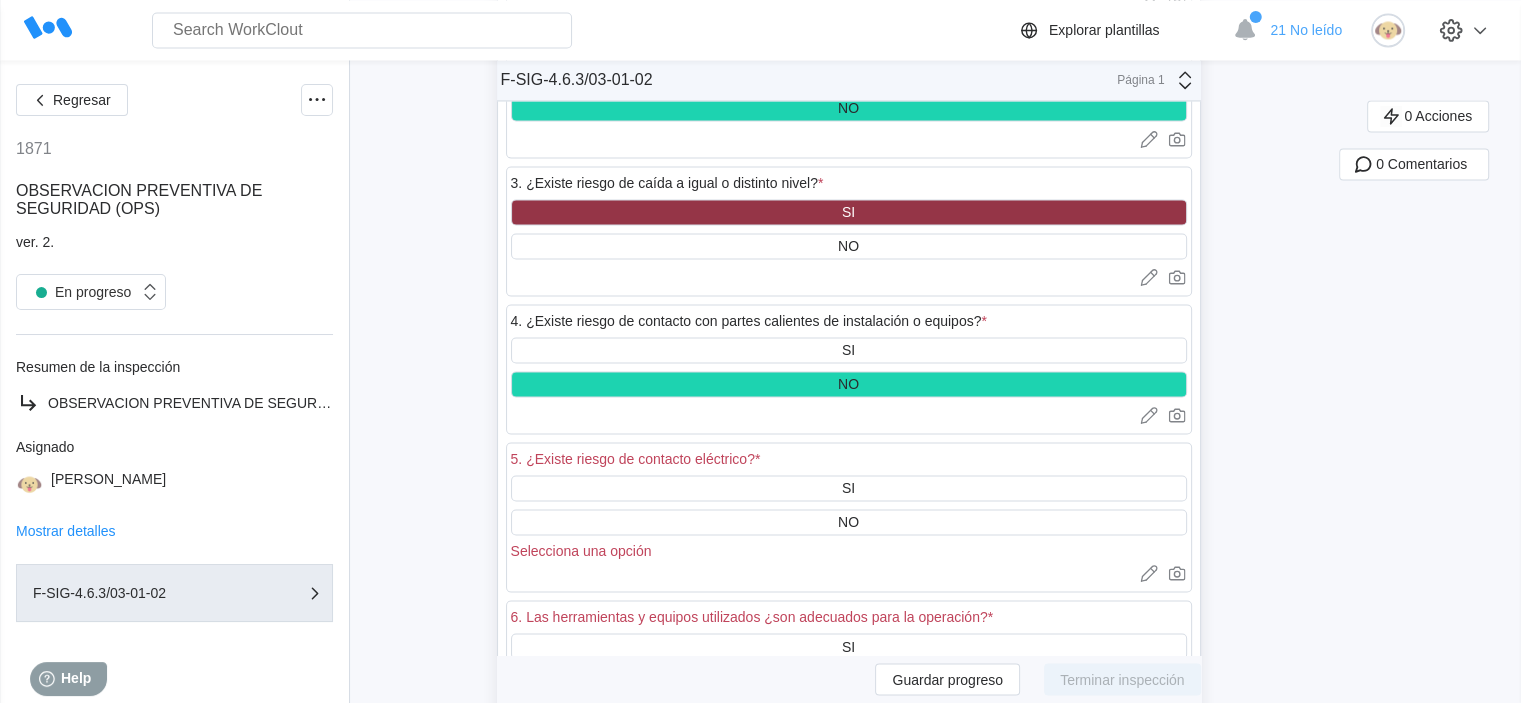 scroll, scrollTop: 3200, scrollLeft: 0, axis: vertical 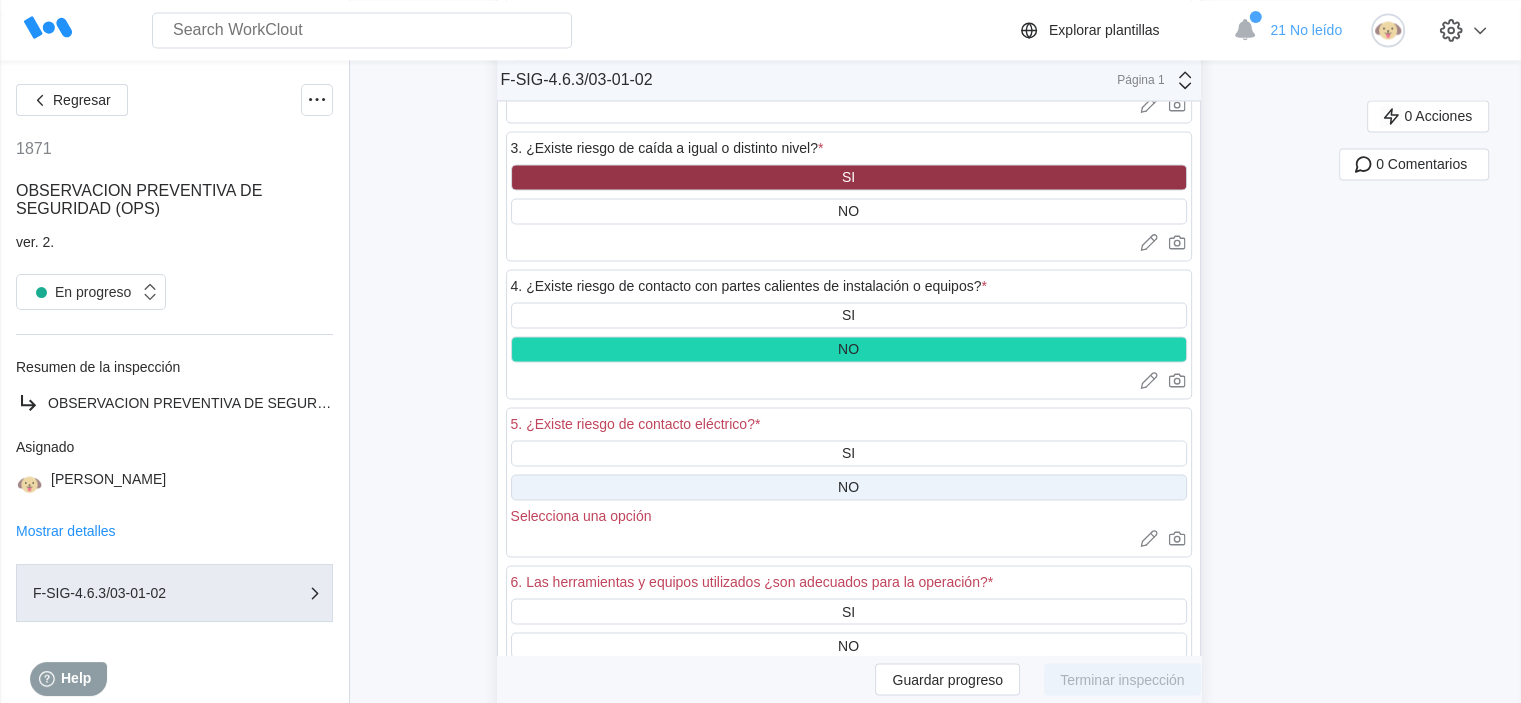 click on "NO" at bounding box center (849, 487) 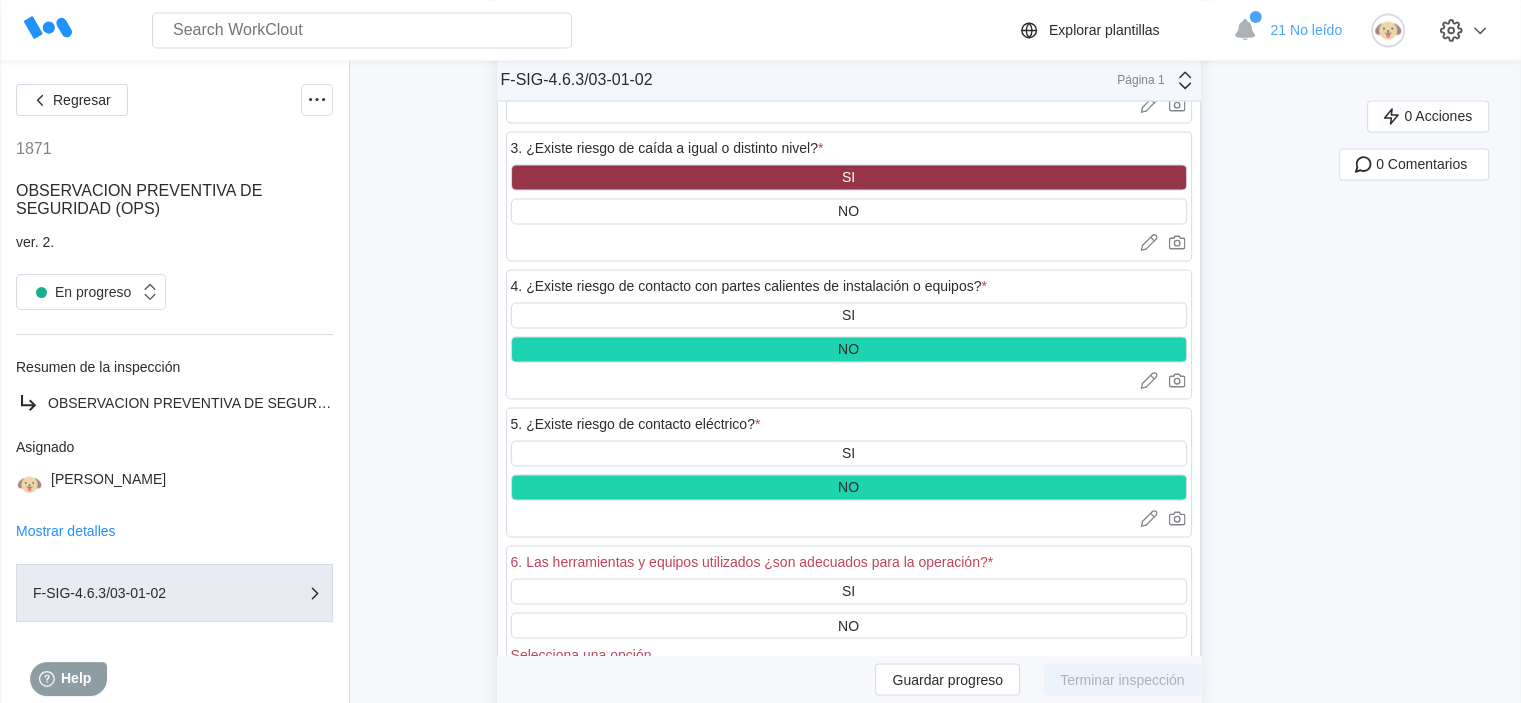 scroll, scrollTop: 3300, scrollLeft: 0, axis: vertical 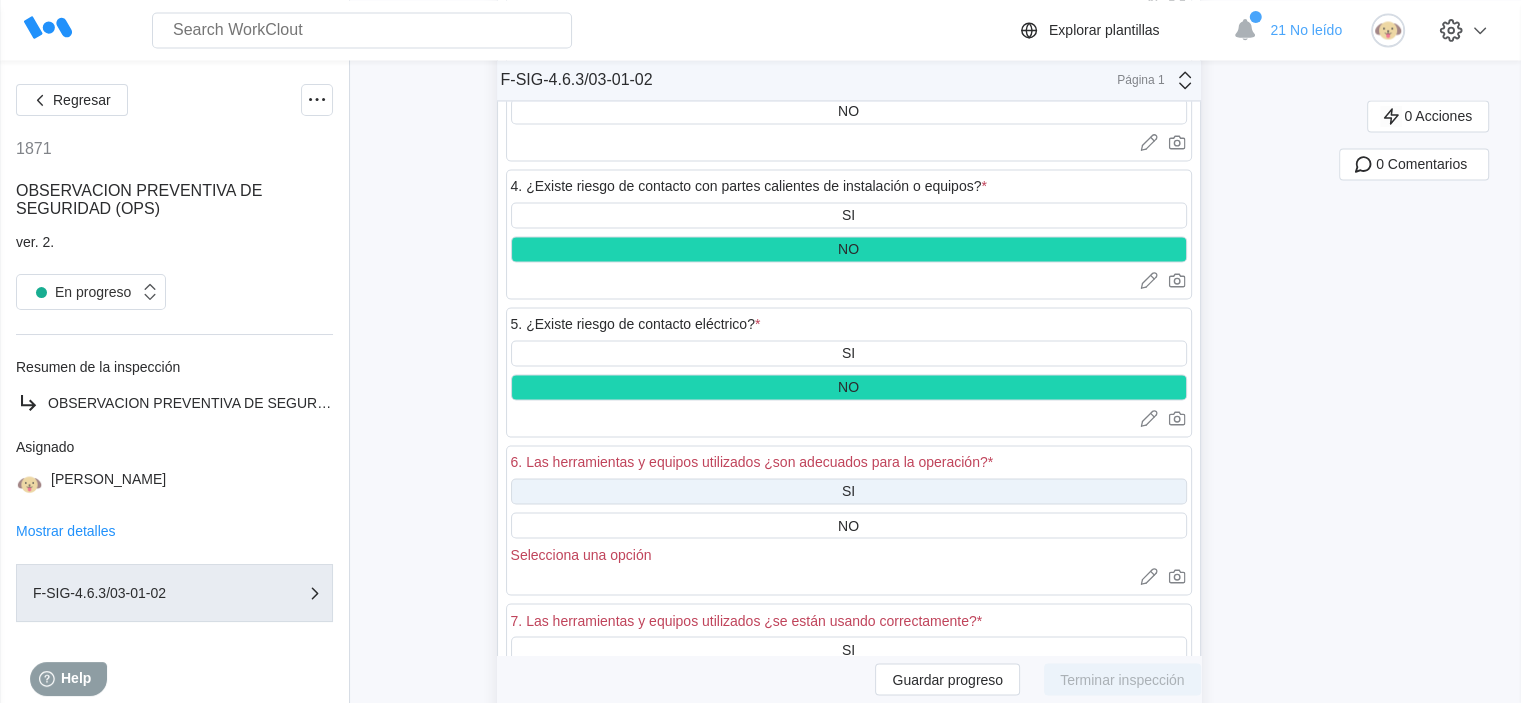 click on "SI" at bounding box center (849, 491) 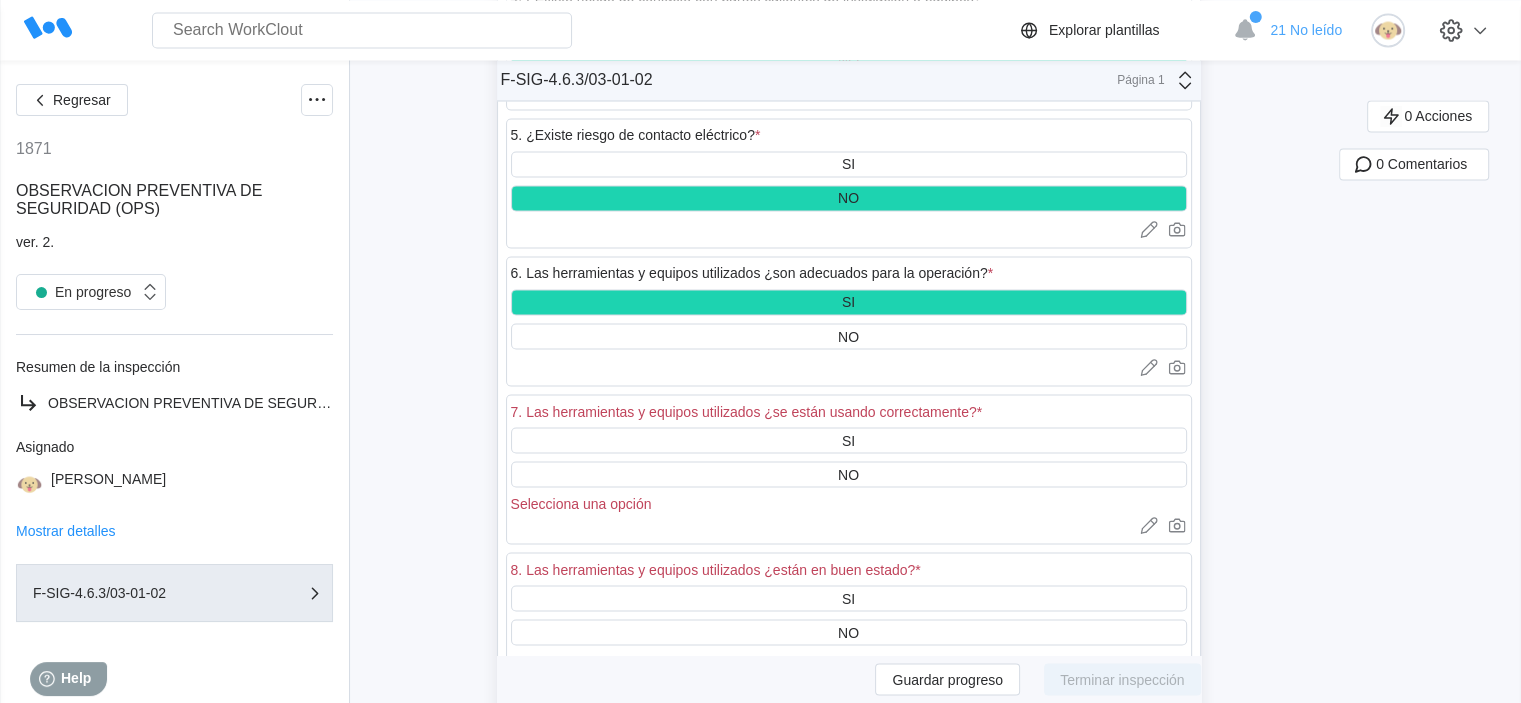 scroll, scrollTop: 3500, scrollLeft: 0, axis: vertical 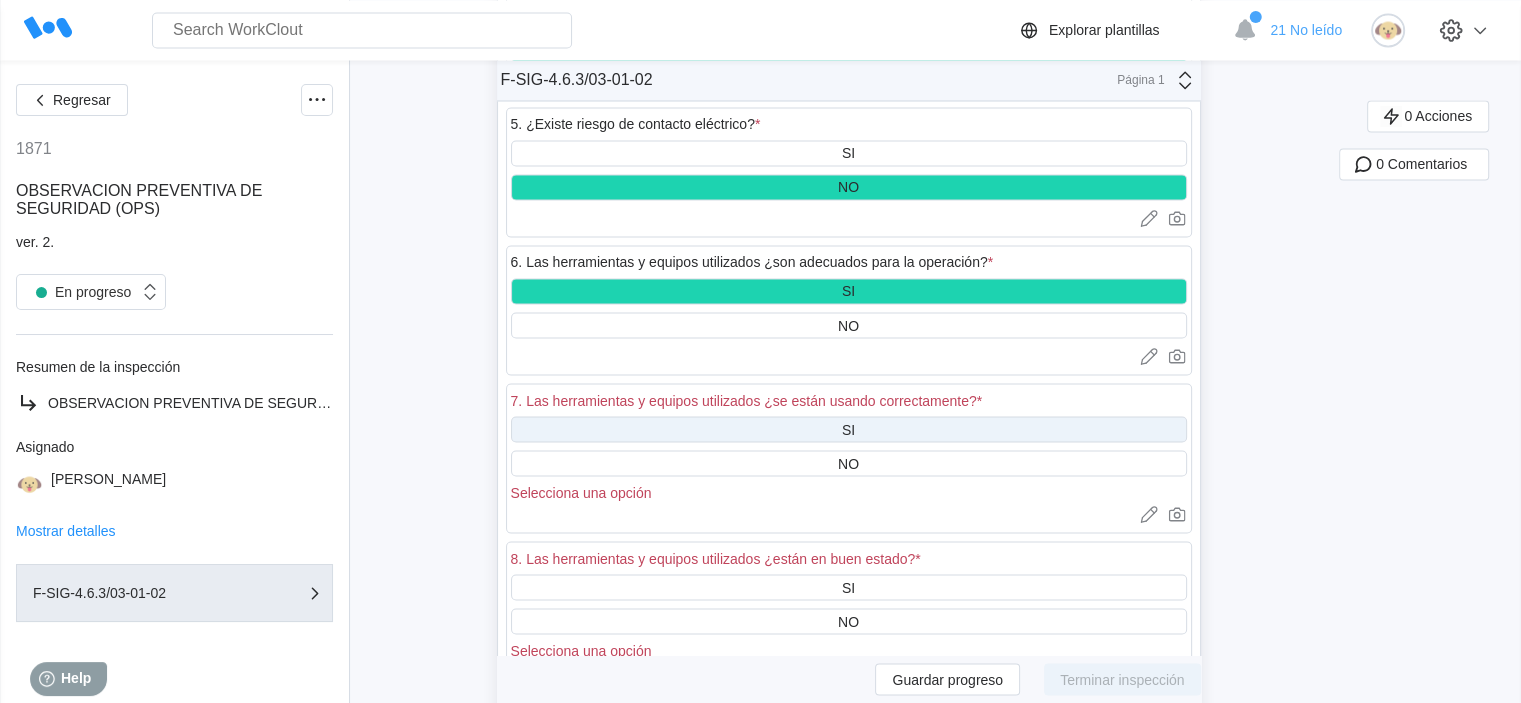 click on "SI" at bounding box center [849, 429] 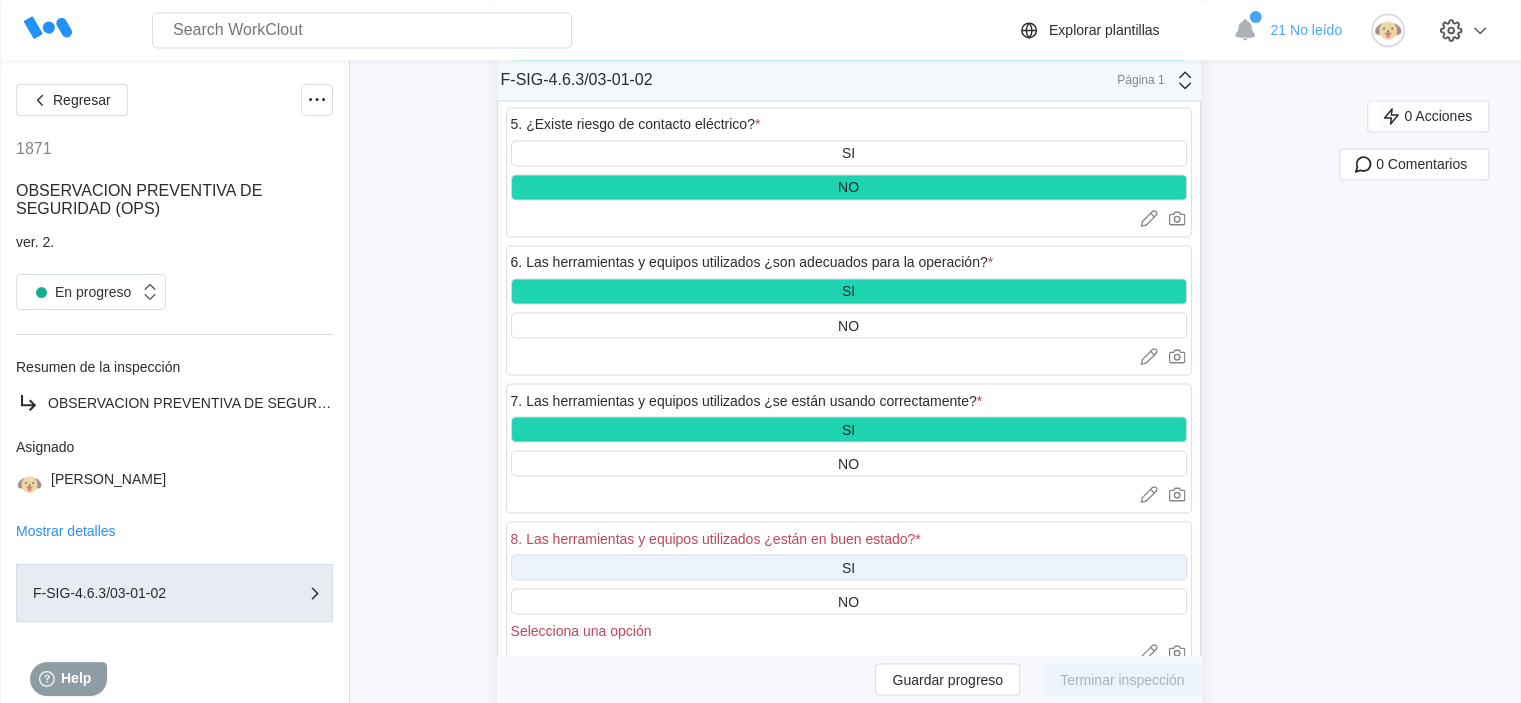 click on "SI" at bounding box center (849, 567) 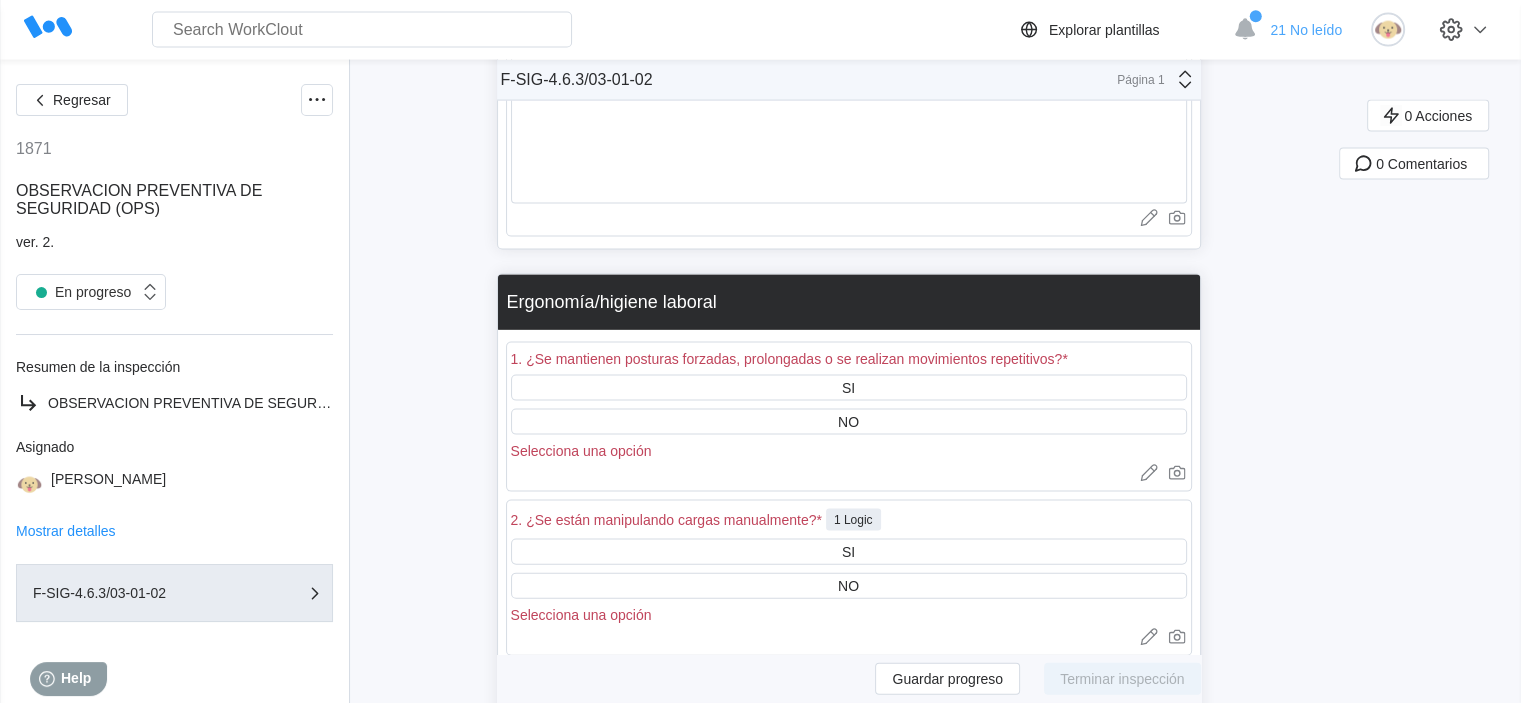 scroll, scrollTop: 4200, scrollLeft: 0, axis: vertical 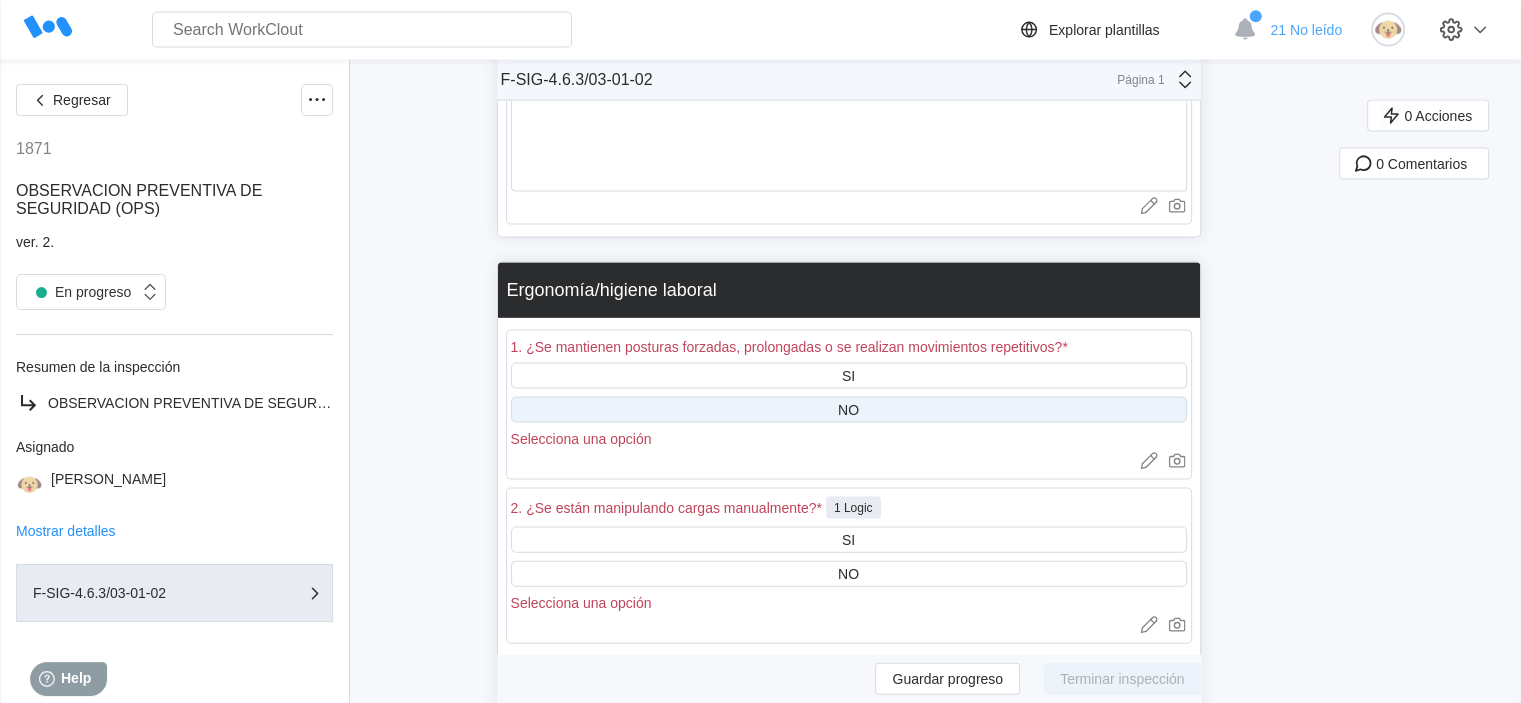 click on "NO" at bounding box center (849, 410) 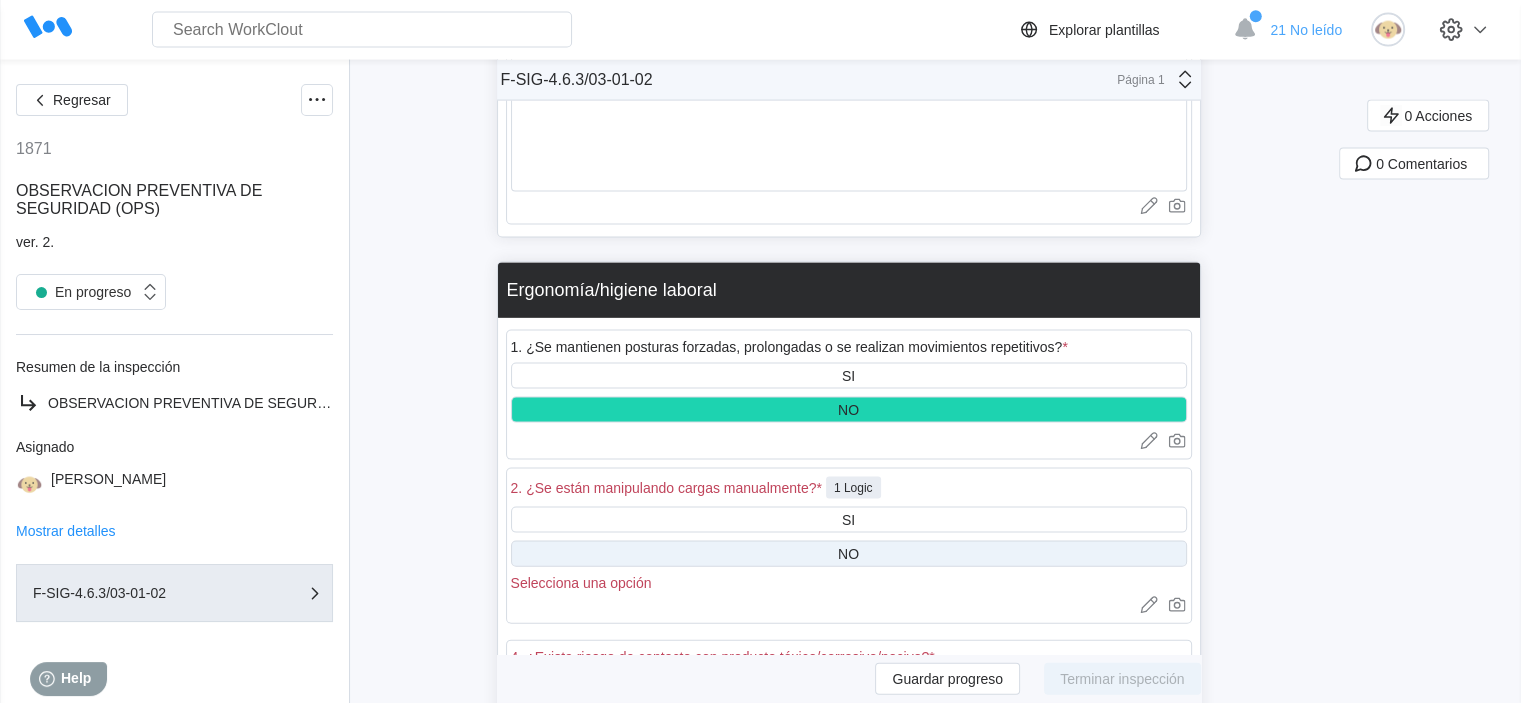click on "NO" at bounding box center (848, 554) 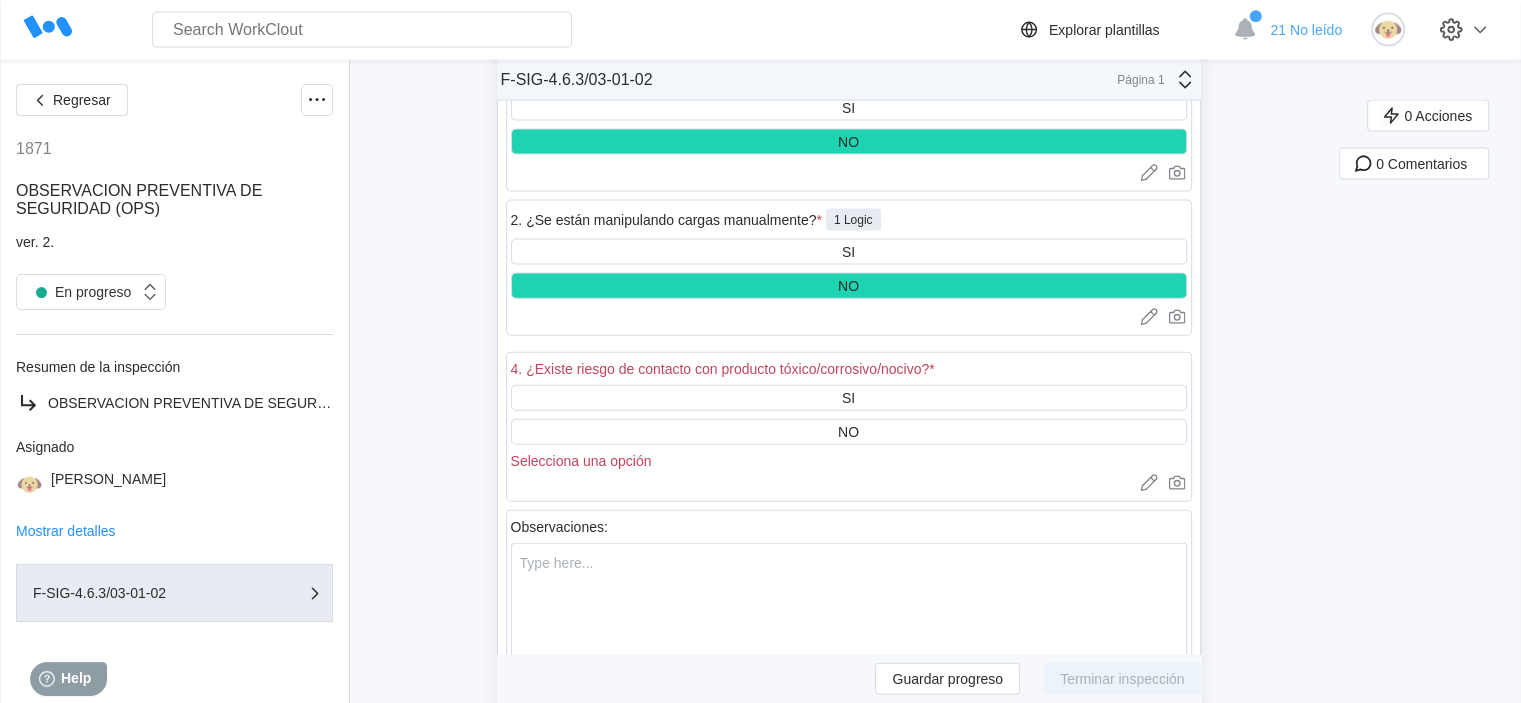 scroll, scrollTop: 4500, scrollLeft: 0, axis: vertical 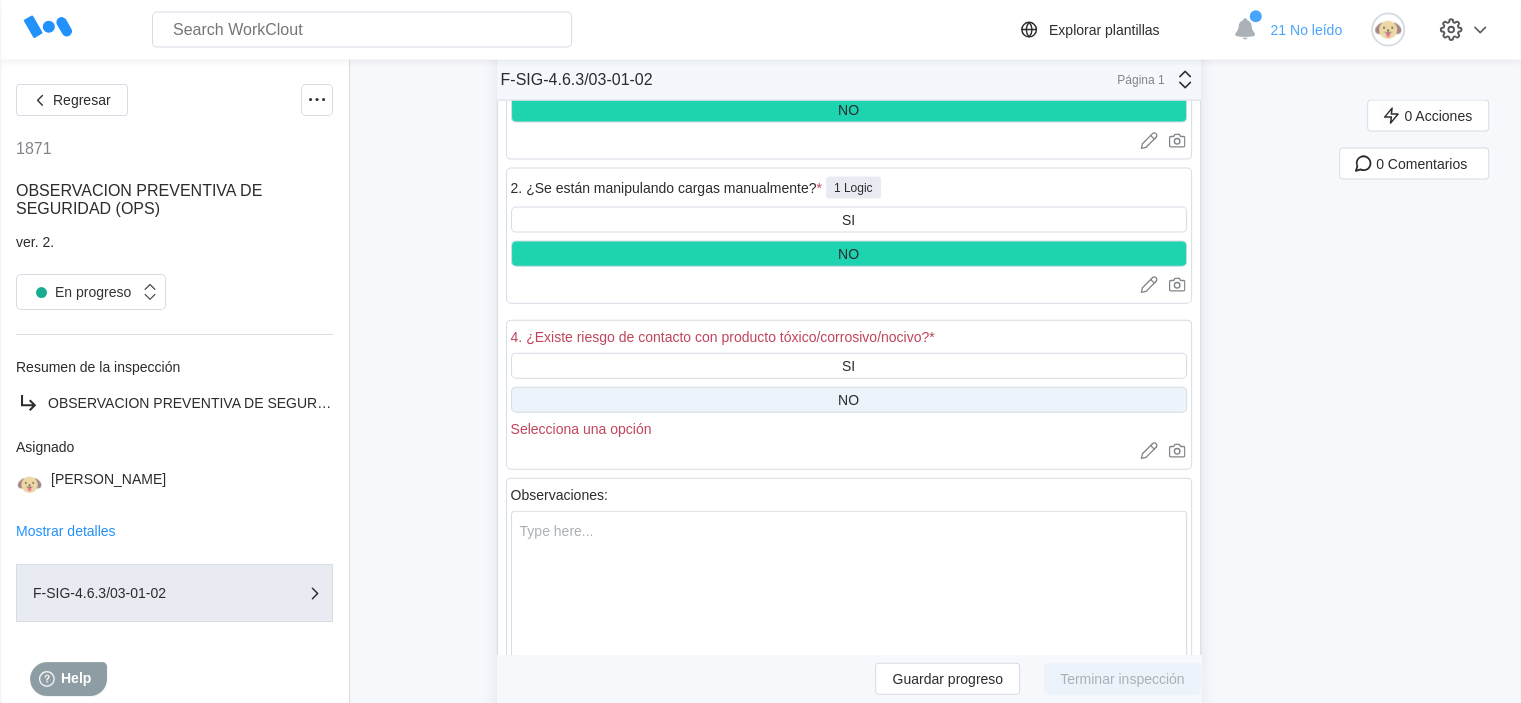 click on "NO" at bounding box center (849, 400) 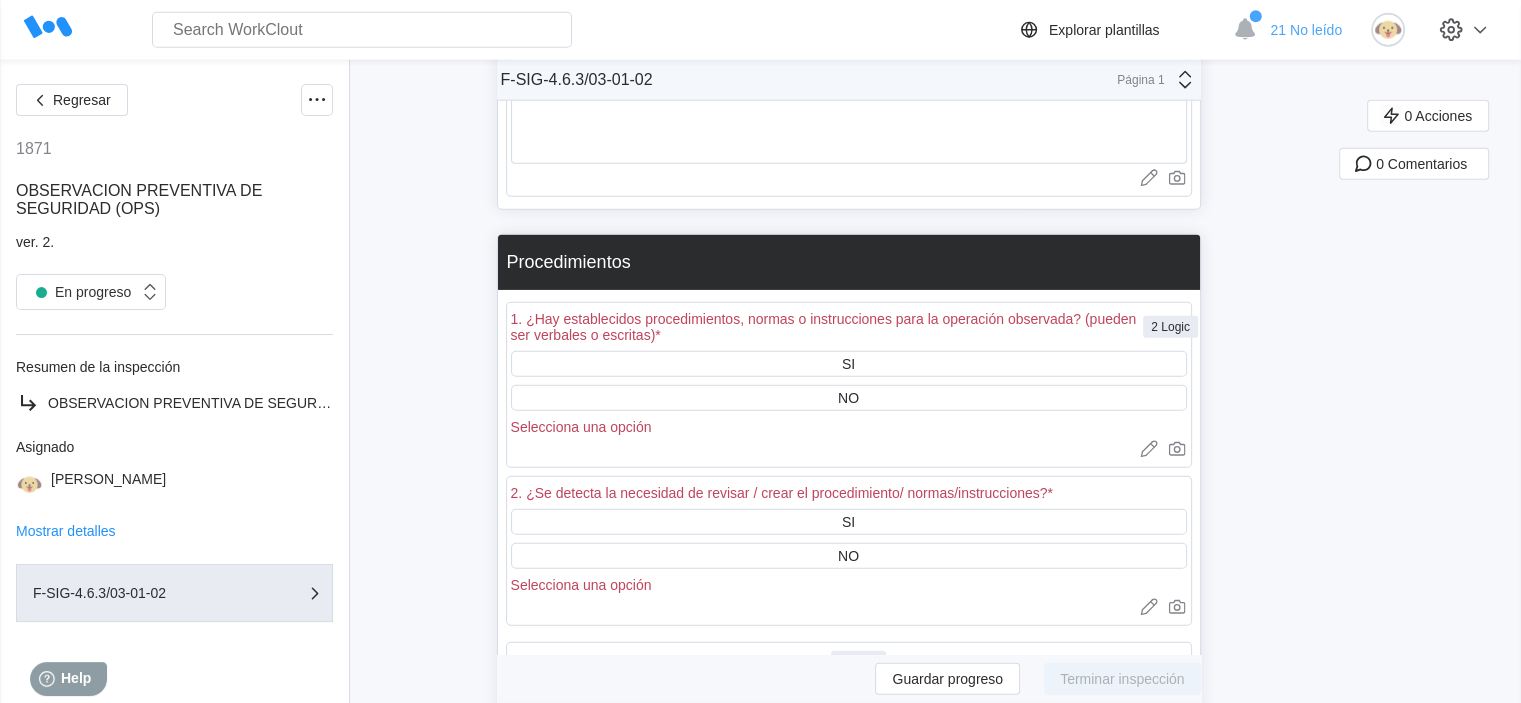 scroll, scrollTop: 5000, scrollLeft: 0, axis: vertical 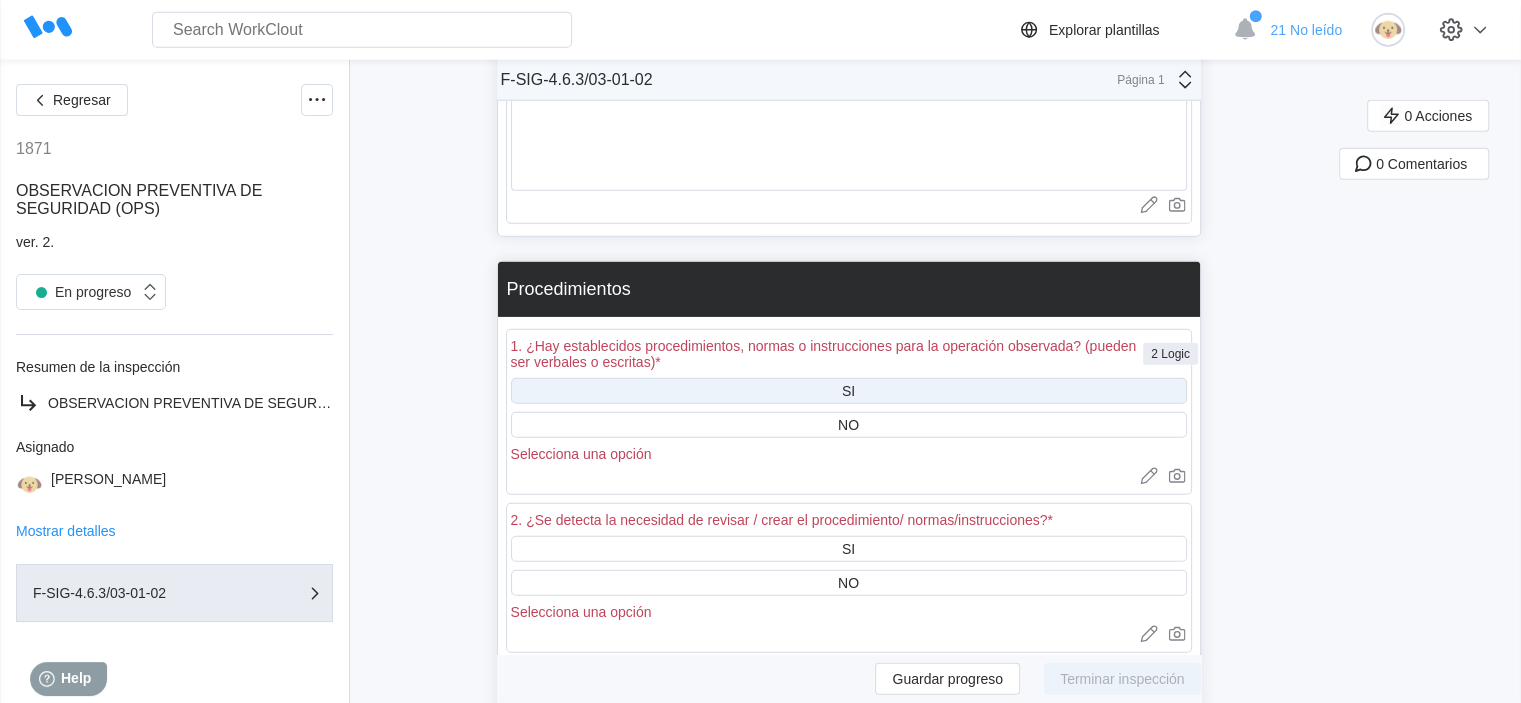click on "SI" at bounding box center (849, 391) 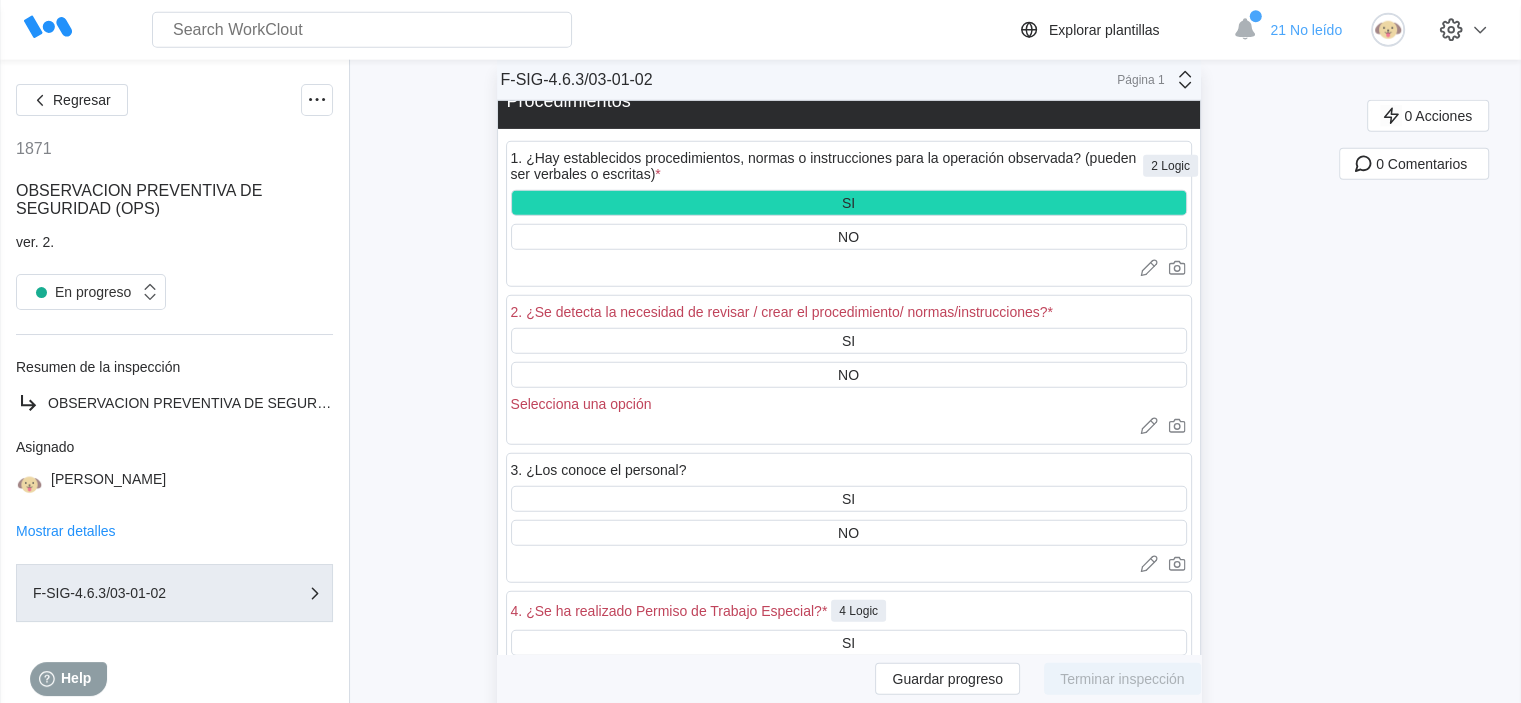 scroll, scrollTop: 5200, scrollLeft: 0, axis: vertical 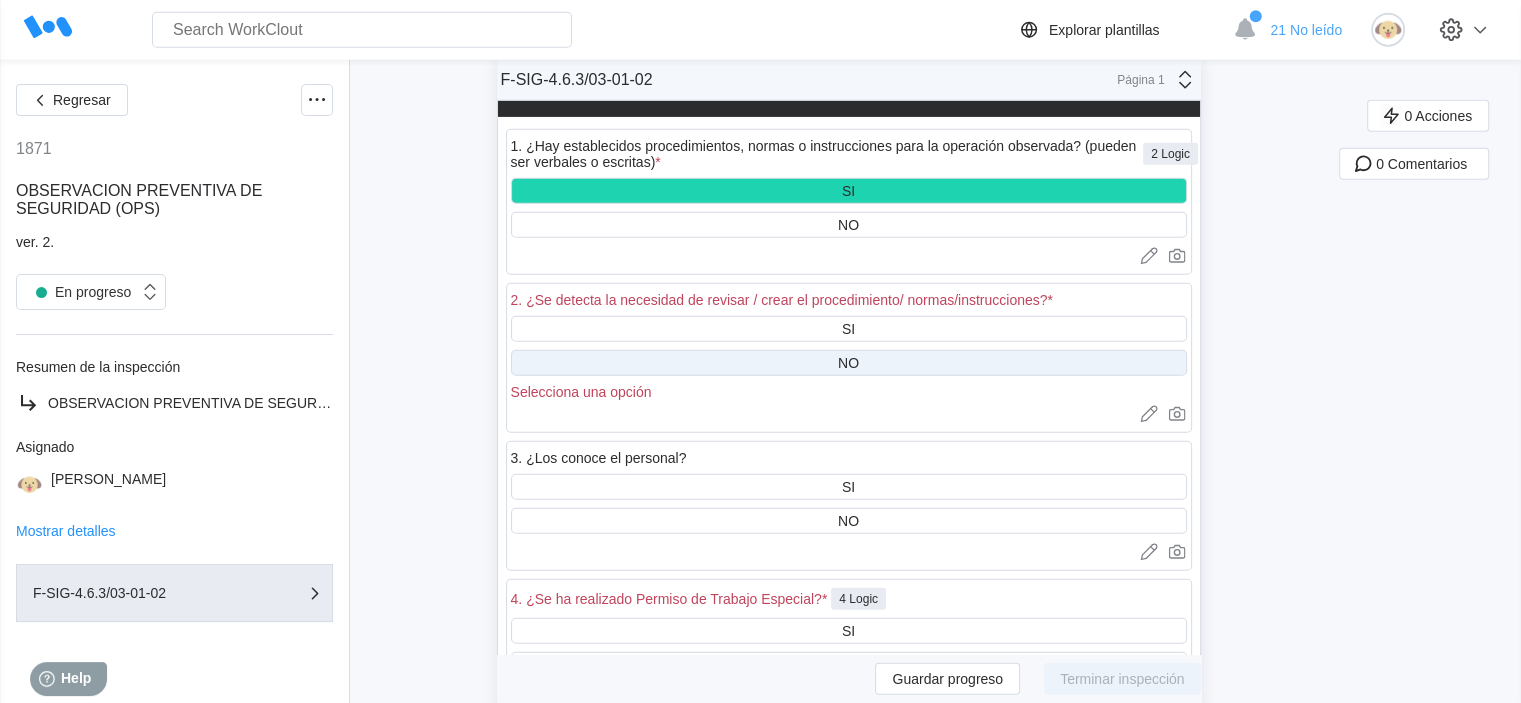 click on "NO" at bounding box center [849, 363] 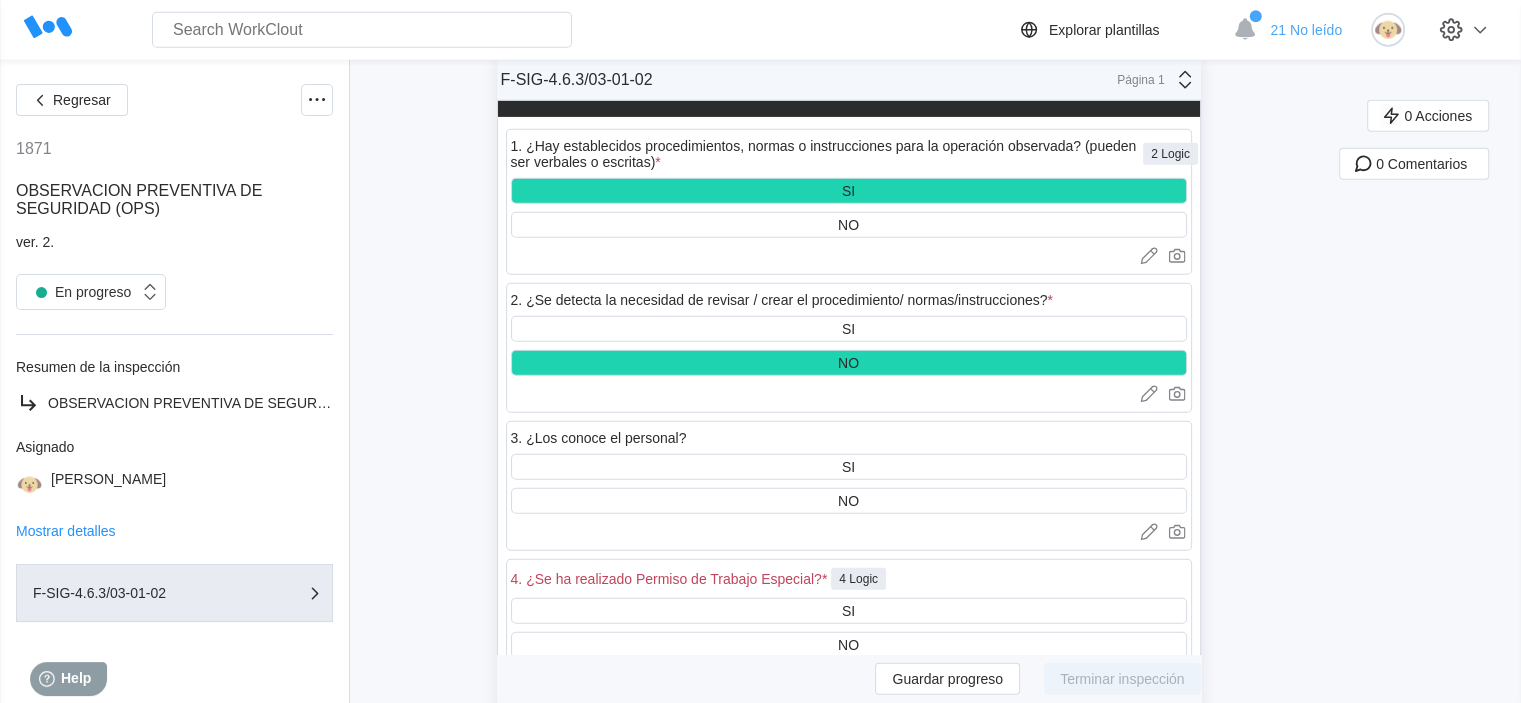 scroll, scrollTop: 5300, scrollLeft: 0, axis: vertical 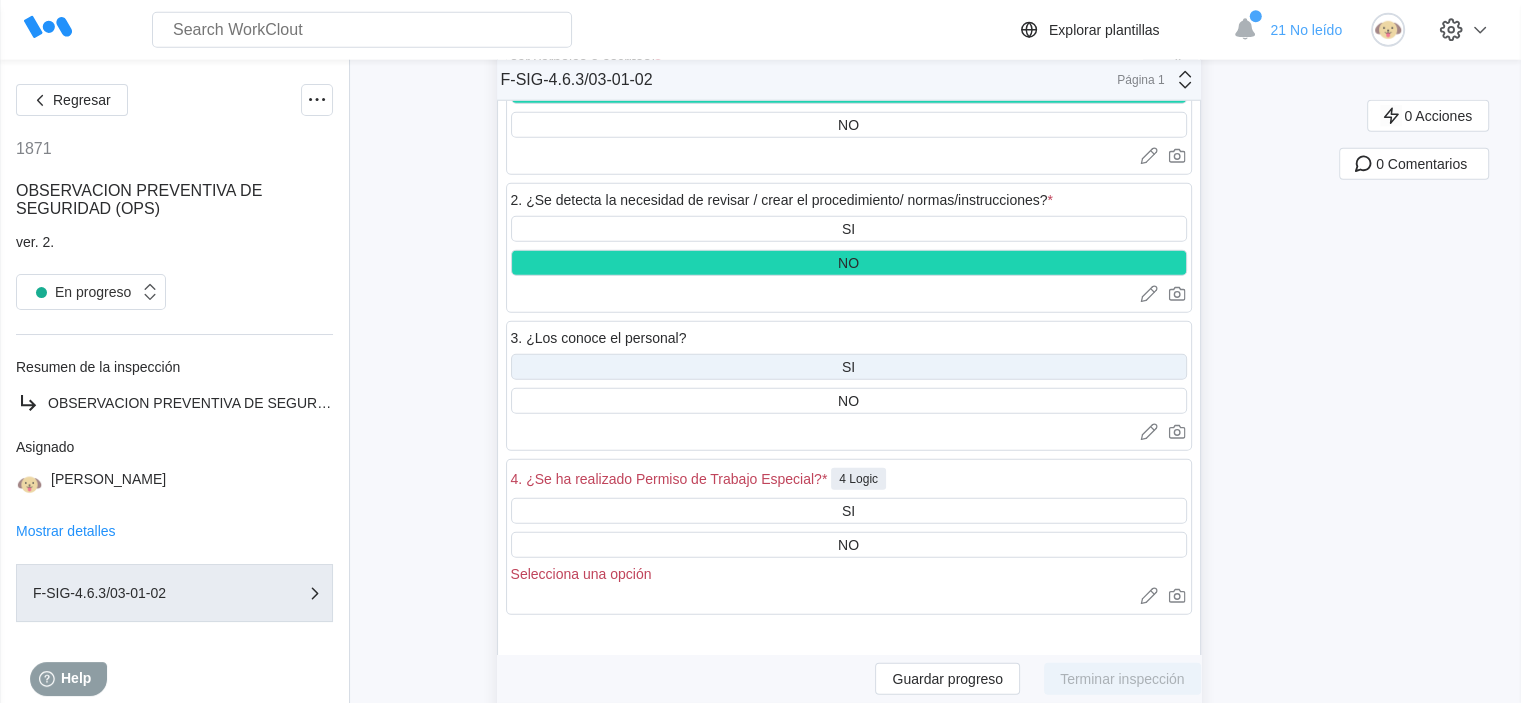 click on "SI" at bounding box center (849, 367) 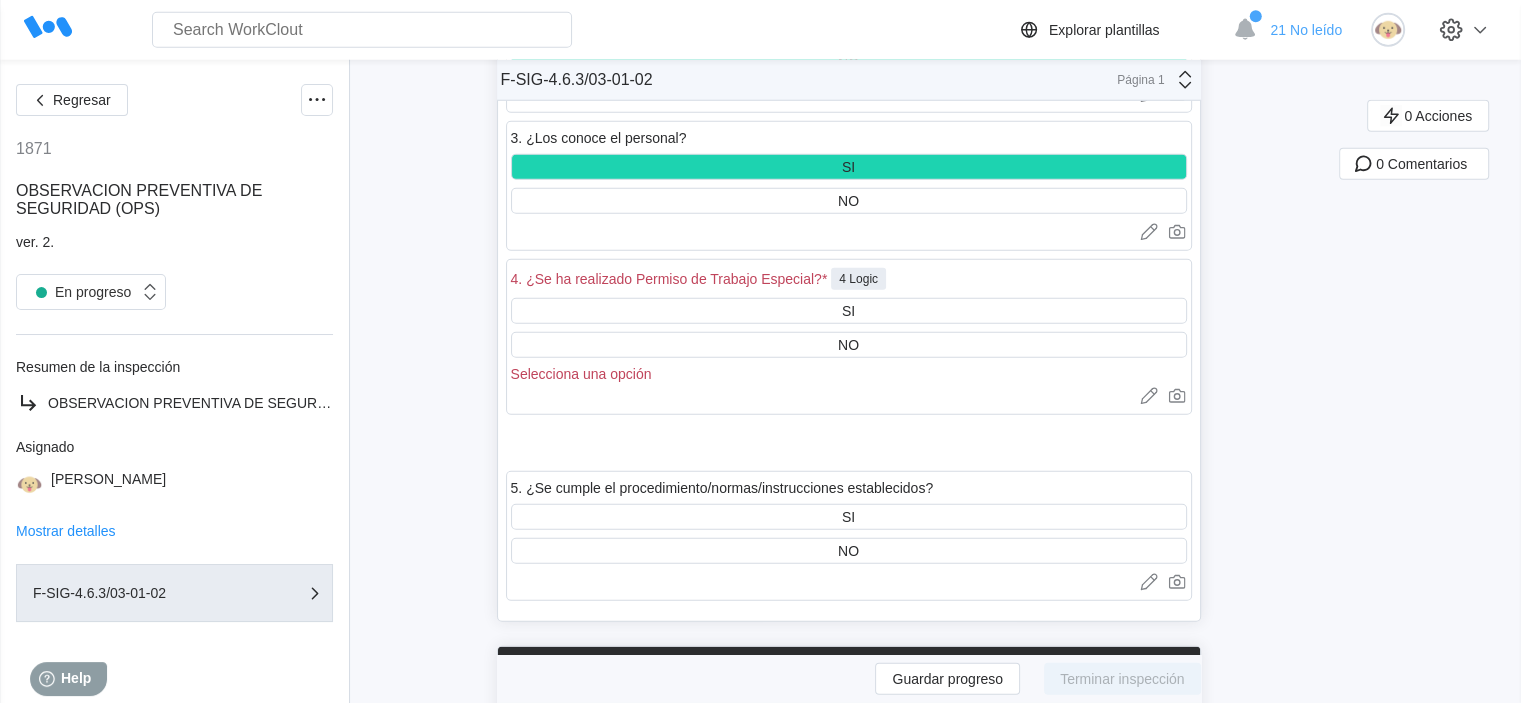 scroll, scrollTop: 5600, scrollLeft: 0, axis: vertical 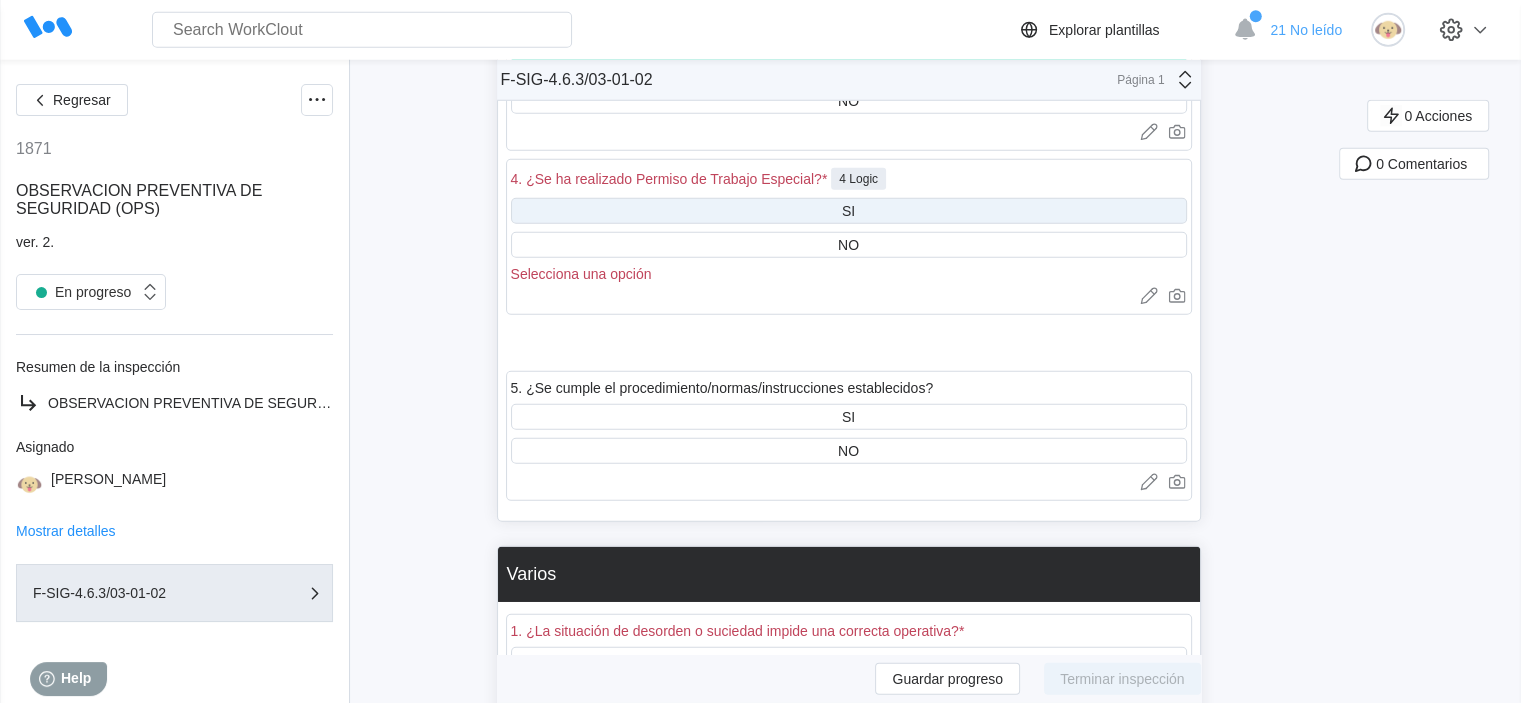 click on "SI" at bounding box center [849, 211] 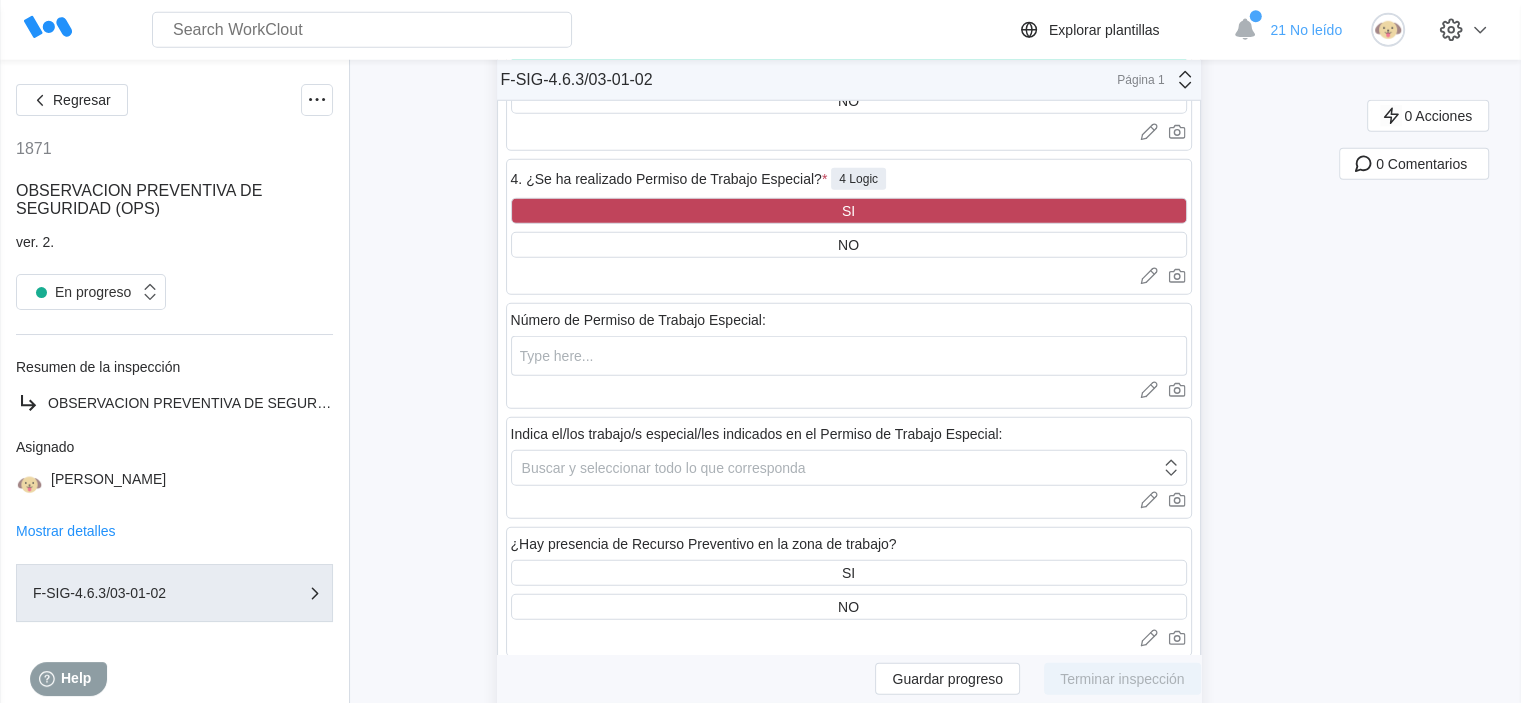 drag, startPoint x: 745, startPoint y: 393, endPoint x: 789, endPoint y: 367, distance: 51.10773 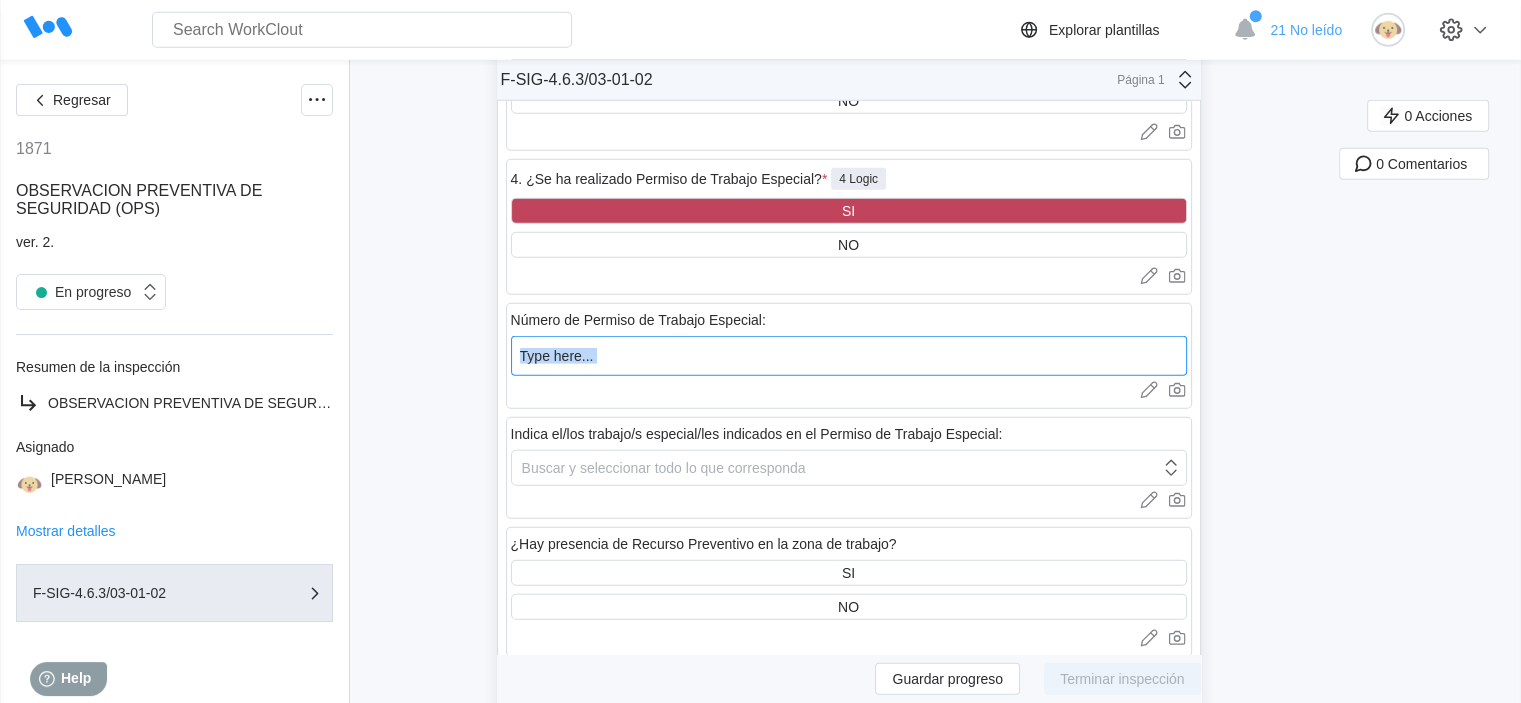 click at bounding box center (849, 356) 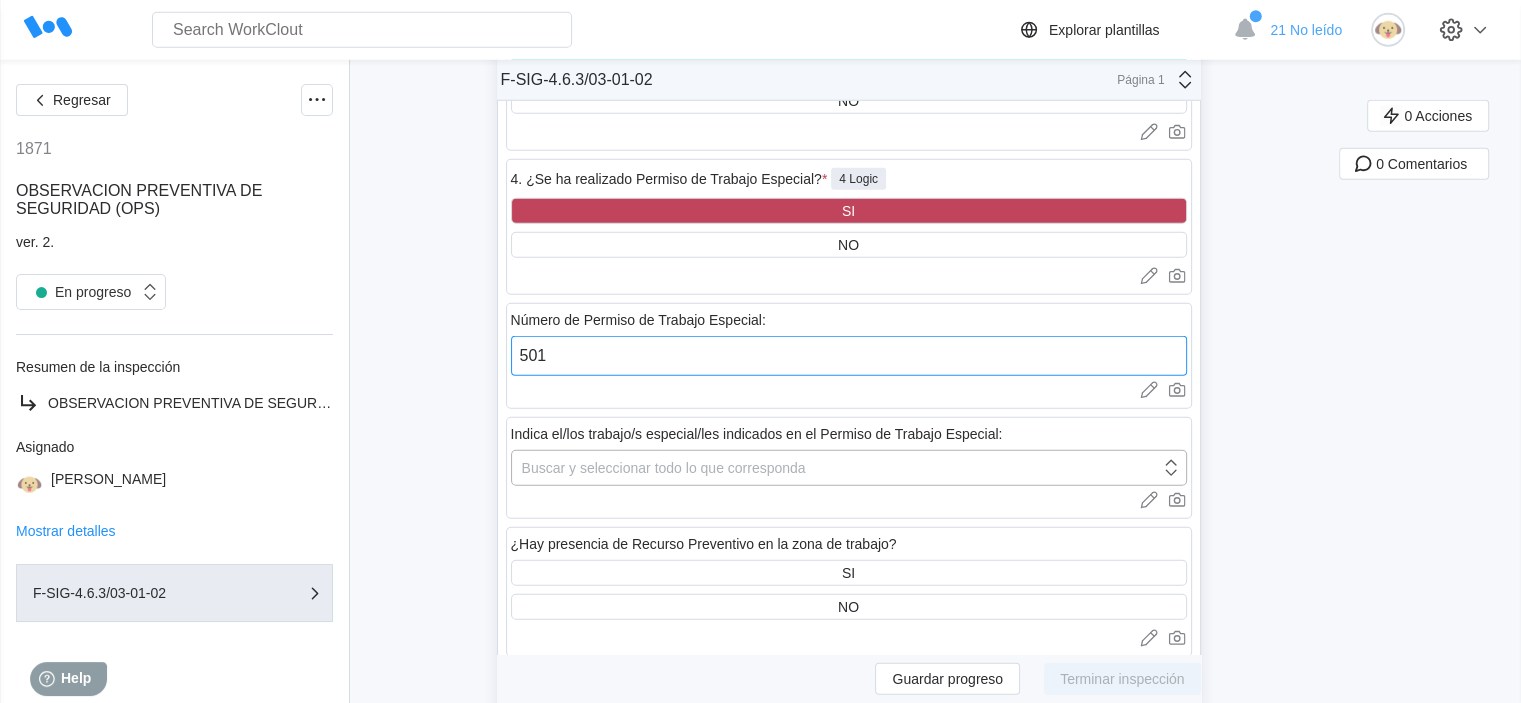 type on "501" 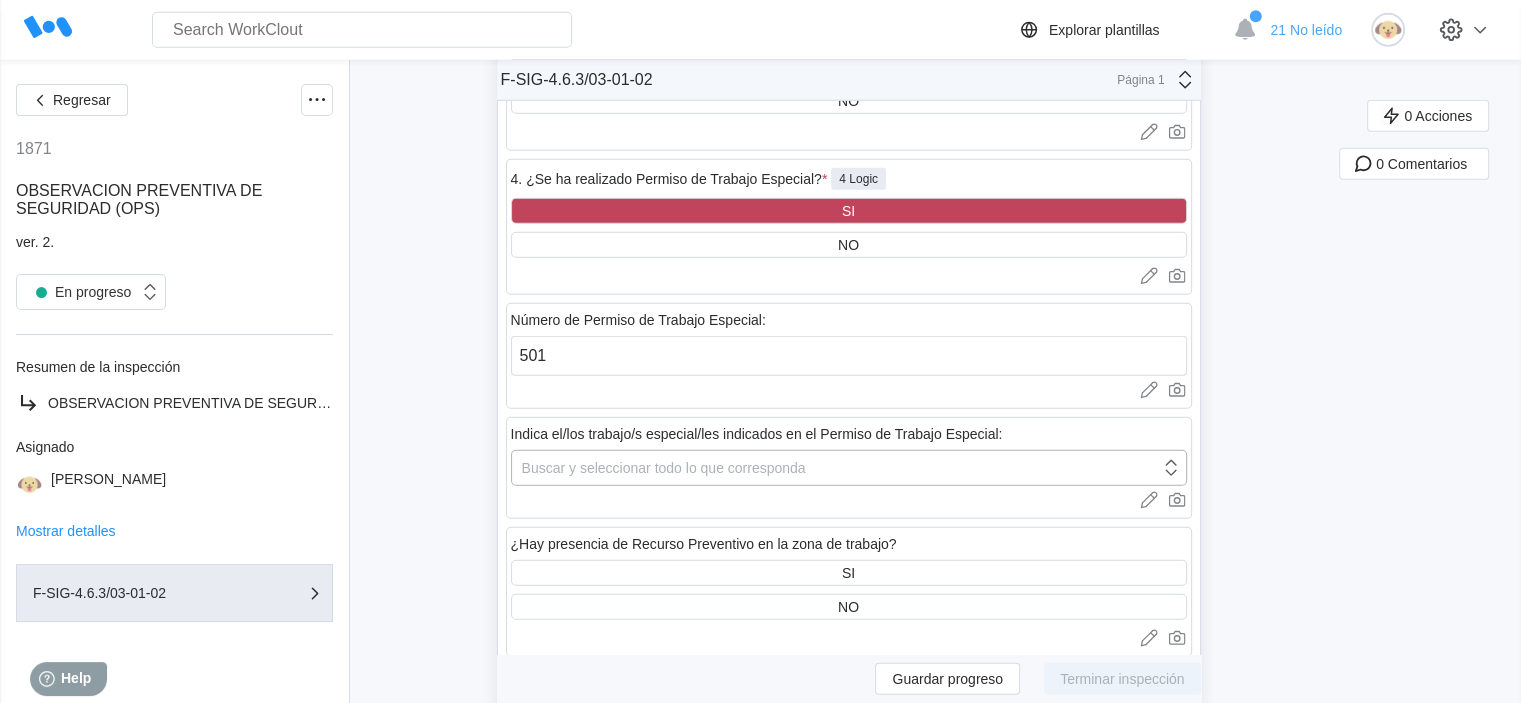 click on "Buscar y seleccionar todo lo que corresponda" at bounding box center [664, 468] 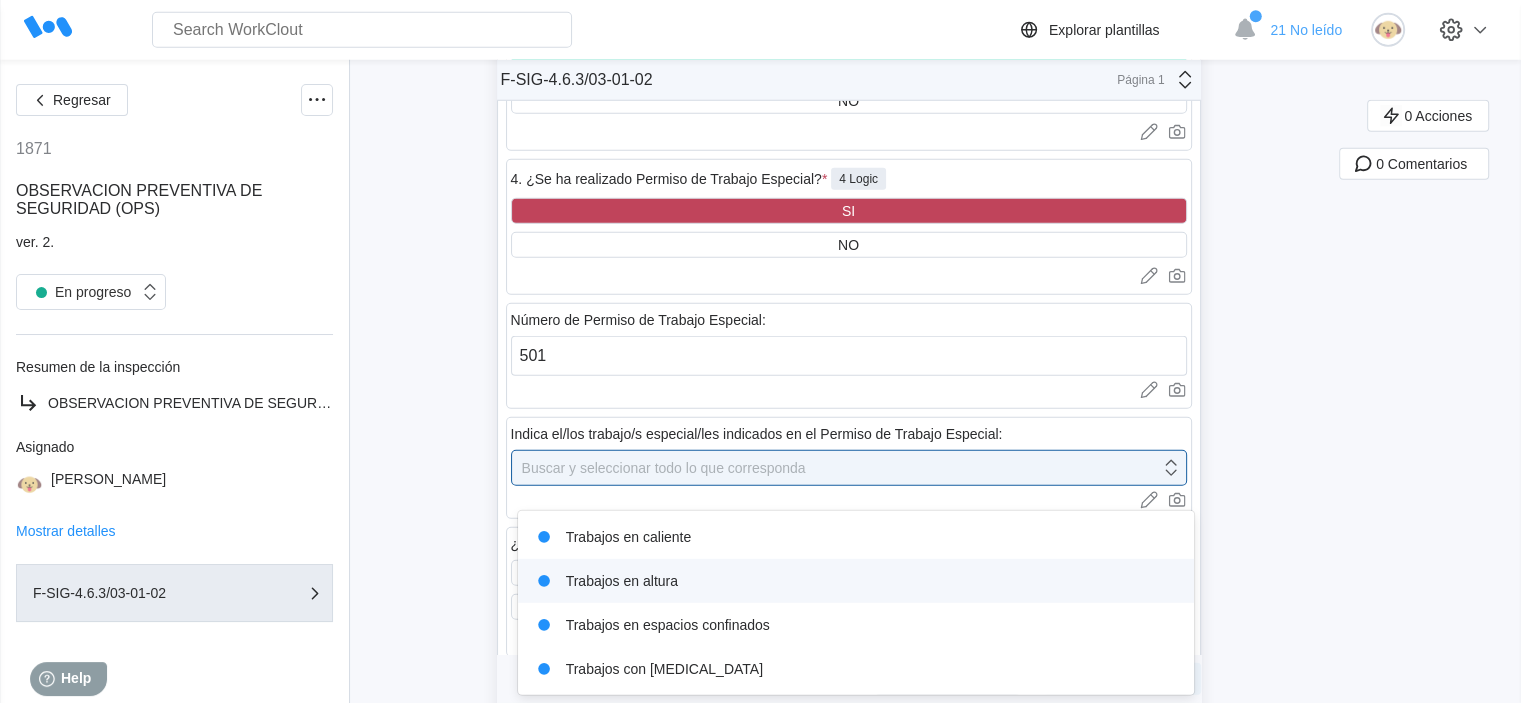 click on "Trabajos en altura" at bounding box center (856, 581) 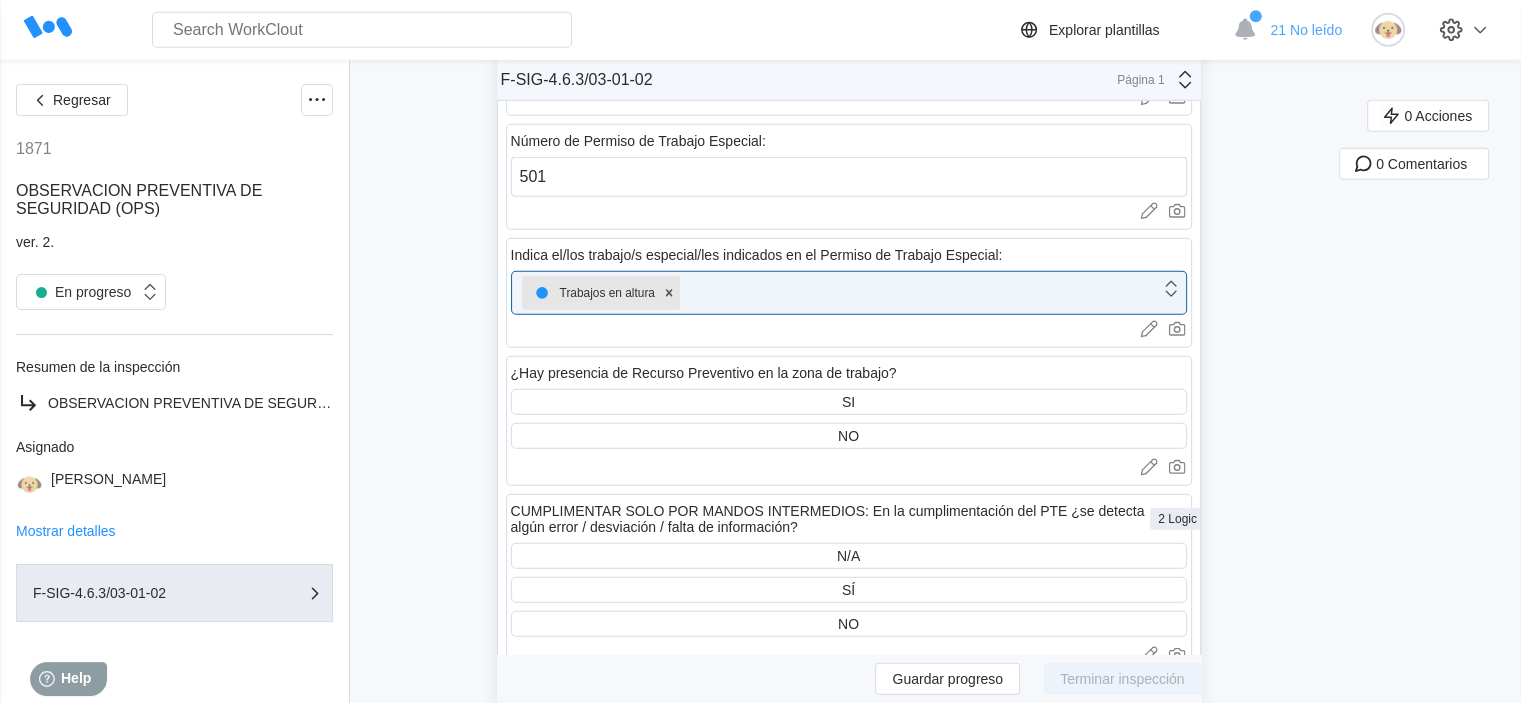scroll, scrollTop: 5800, scrollLeft: 0, axis: vertical 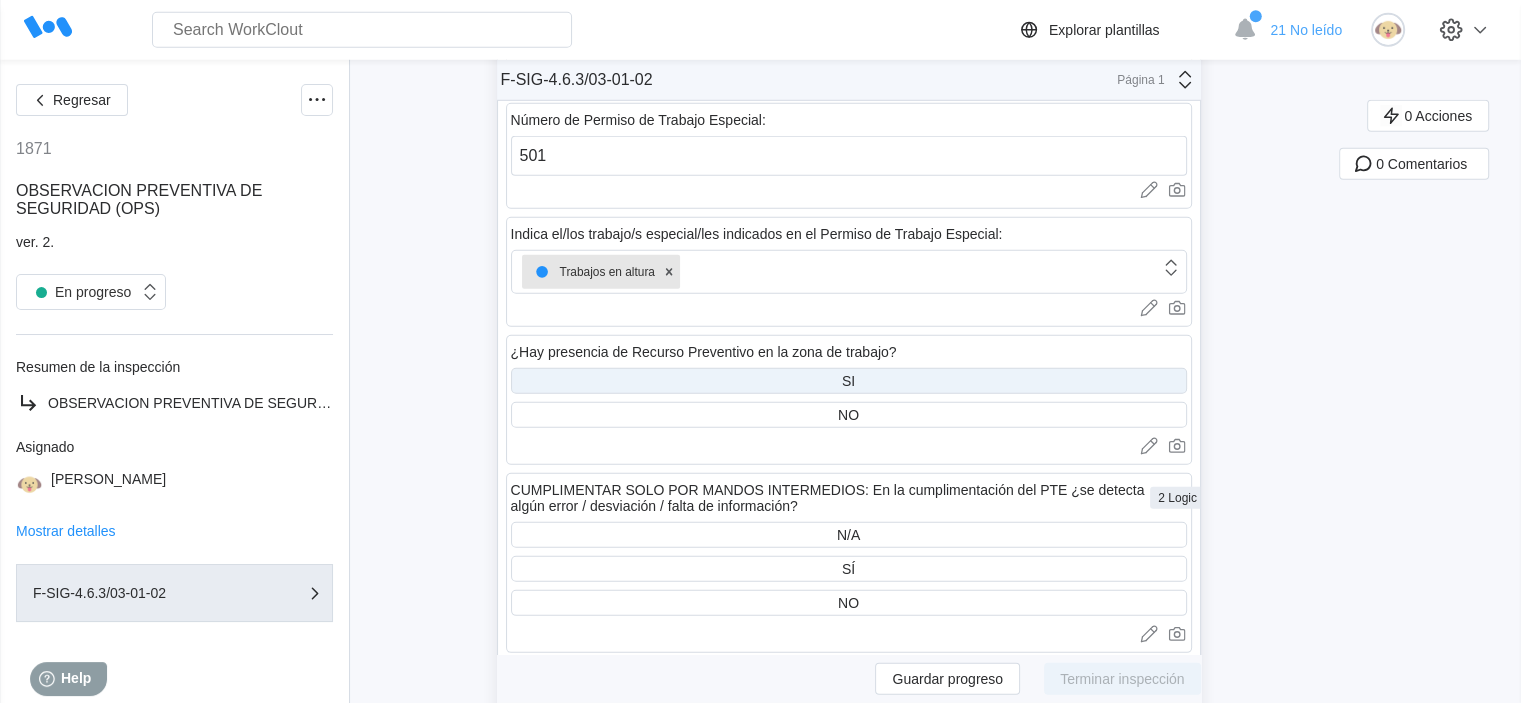 click on "SI" at bounding box center [849, 381] 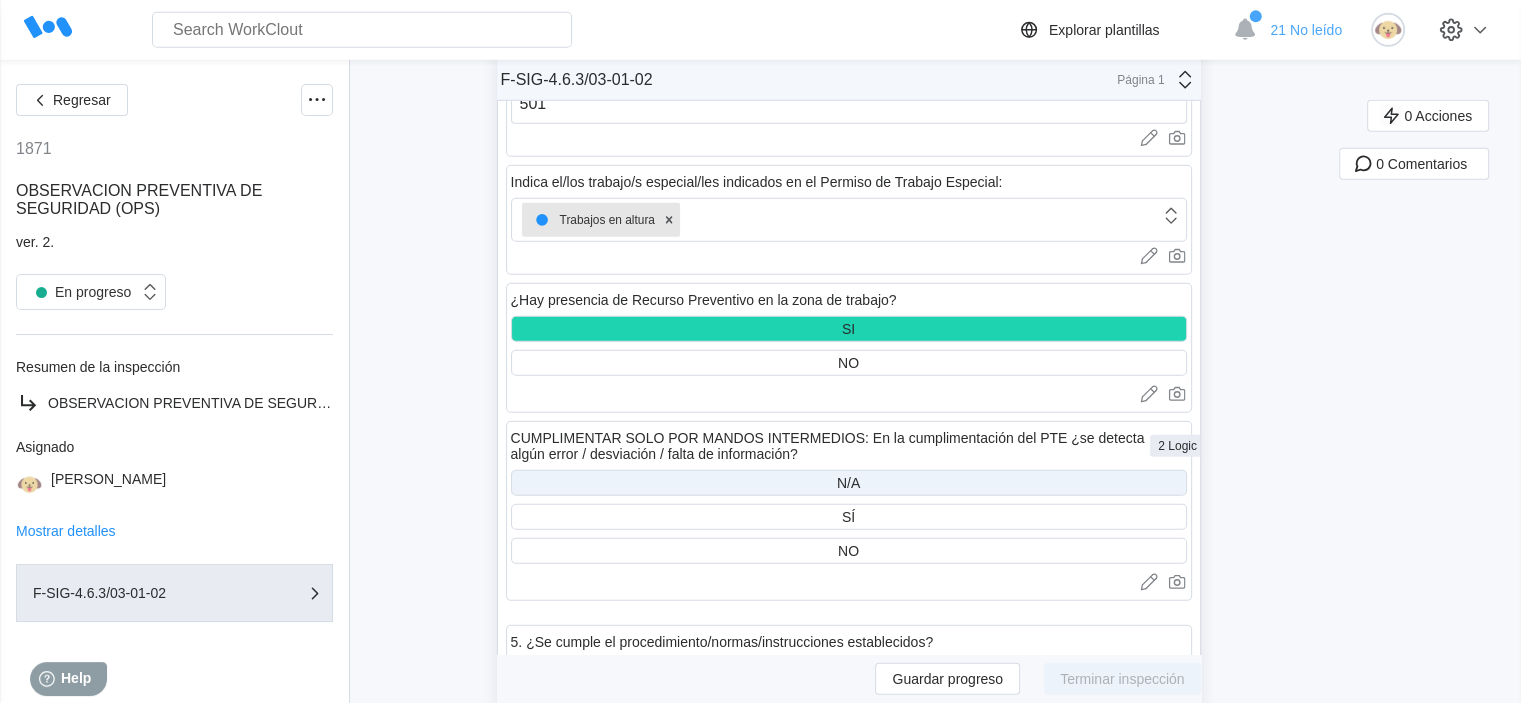 scroll, scrollTop: 5900, scrollLeft: 0, axis: vertical 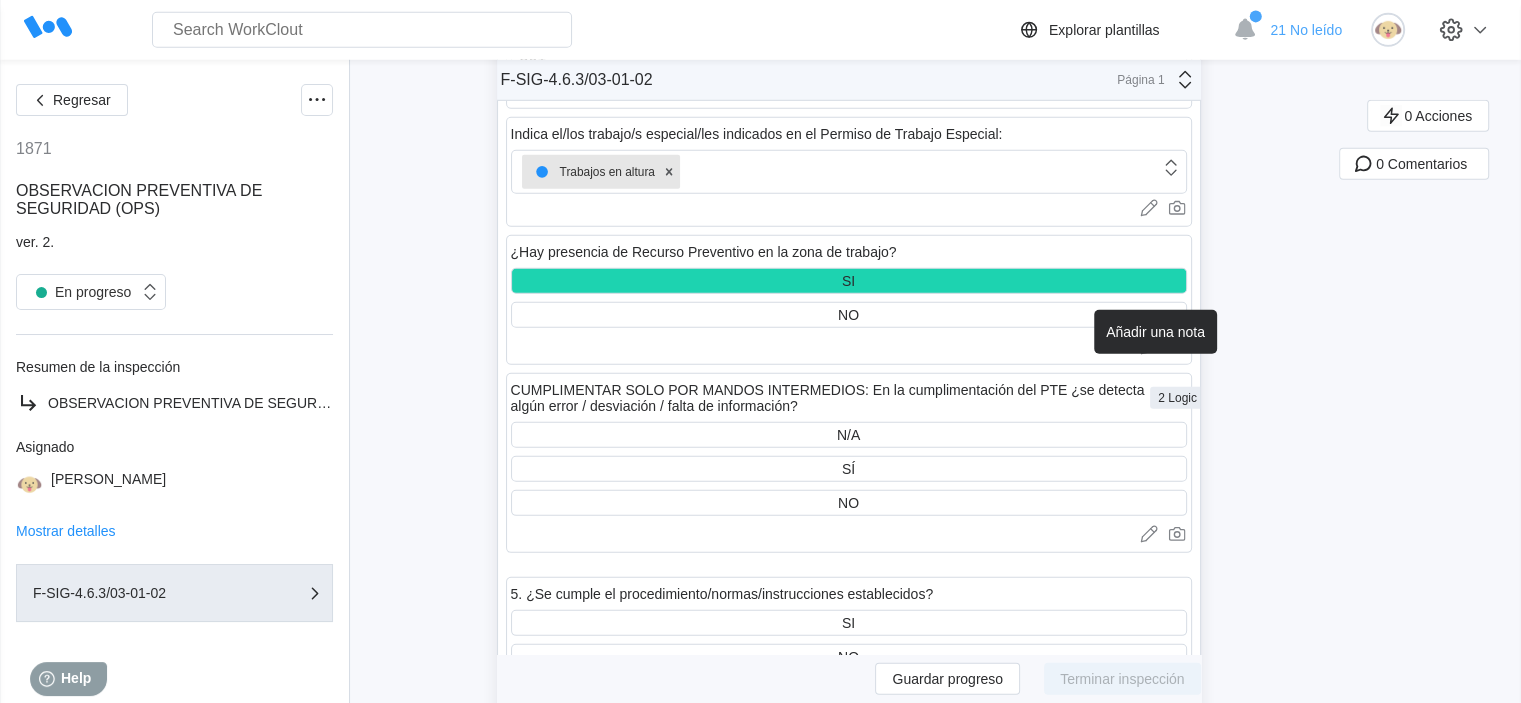 click 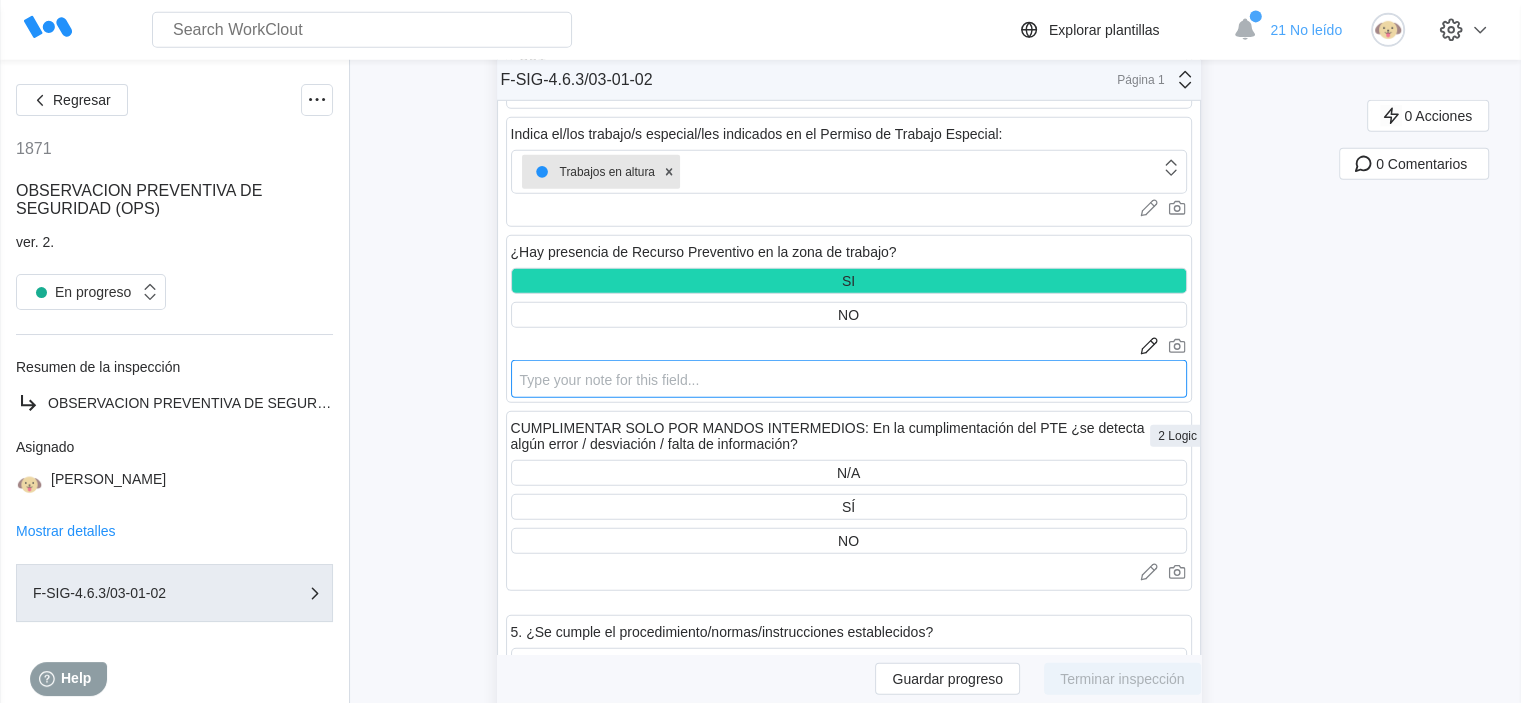 click at bounding box center [849, 379] 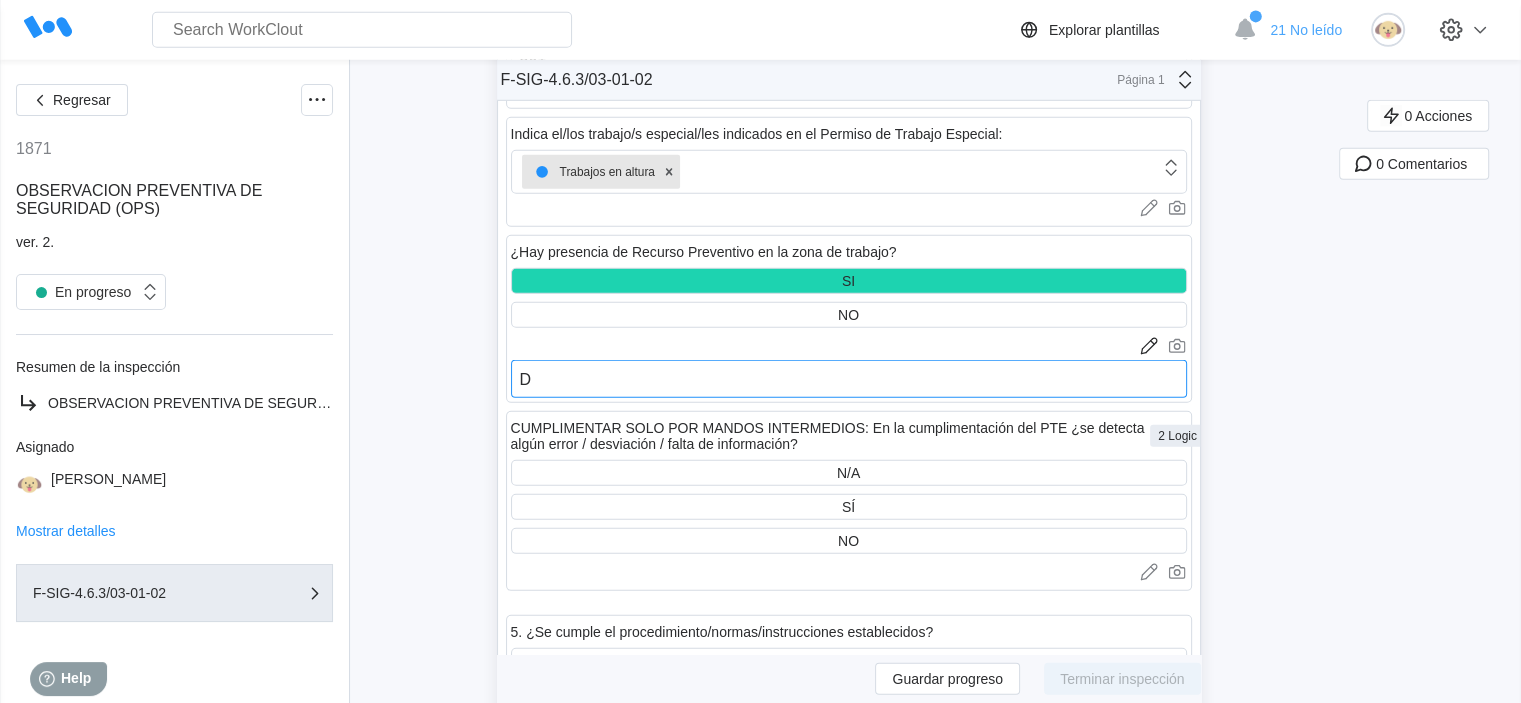 type on "Da" 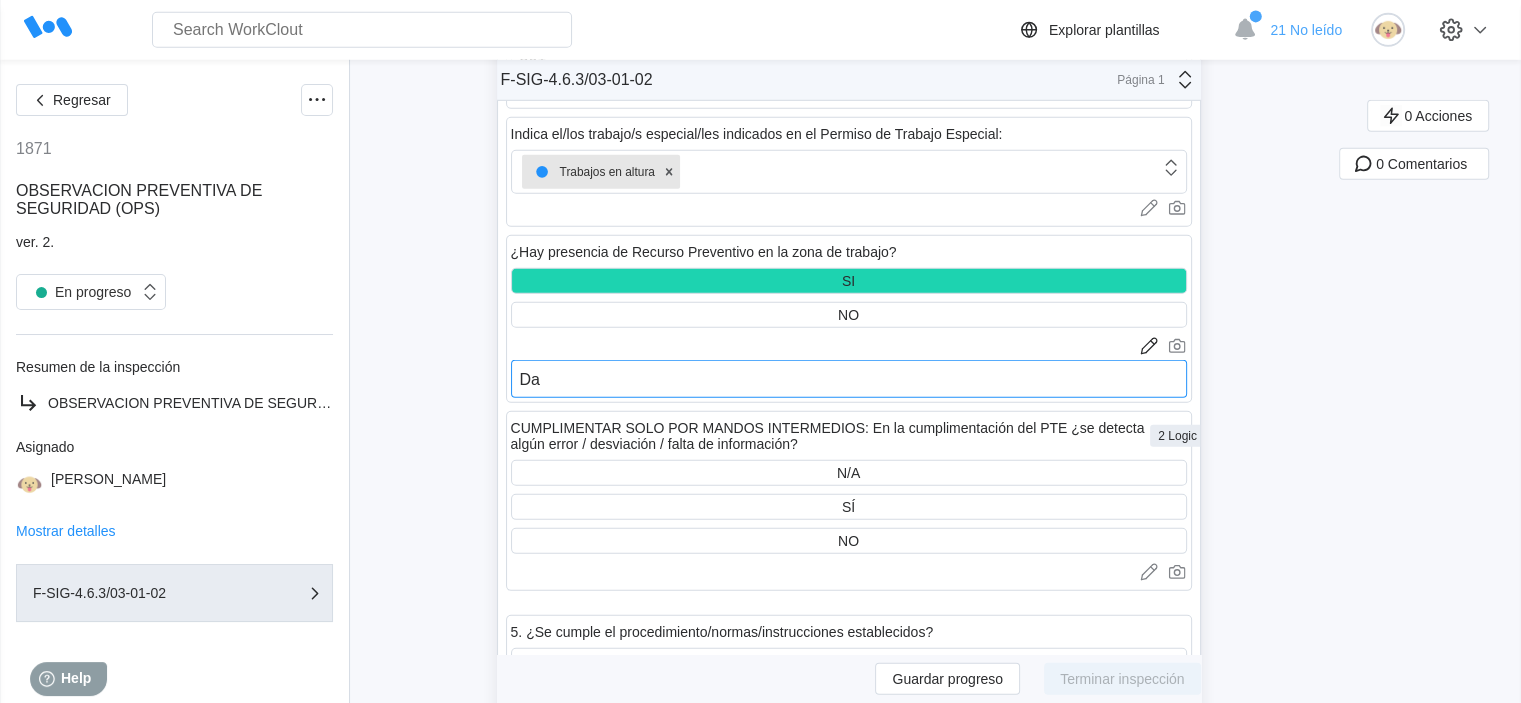 type on "[PERSON_NAME]" 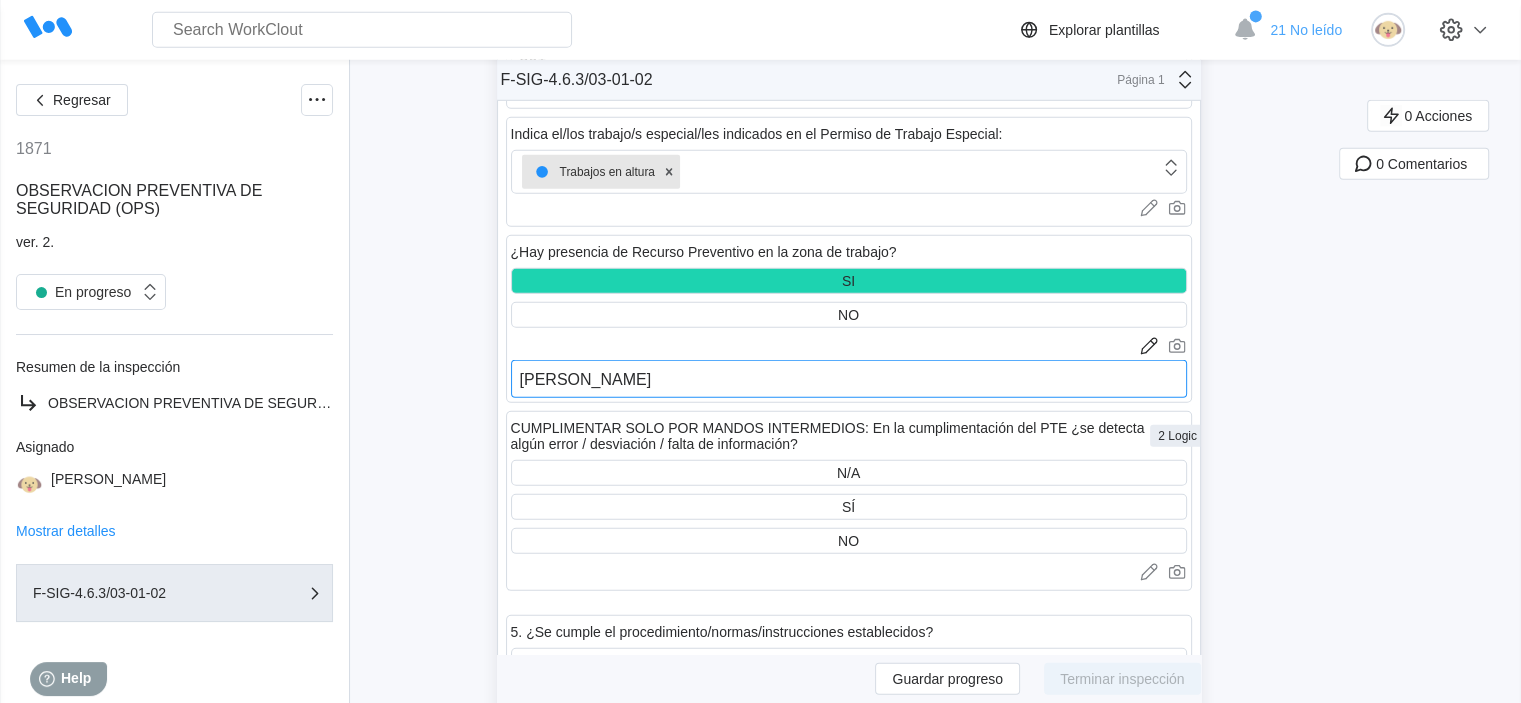 type on "[PERSON_NAME]" 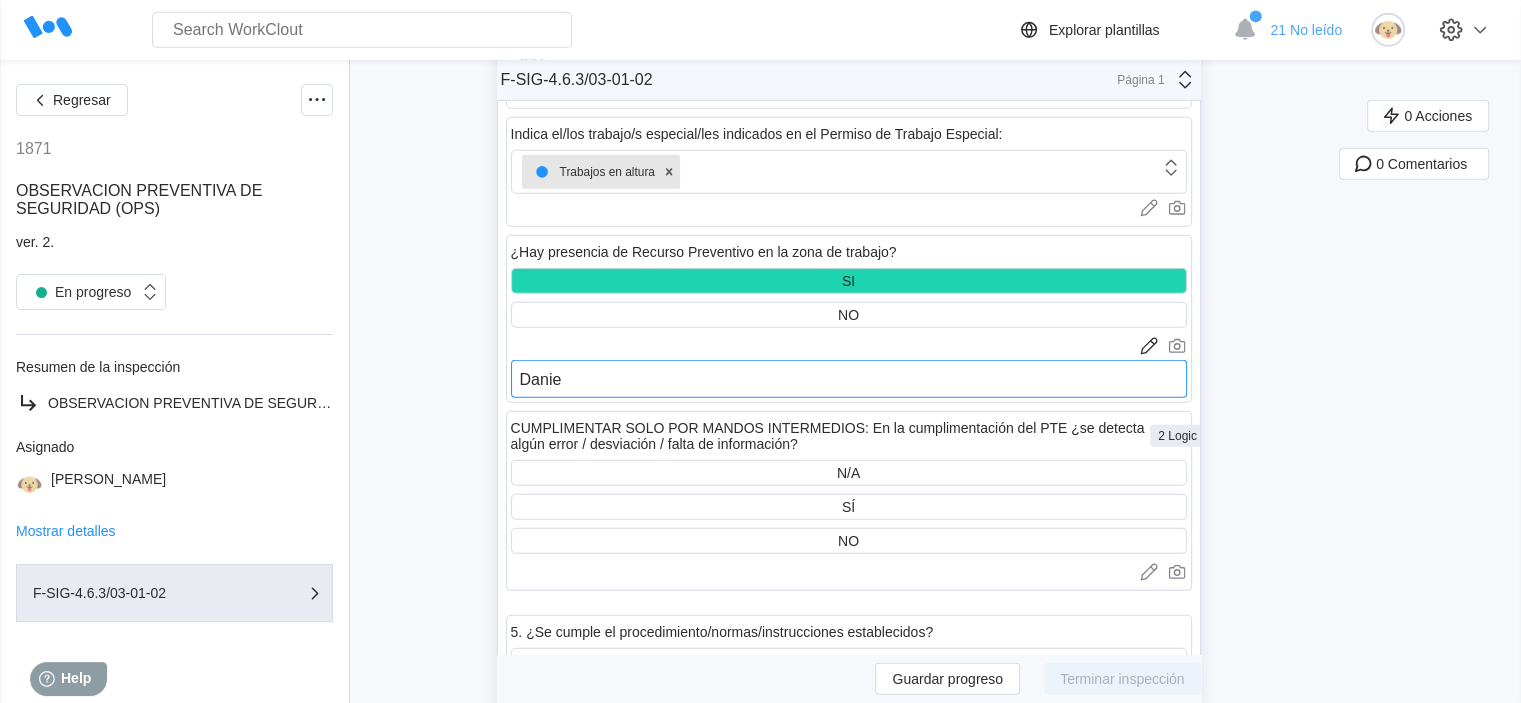 type on "[PERSON_NAME]" 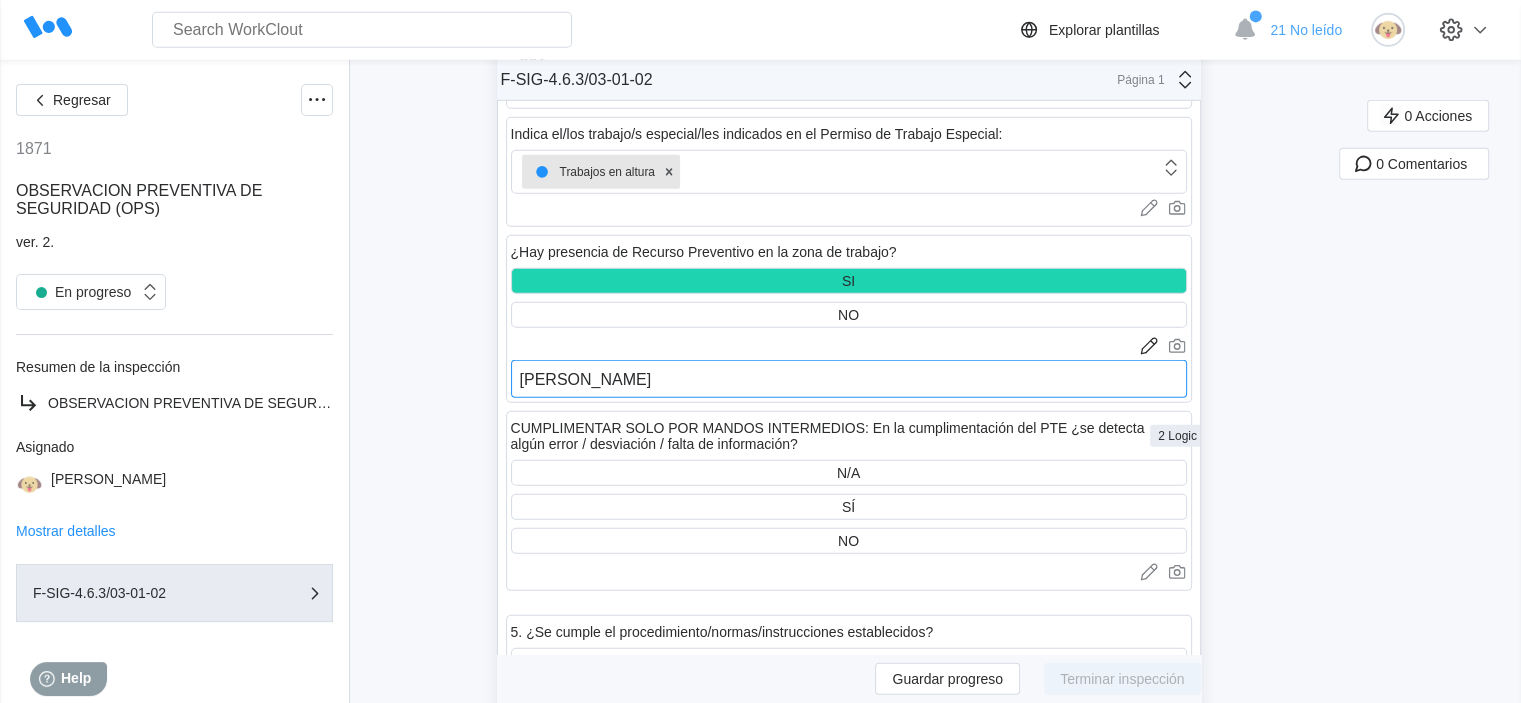type 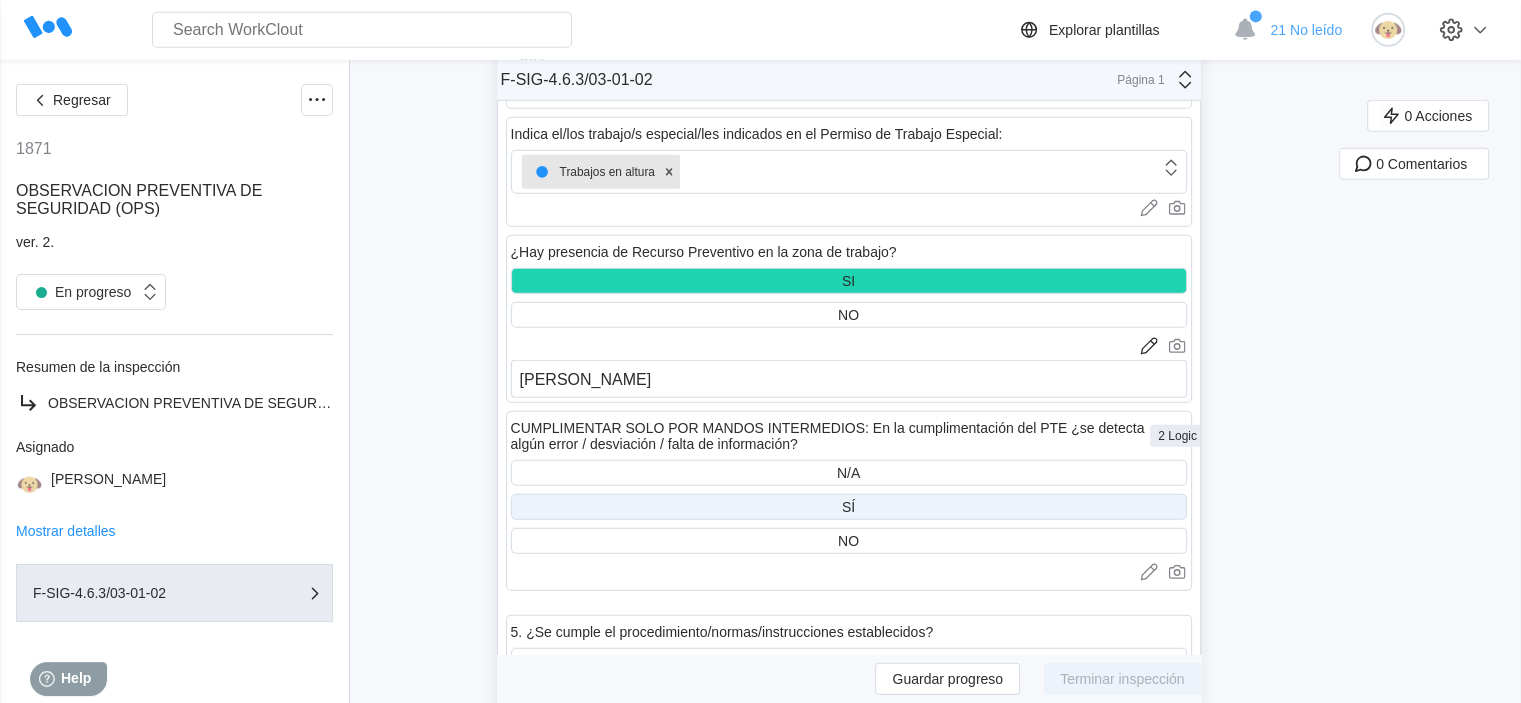click on "SÍ" at bounding box center (849, 507) 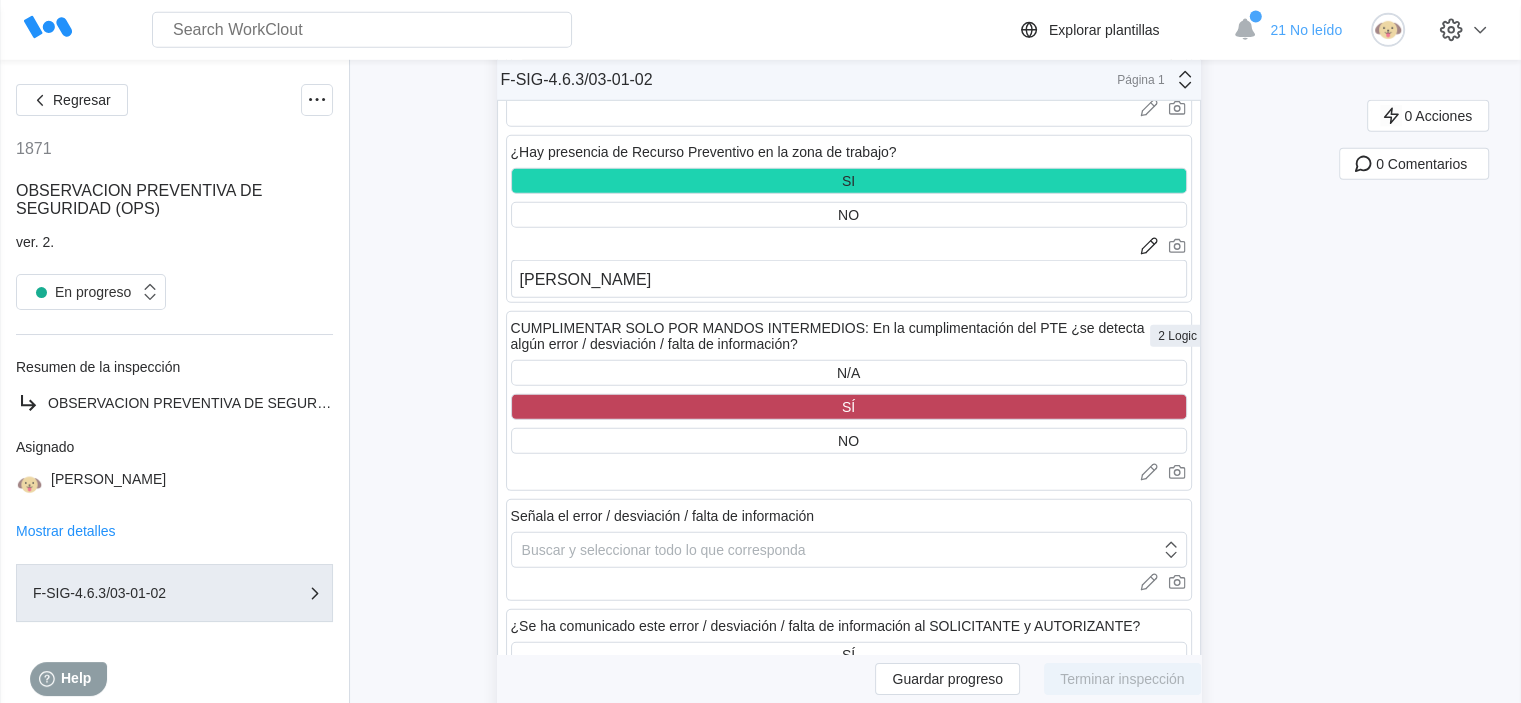scroll, scrollTop: 6100, scrollLeft: 0, axis: vertical 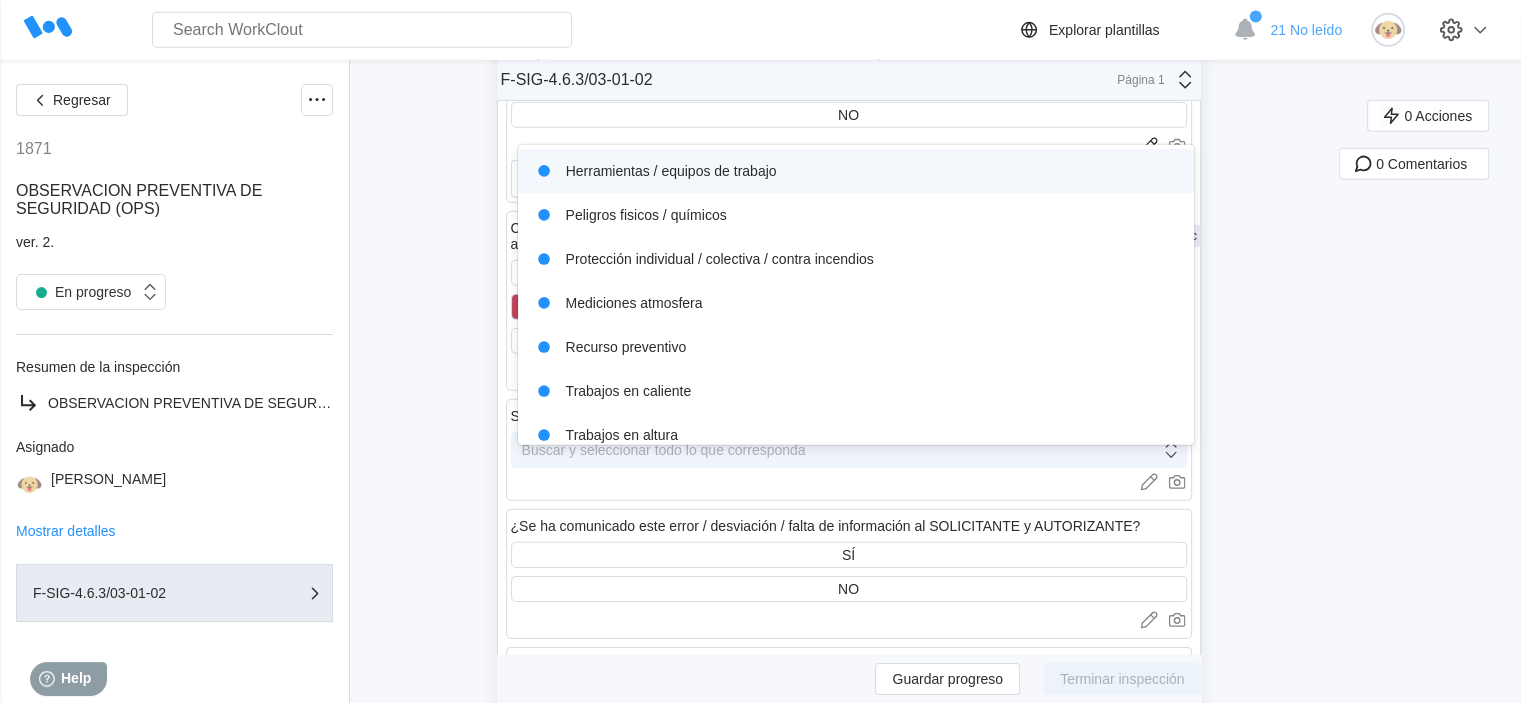 click on "Buscar y seleccionar todo lo que corresponda" at bounding box center [836, 450] 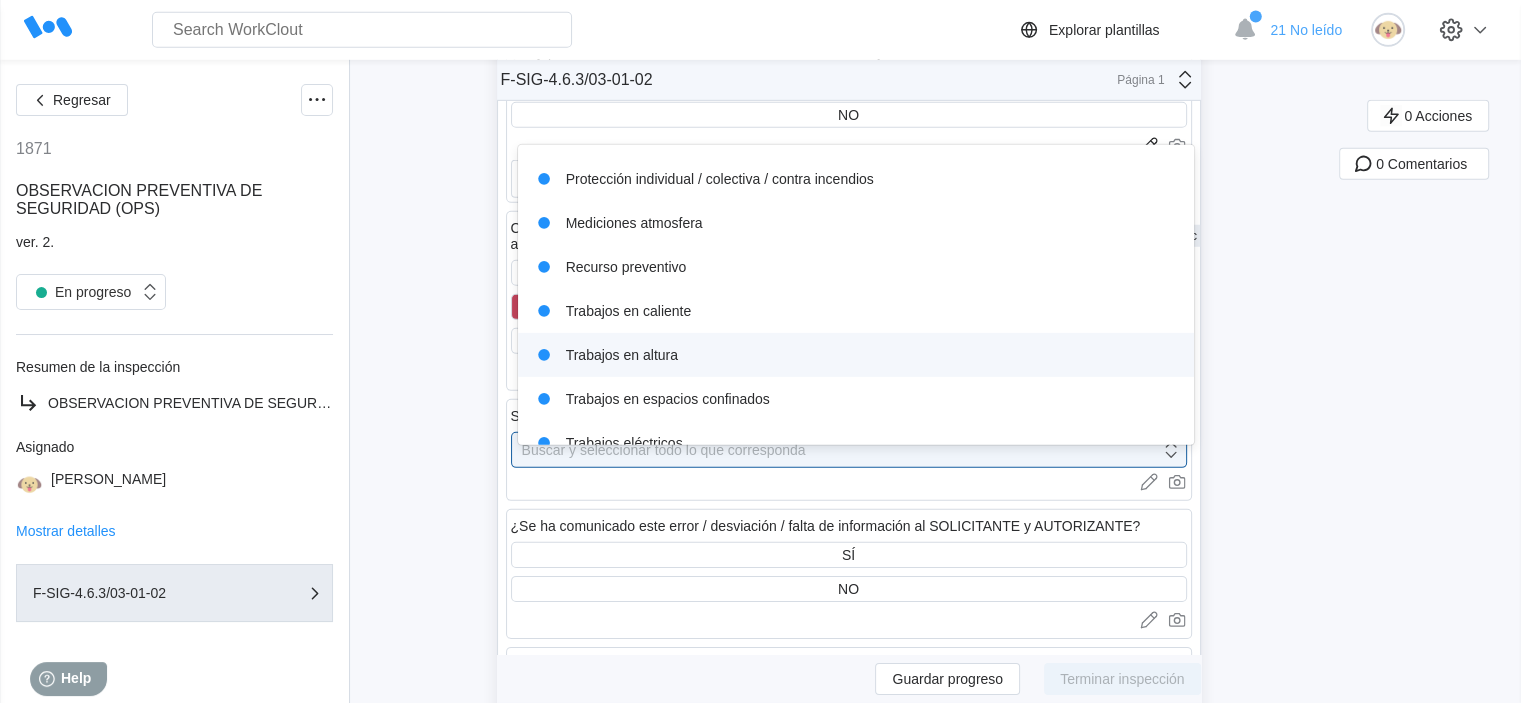 scroll, scrollTop: 0, scrollLeft: 0, axis: both 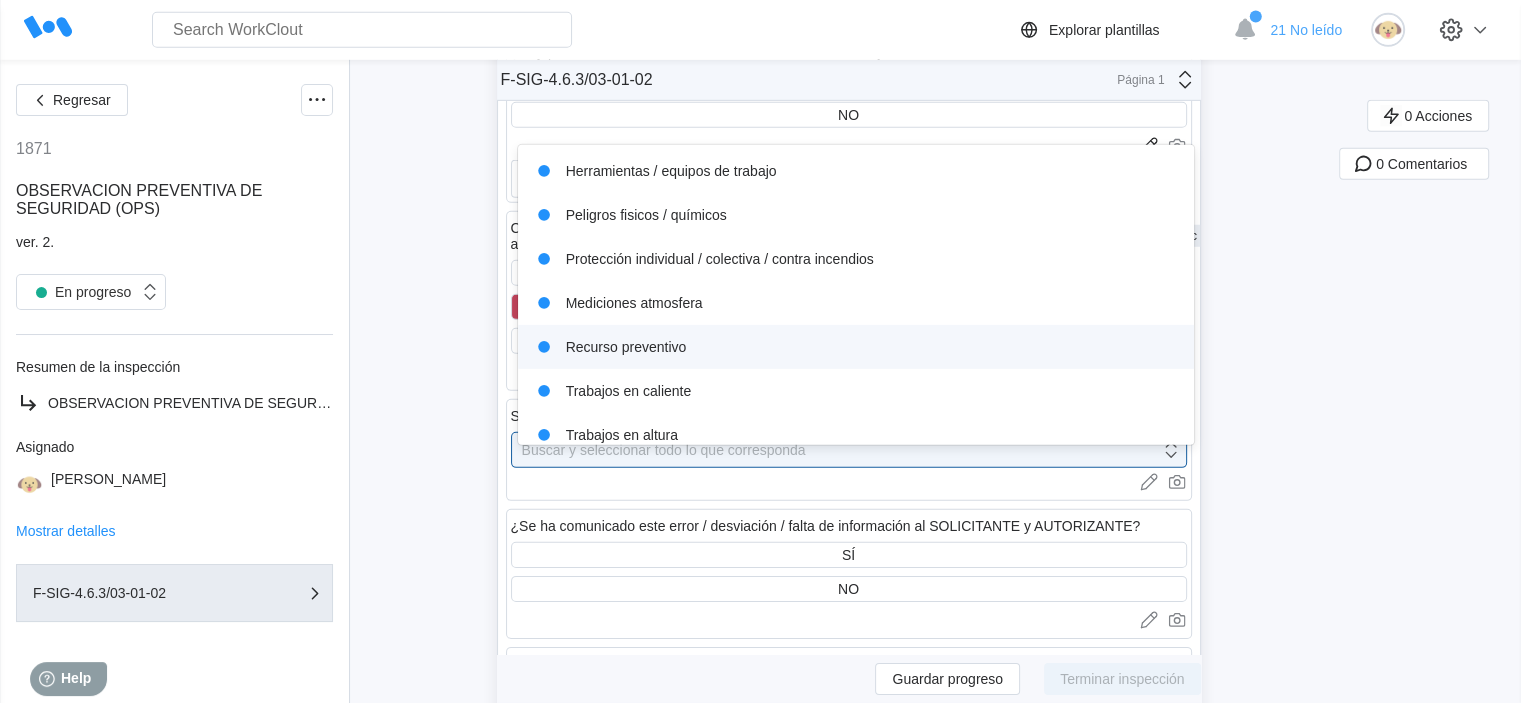 click on "Recurso preventivo" at bounding box center [856, 347] 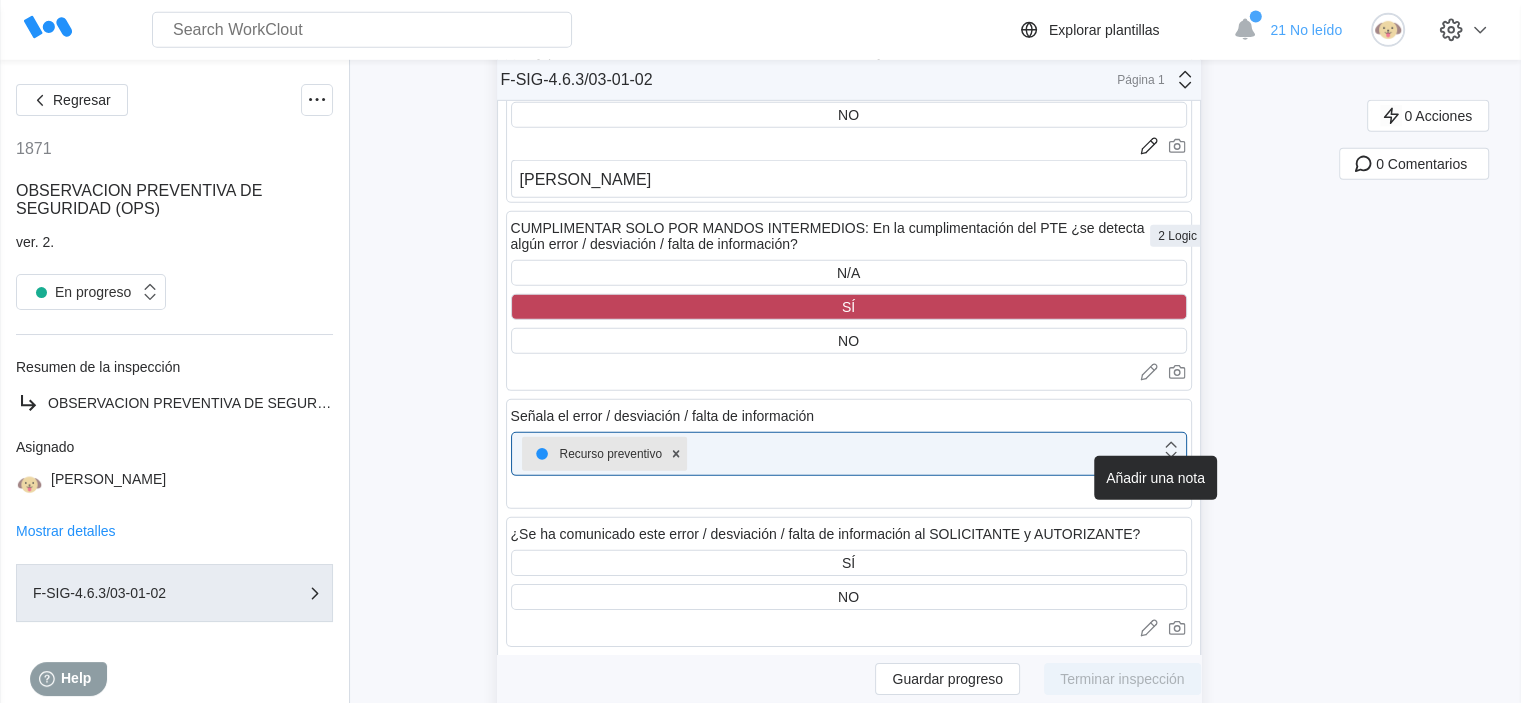 click 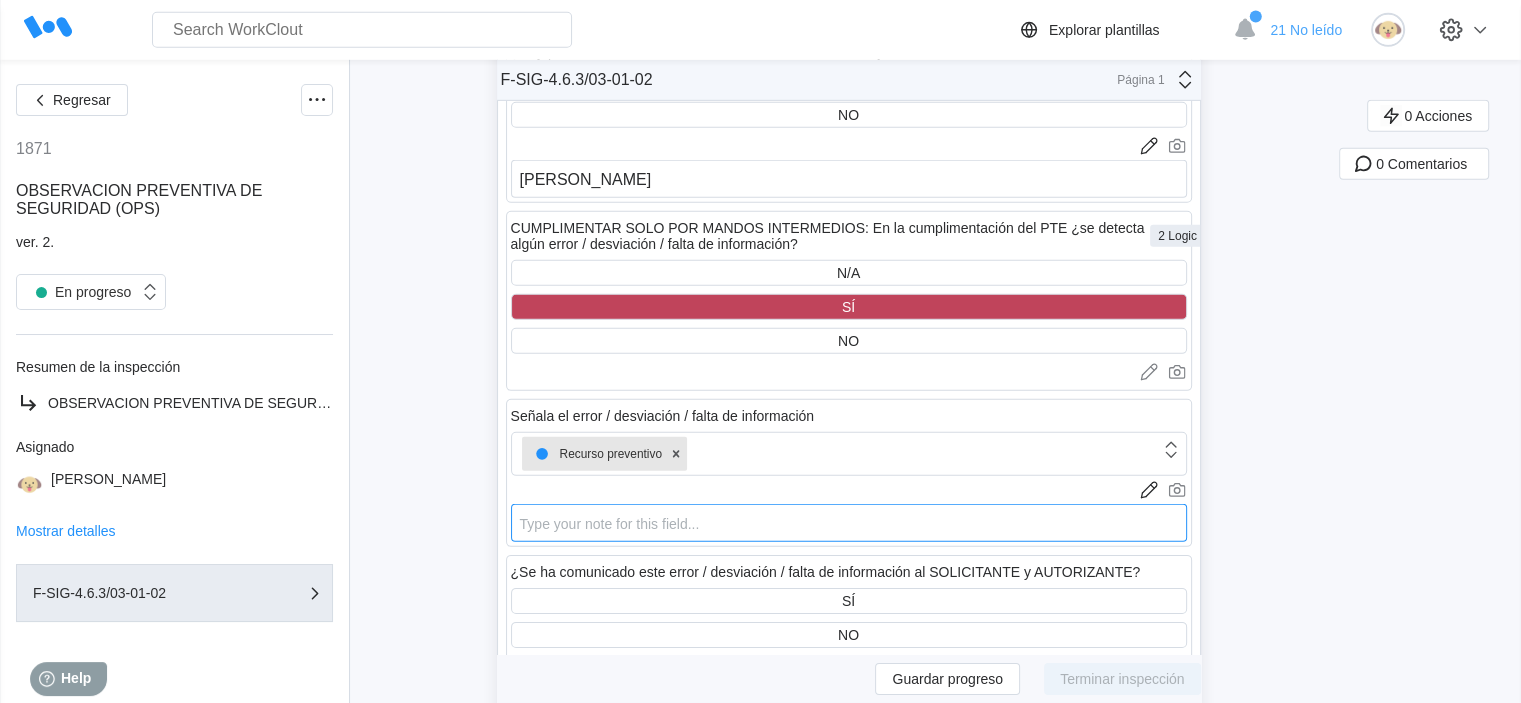 click at bounding box center (849, 523) 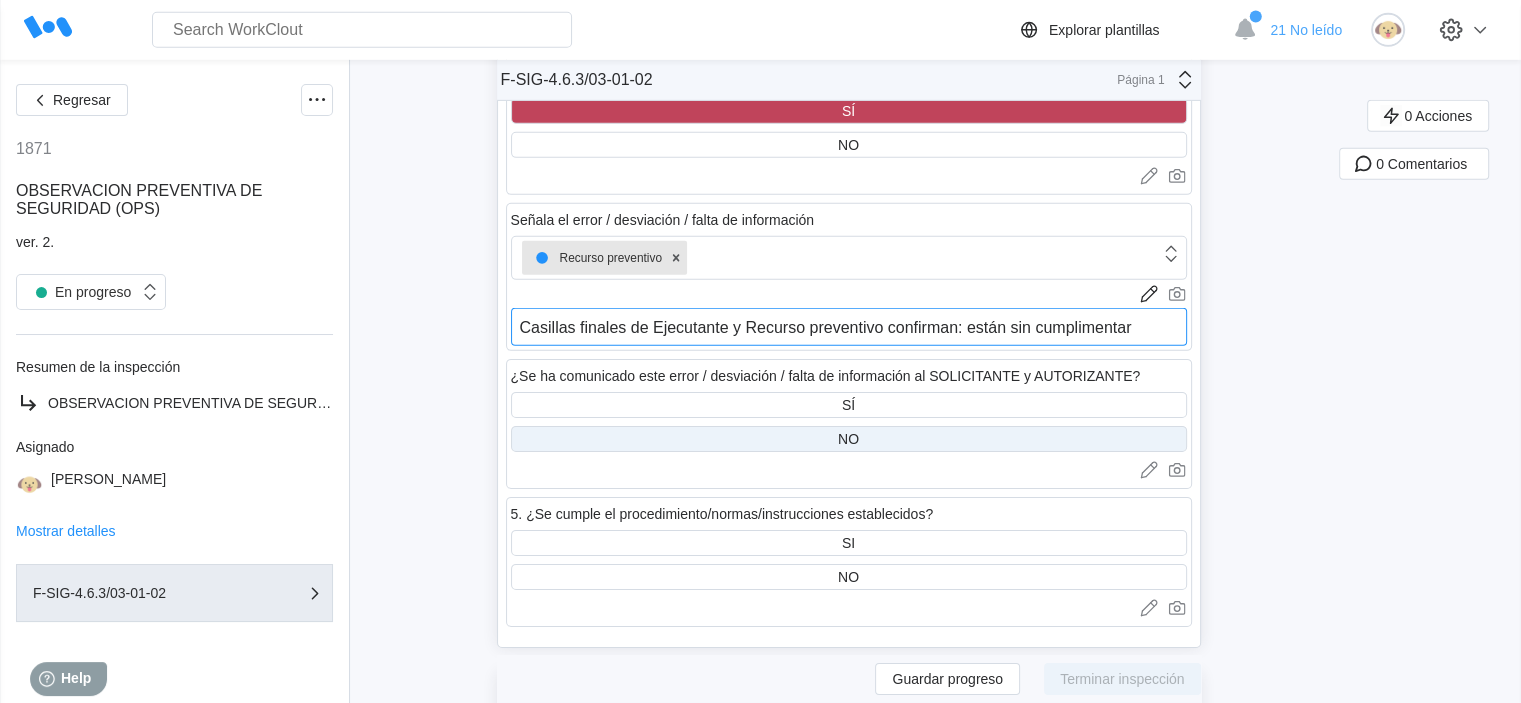 scroll, scrollTop: 6300, scrollLeft: 0, axis: vertical 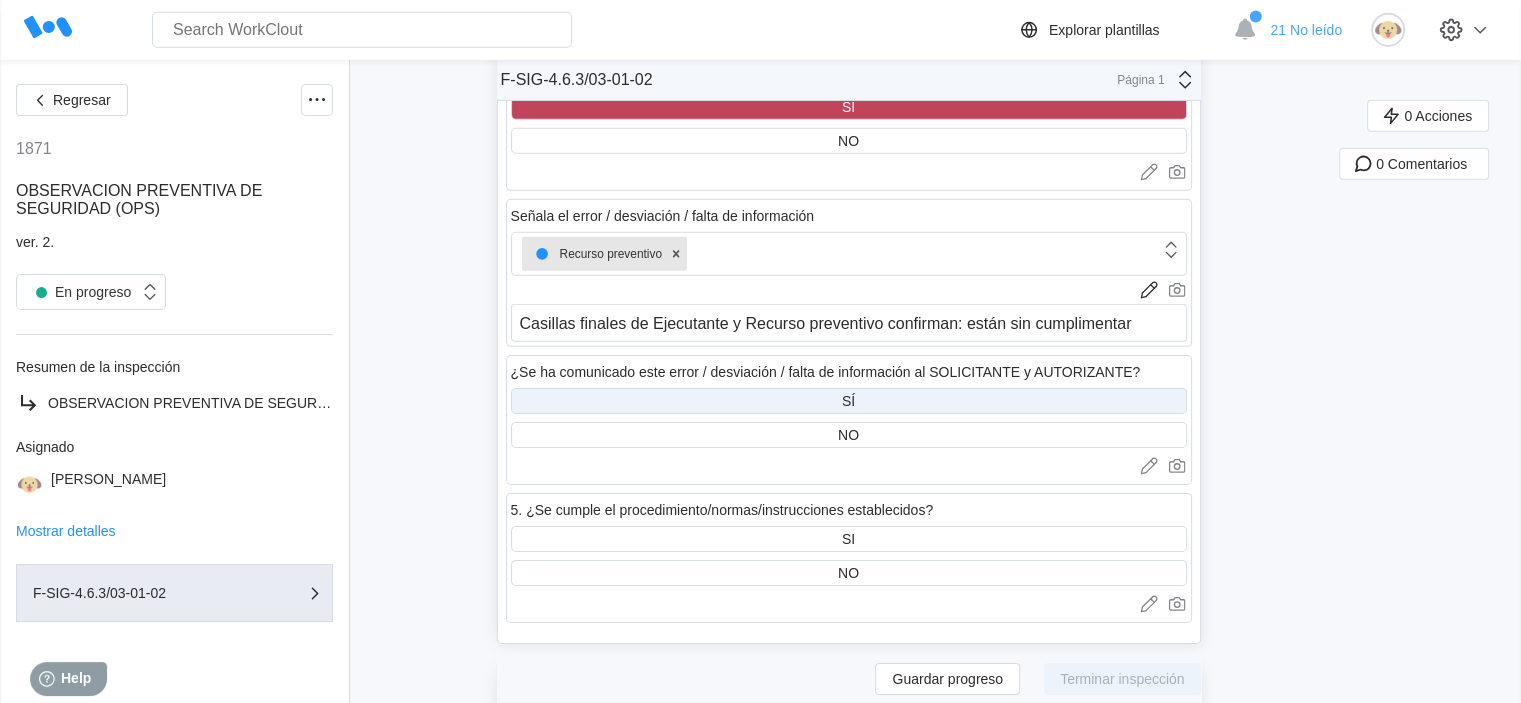 click on "SÍ" at bounding box center (849, 401) 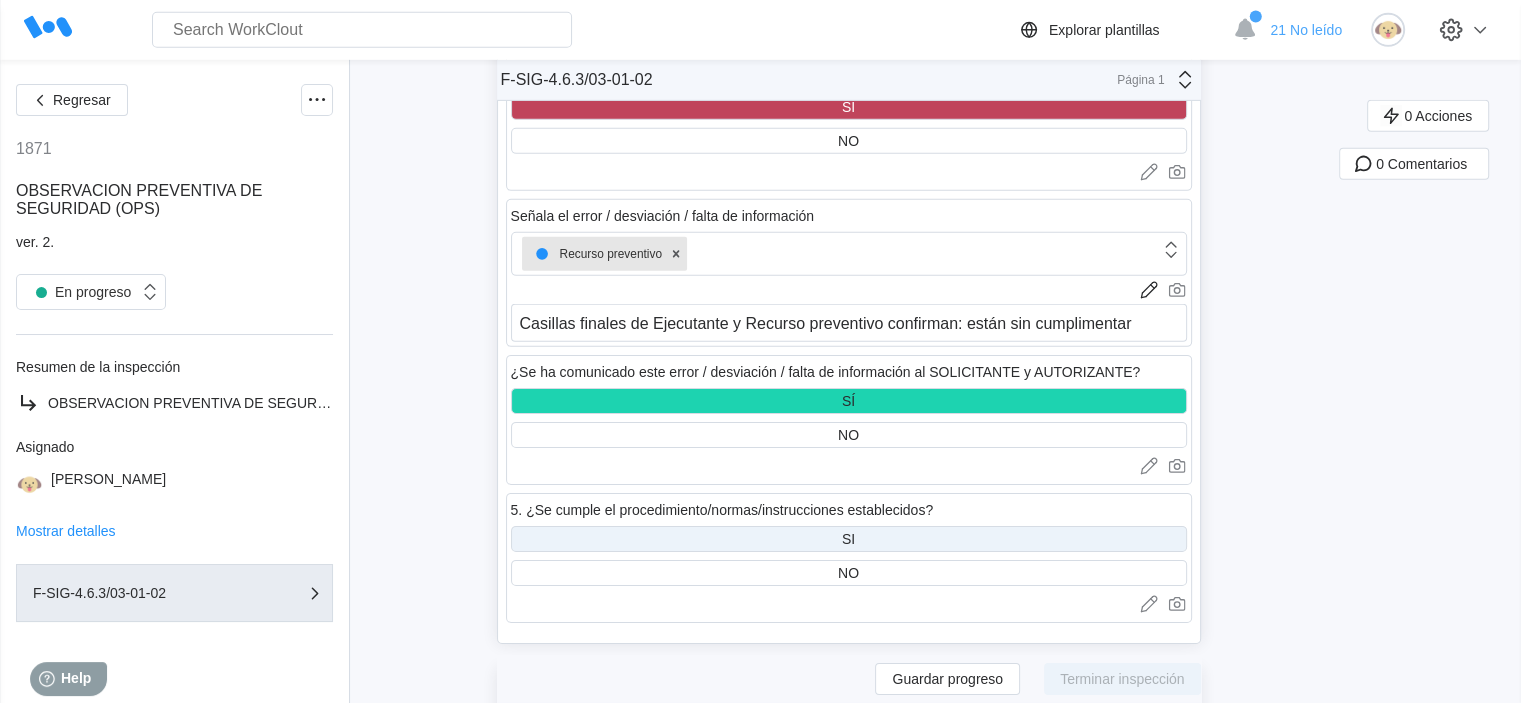 click on "SI" at bounding box center [849, 539] 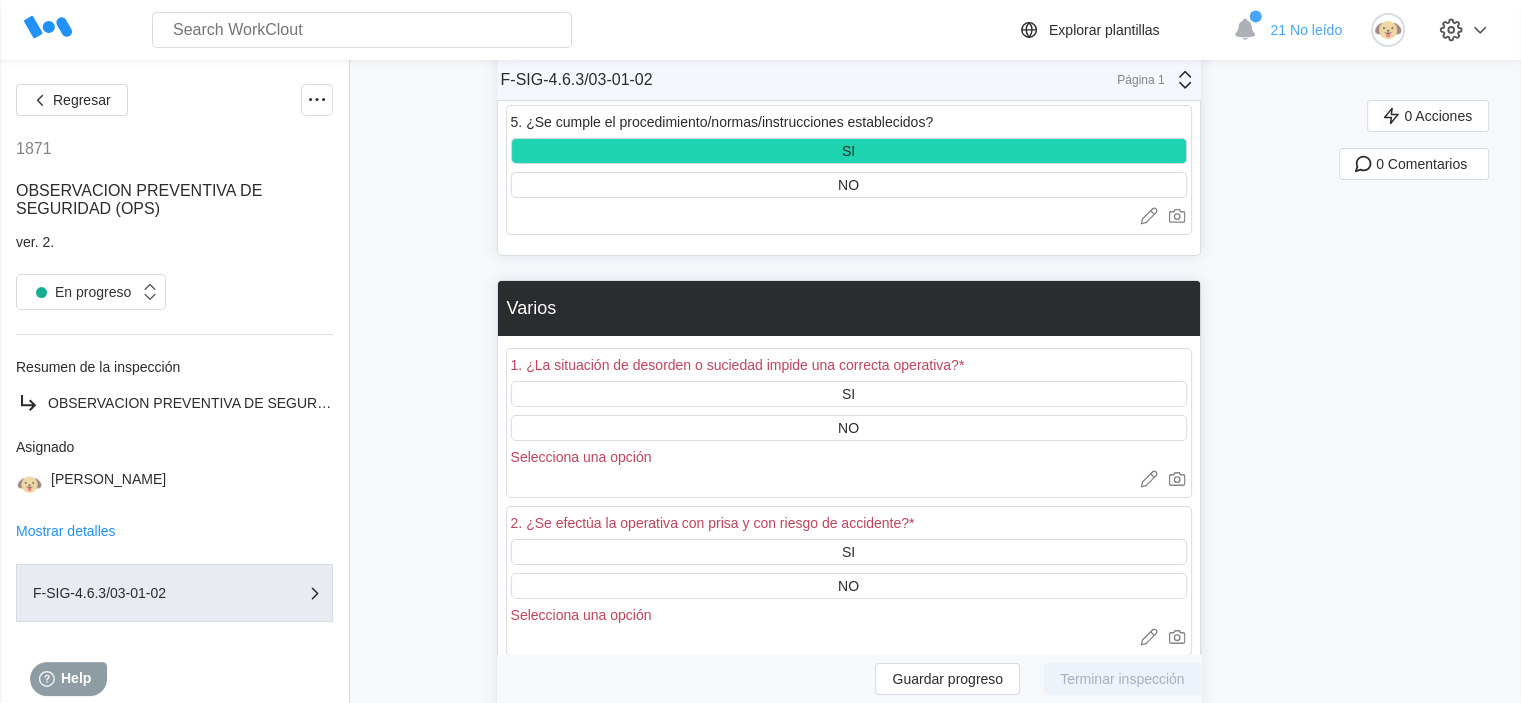 scroll, scrollTop: 6700, scrollLeft: 0, axis: vertical 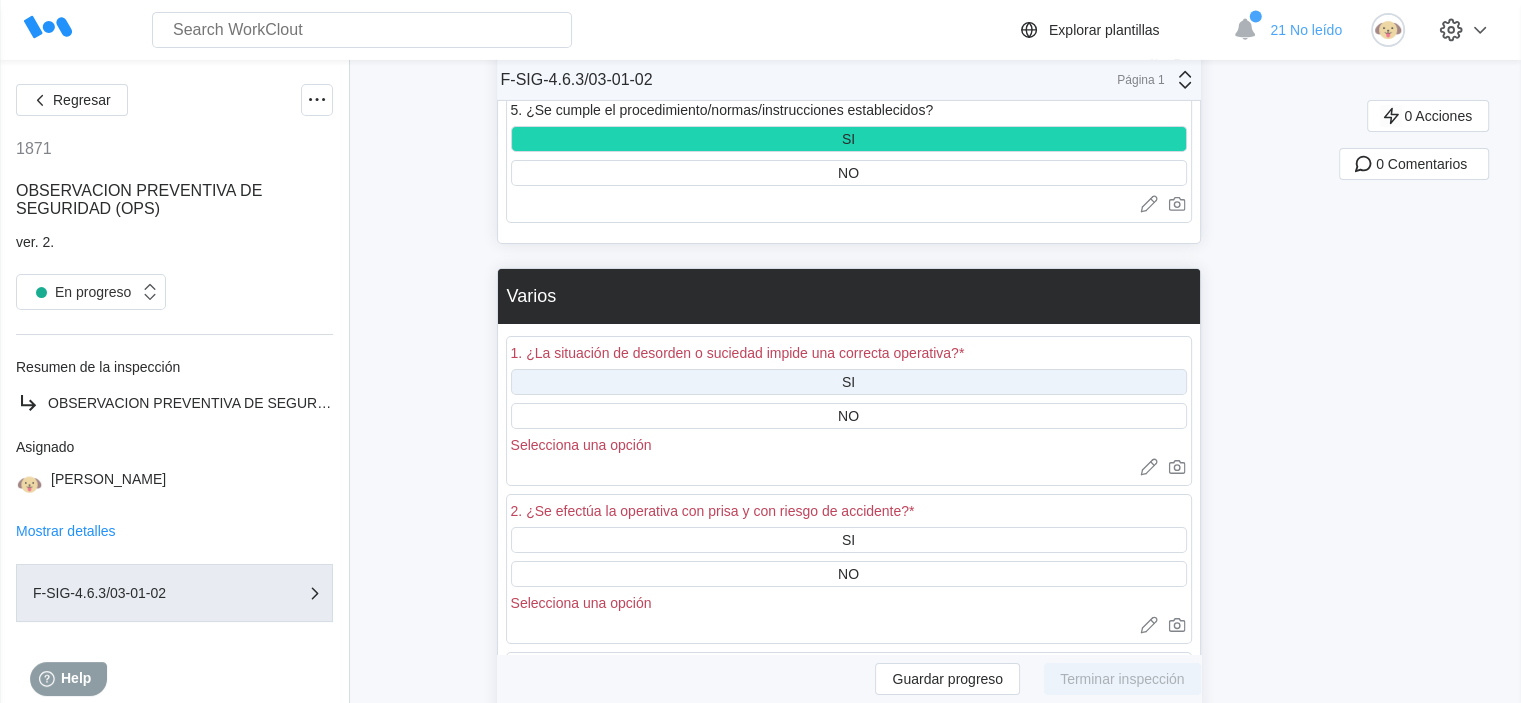 click on "SI" at bounding box center (849, 382) 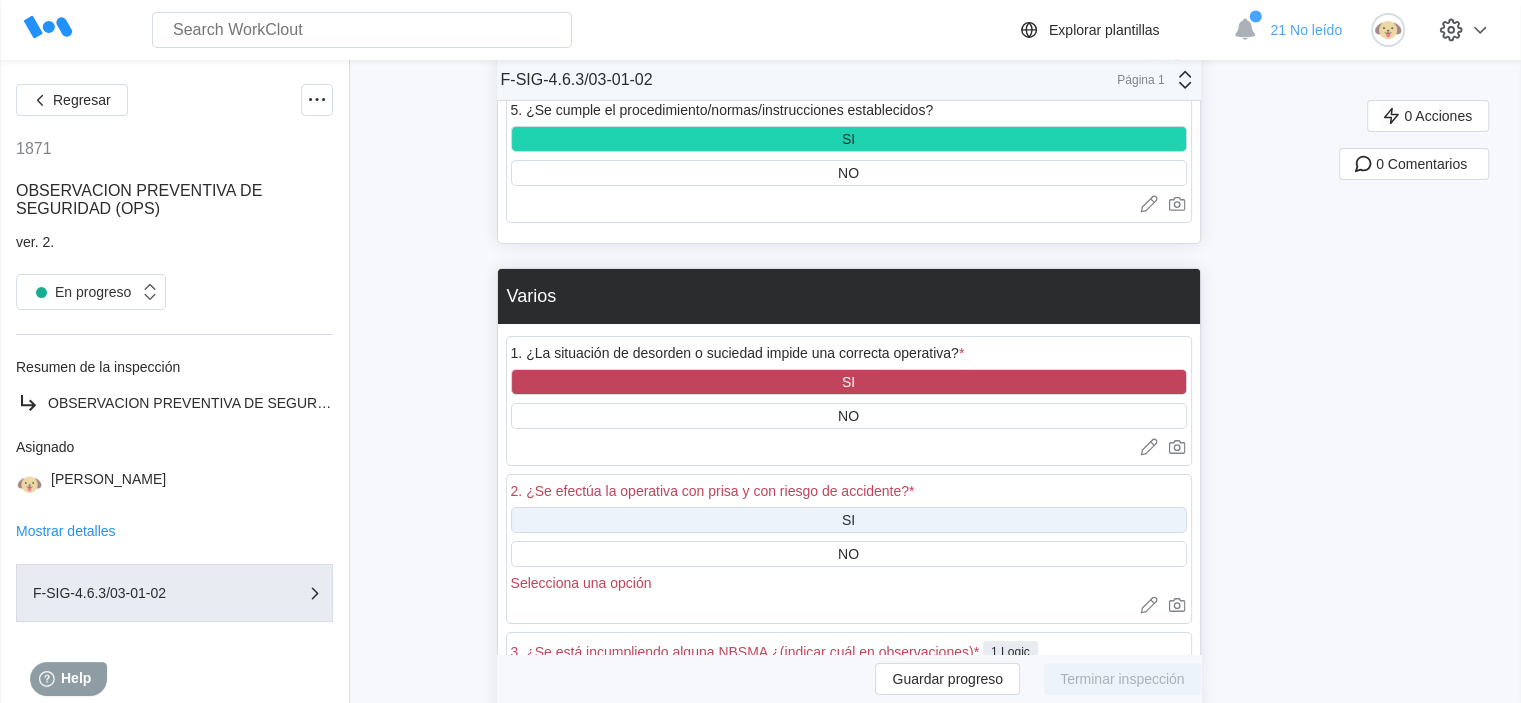 click on "SI" at bounding box center [849, 520] 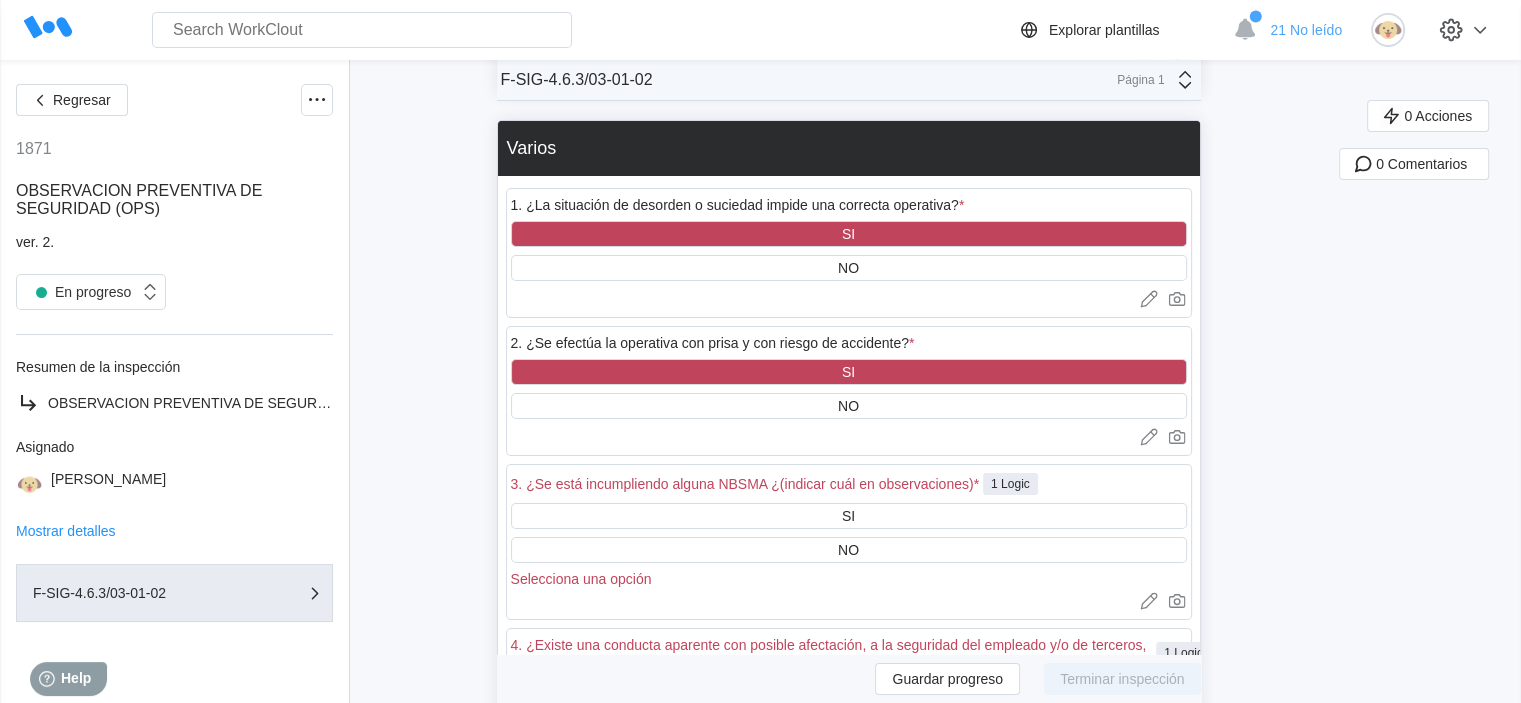 scroll, scrollTop: 6900, scrollLeft: 0, axis: vertical 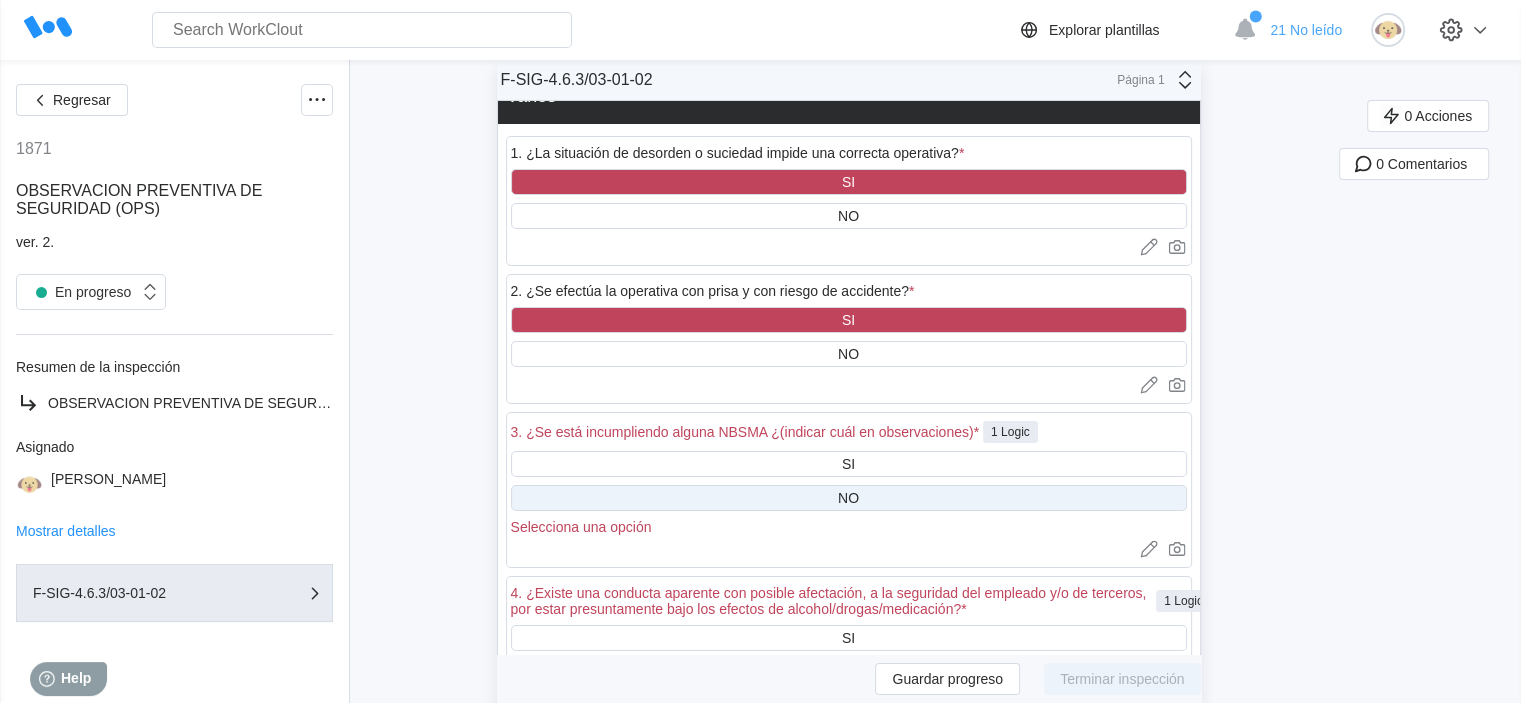 click on "NO" at bounding box center (849, 498) 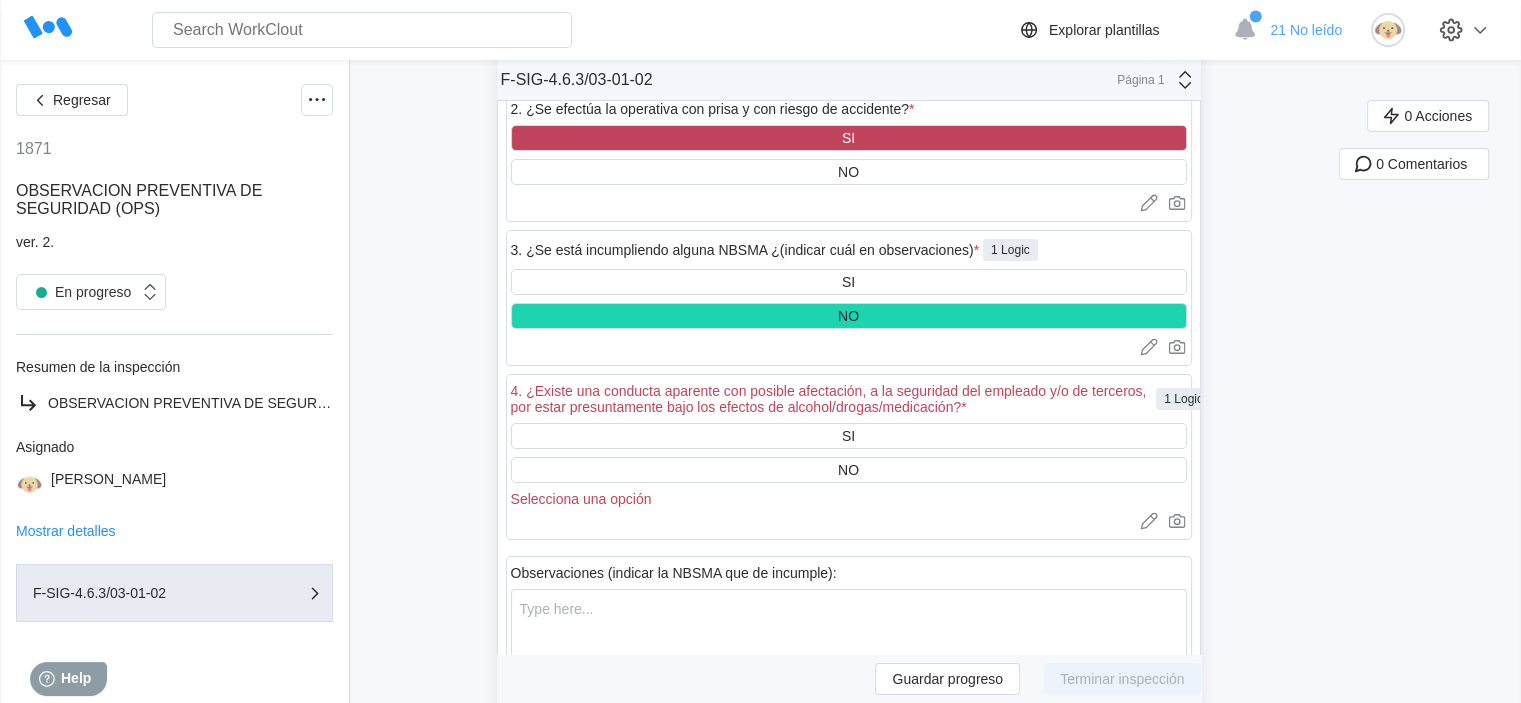 scroll, scrollTop: 7100, scrollLeft: 0, axis: vertical 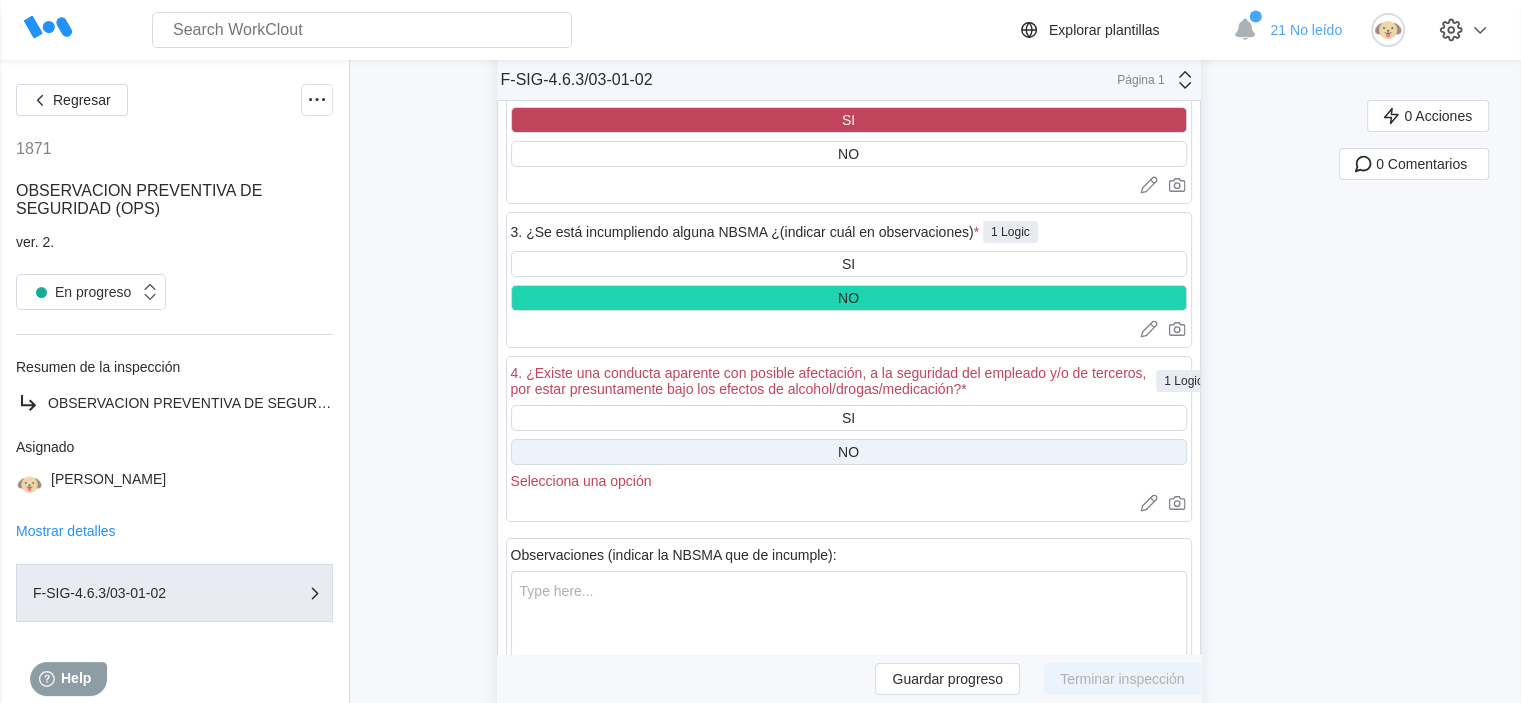 click on "NO" at bounding box center (848, 452) 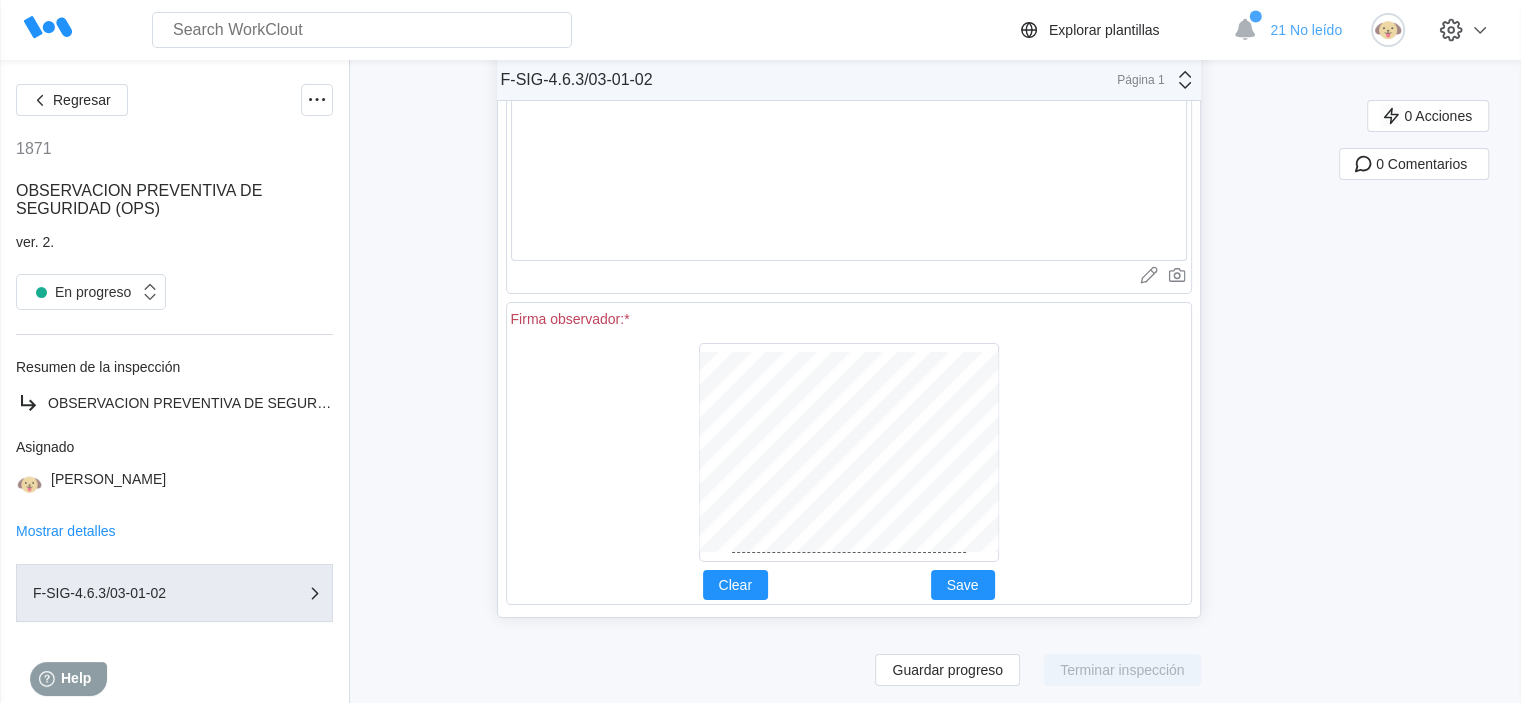 scroll, scrollTop: 7600, scrollLeft: 0, axis: vertical 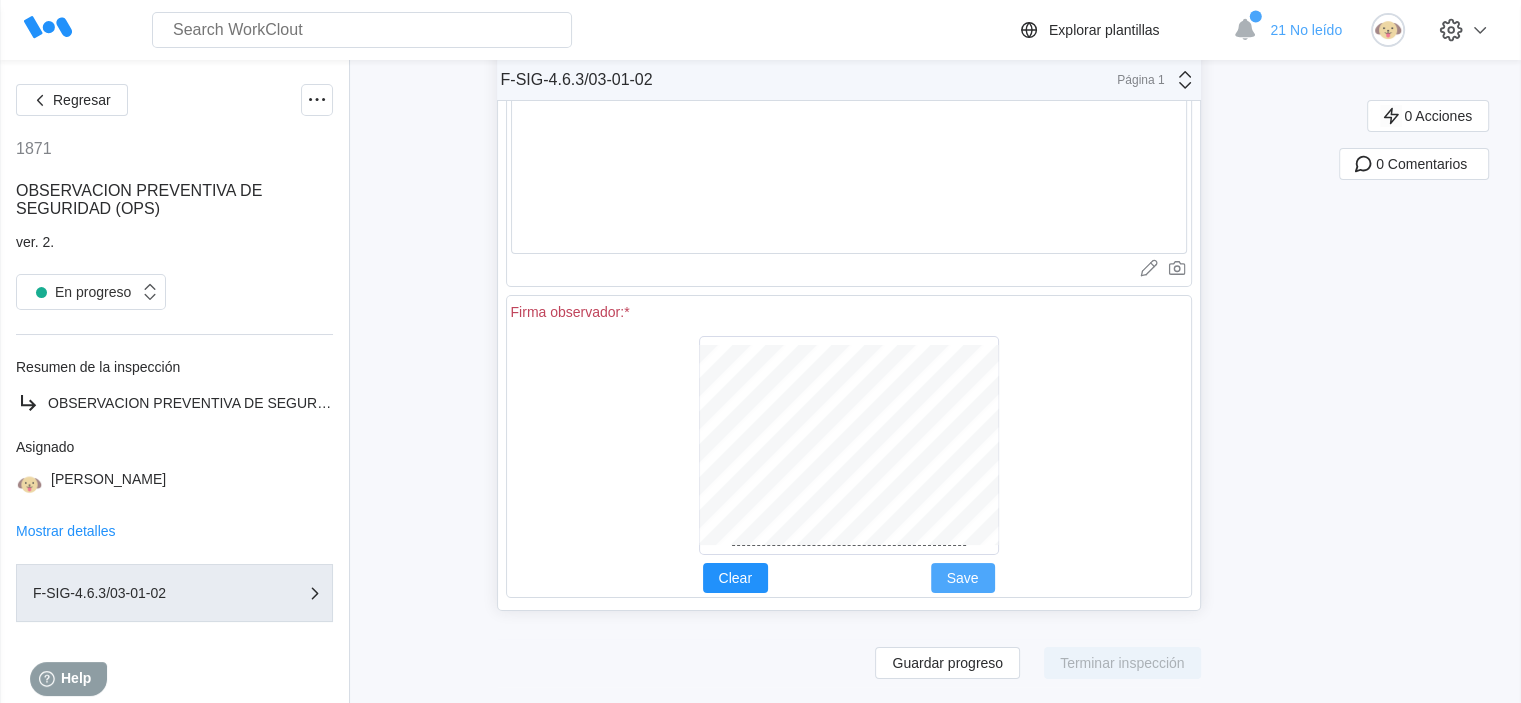 click on "Save" at bounding box center (963, 578) 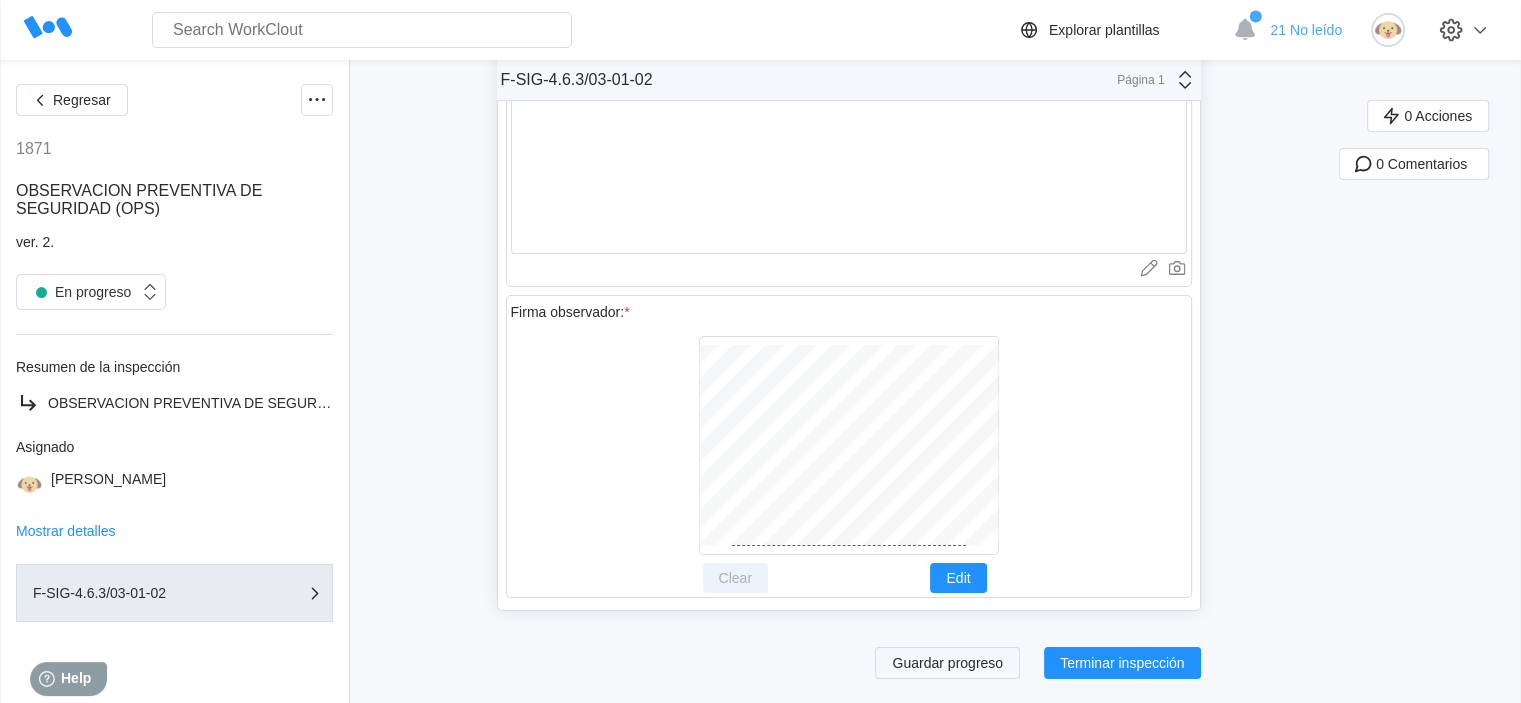 click on "Guardar progreso" at bounding box center [947, 663] 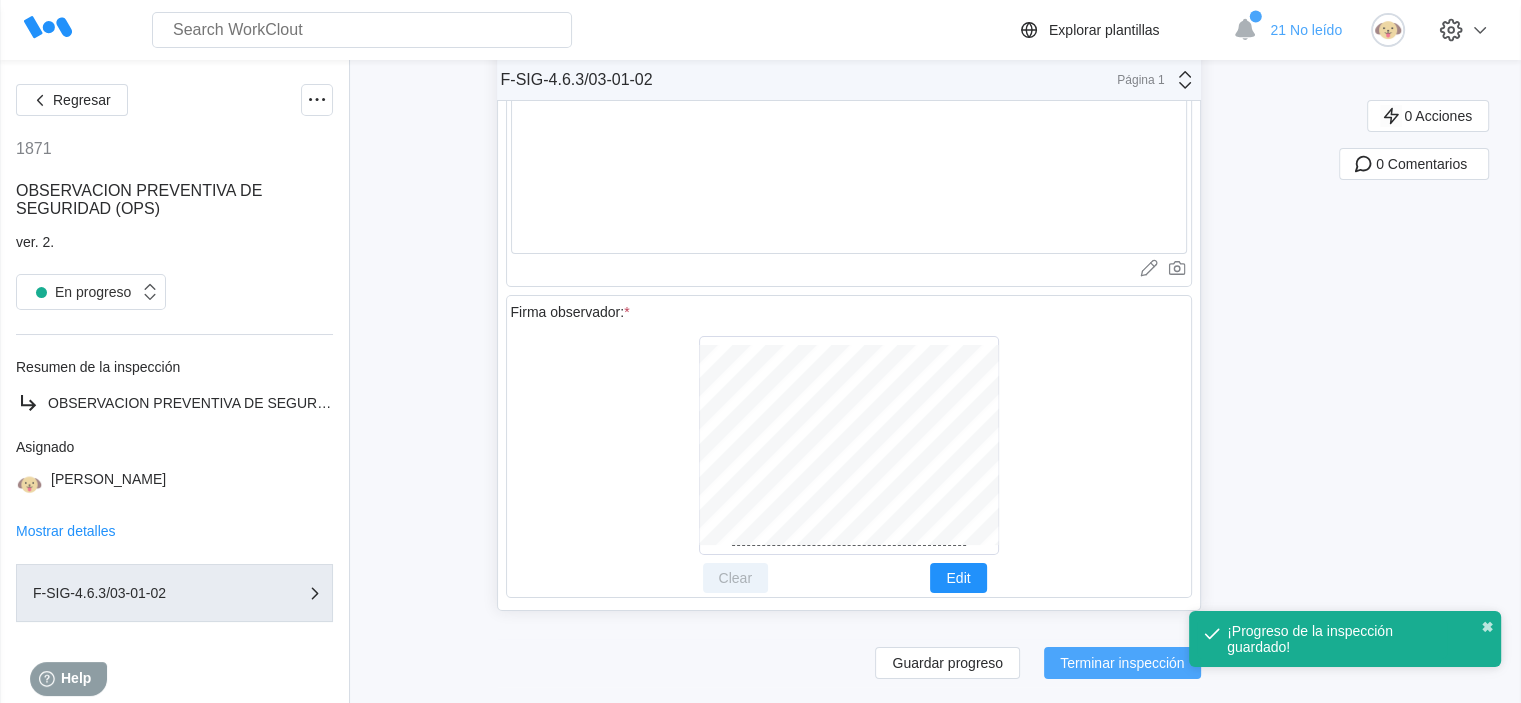 click on "Terminar inspección" at bounding box center [1122, 663] 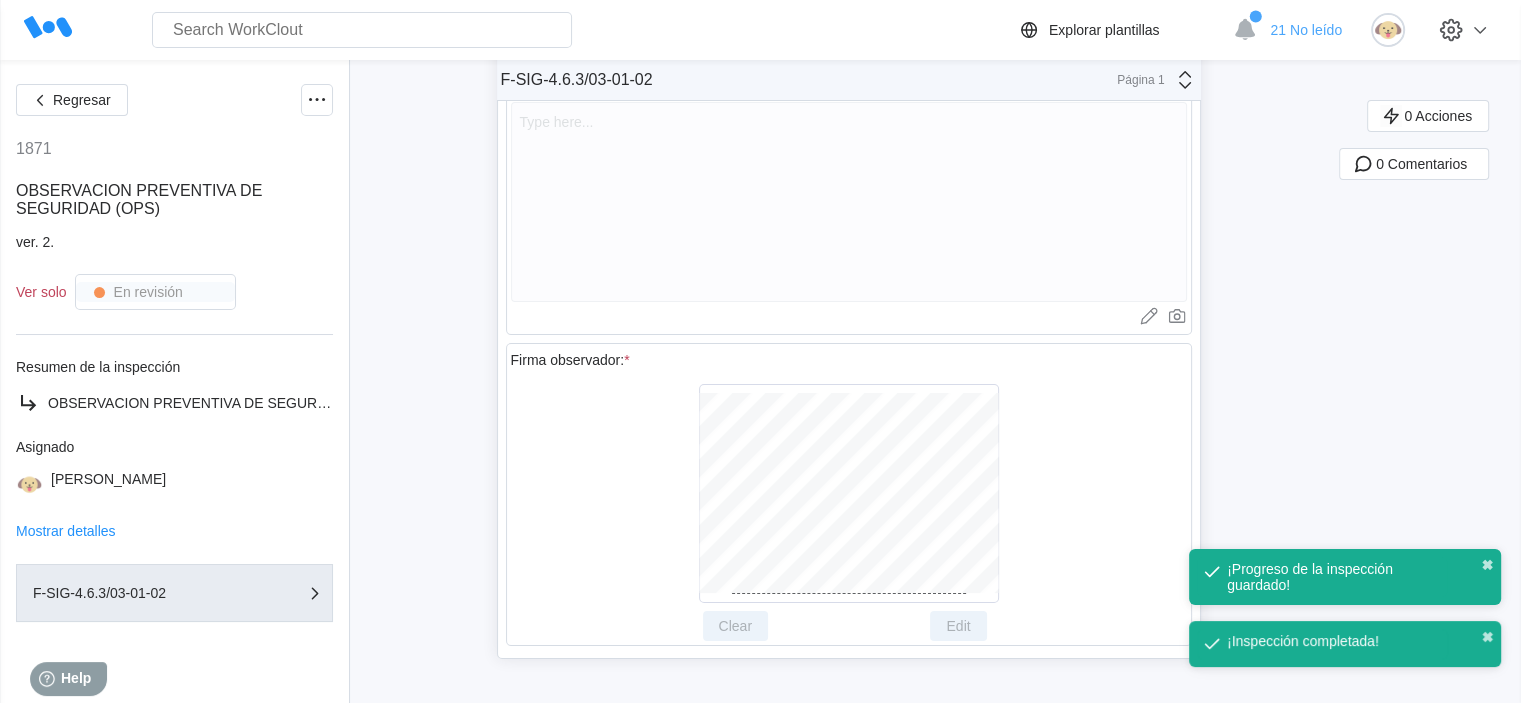 scroll, scrollTop: 7575, scrollLeft: 0, axis: vertical 